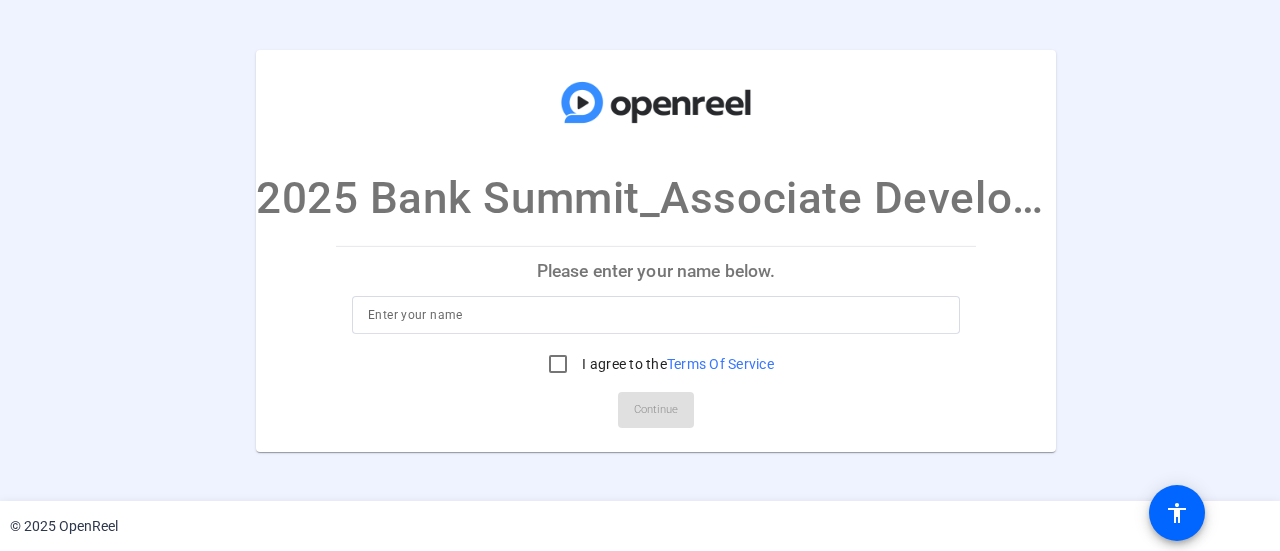scroll, scrollTop: 0, scrollLeft: 0, axis: both 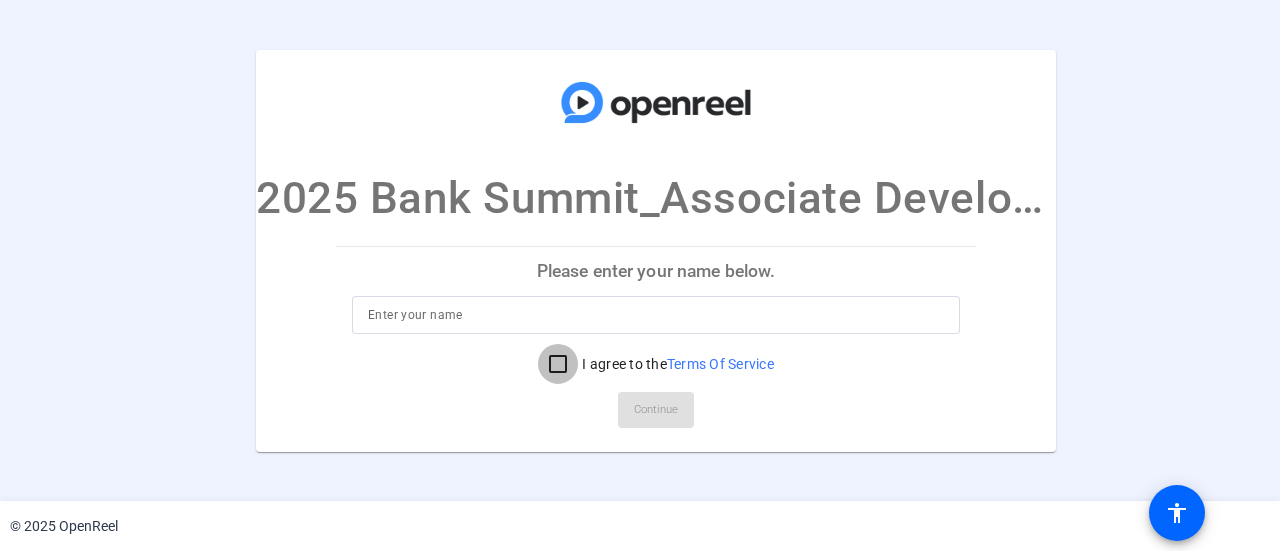 click on "I agree to the  Terms Of Service" at bounding box center [558, 364] 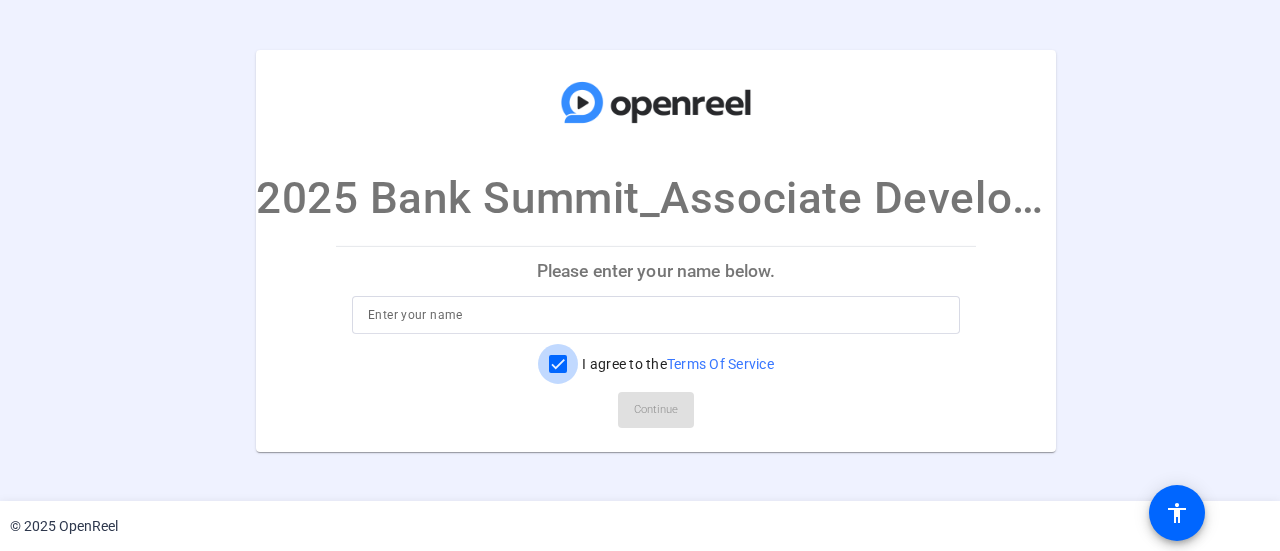checkbox on "true" 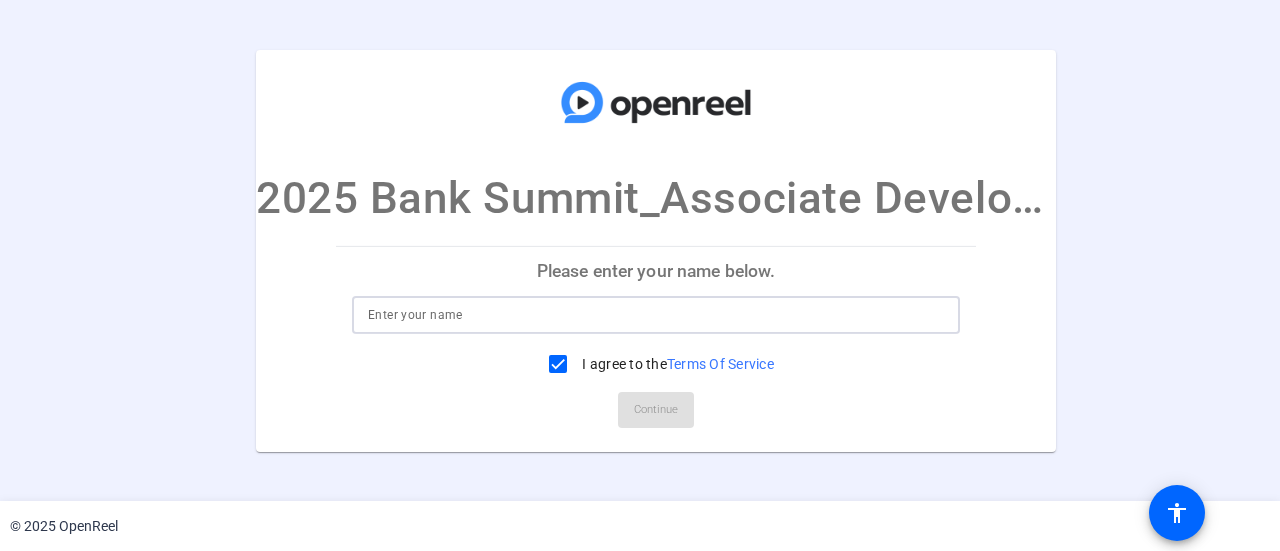 click at bounding box center (656, 315) 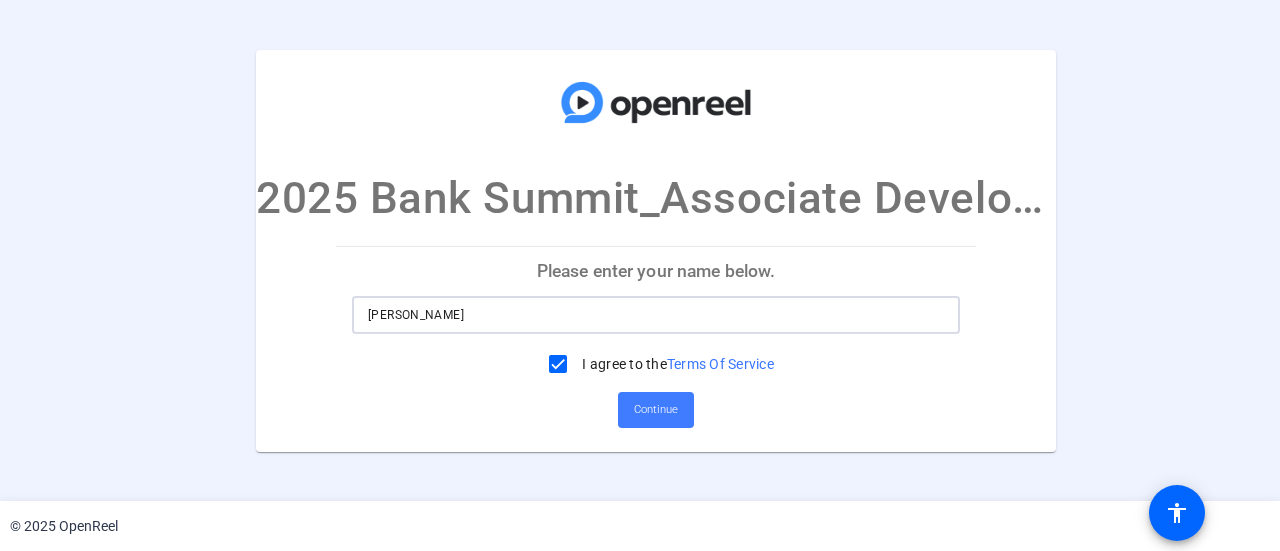 type on "Nirupa Regodon" 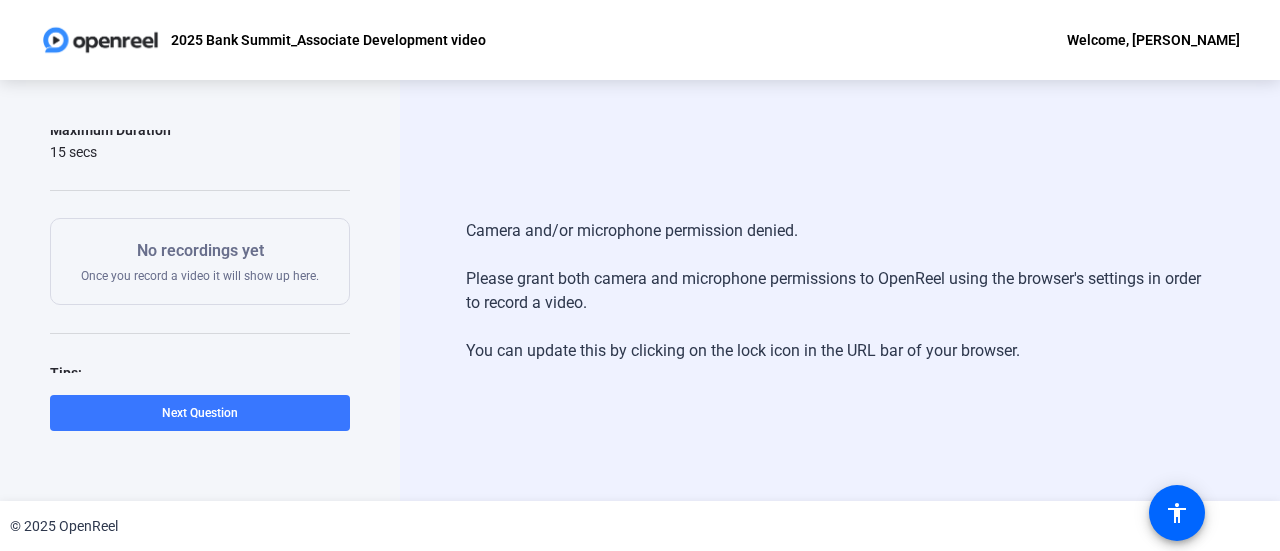 scroll, scrollTop: 175, scrollLeft: 0, axis: vertical 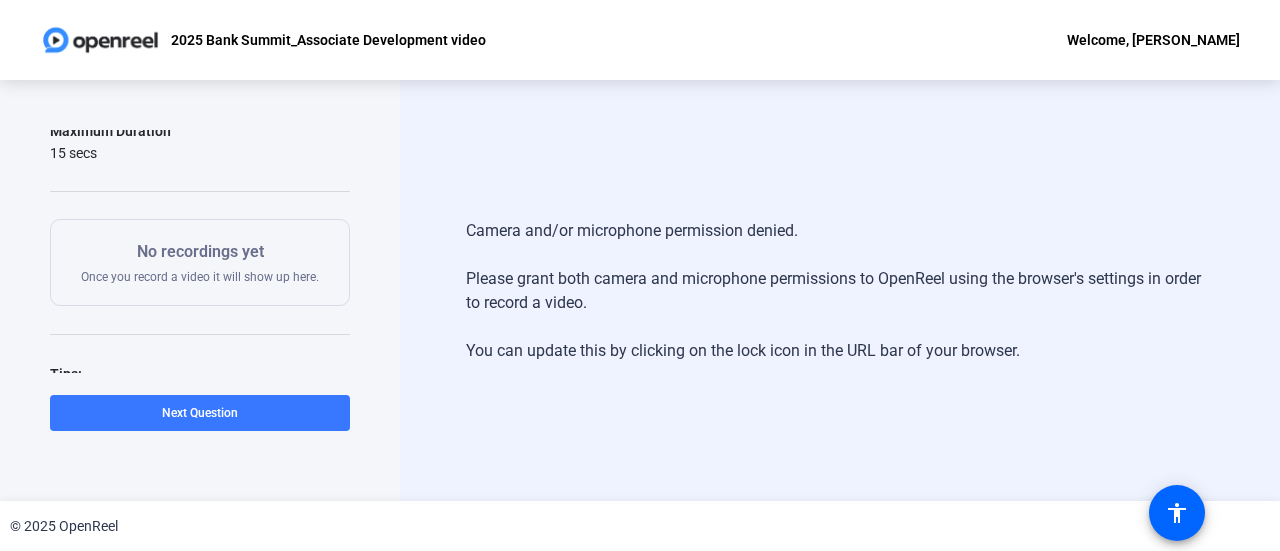 click on "No recordings yet" 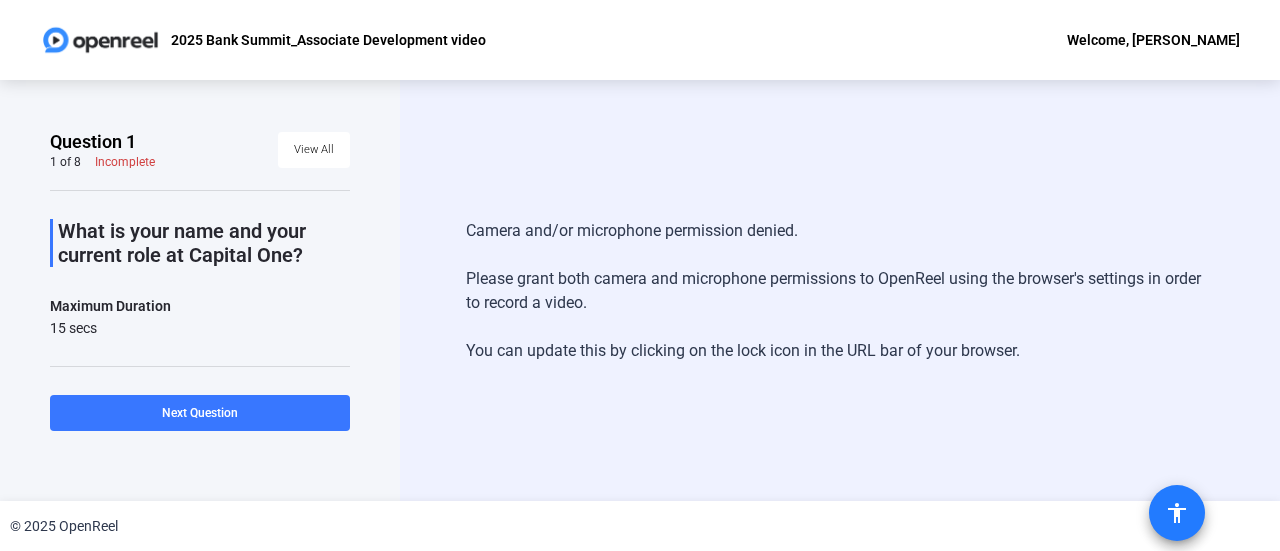 click on "accessibility" 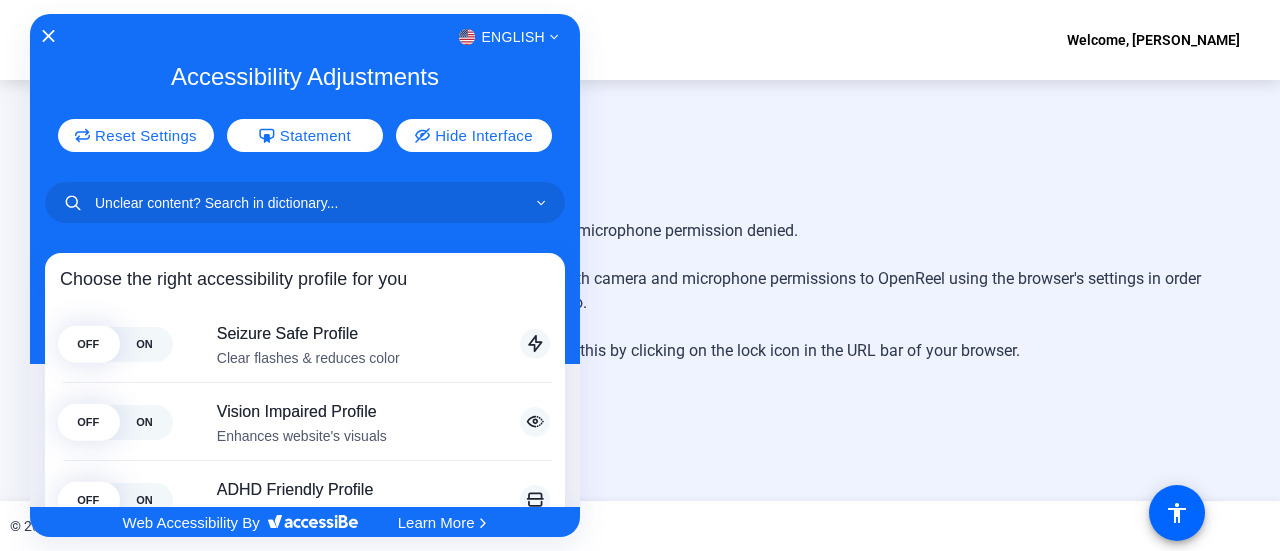 click 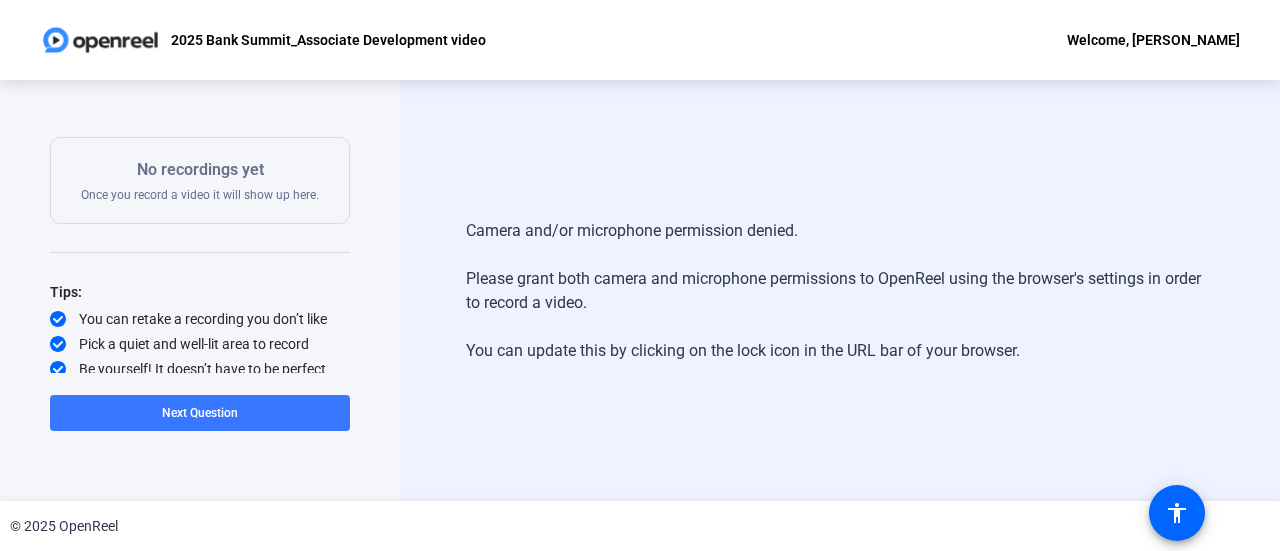 scroll, scrollTop: 261, scrollLeft: 0, axis: vertical 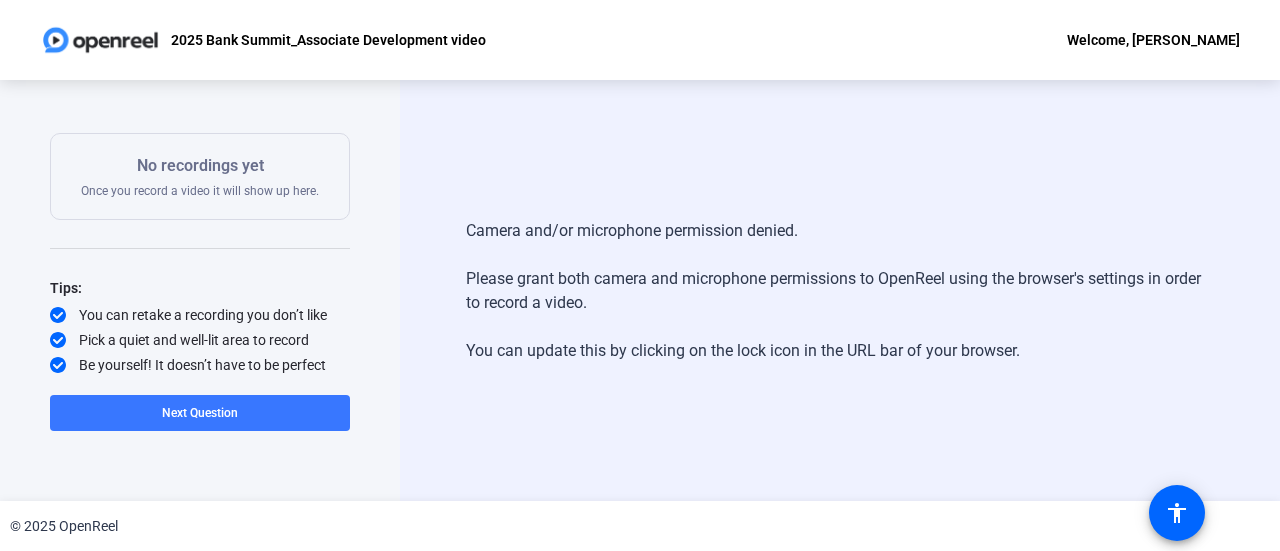 click on "No recordings yet  Once you record a video it will show up here." 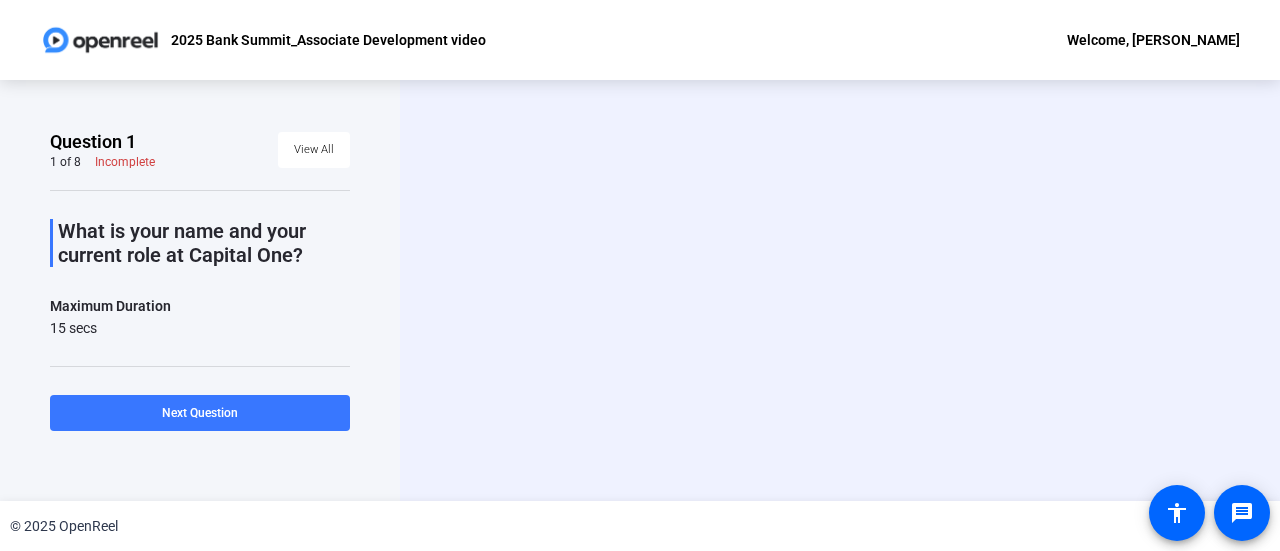scroll, scrollTop: 0, scrollLeft: 0, axis: both 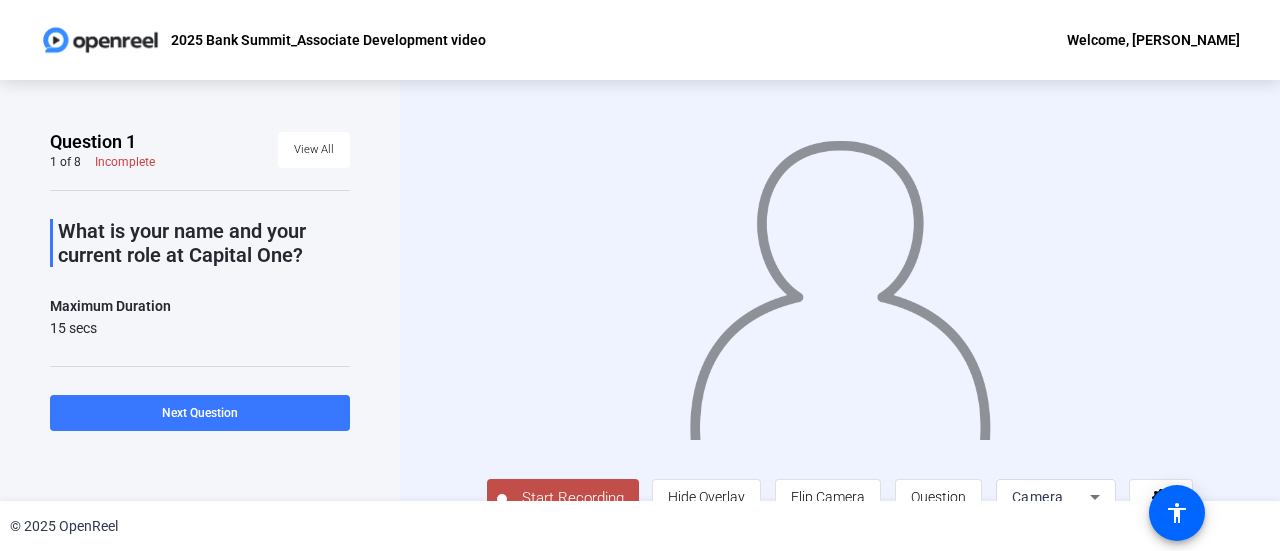 drag, startPoint x: 271, startPoint y: 53, endPoint x: 248, endPoint y: 61, distance: 24.351591 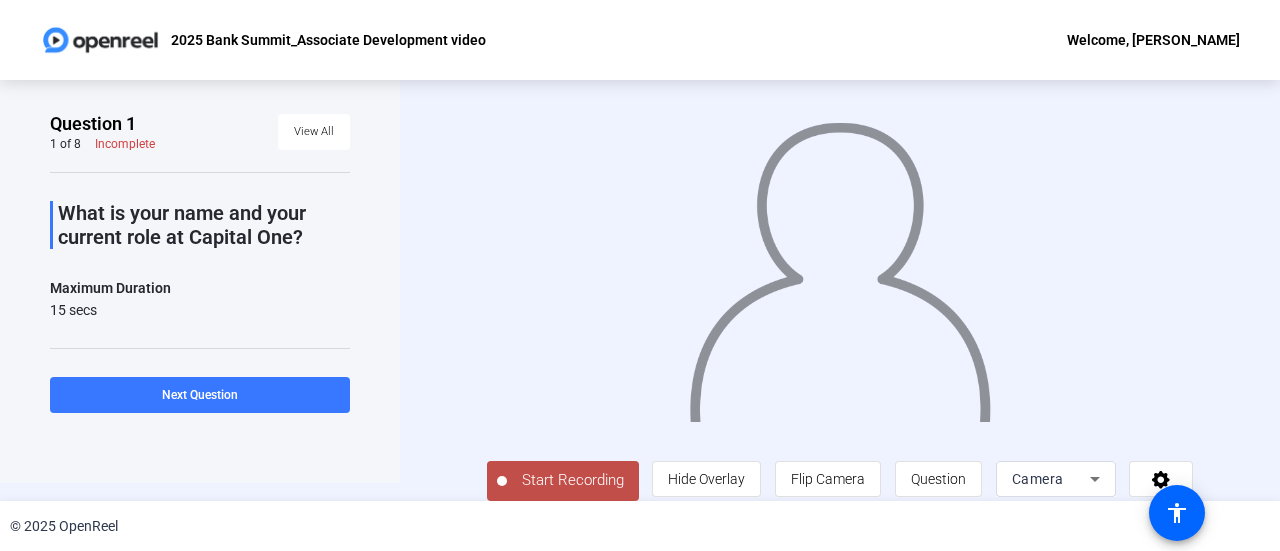 scroll, scrollTop: 38, scrollLeft: 0, axis: vertical 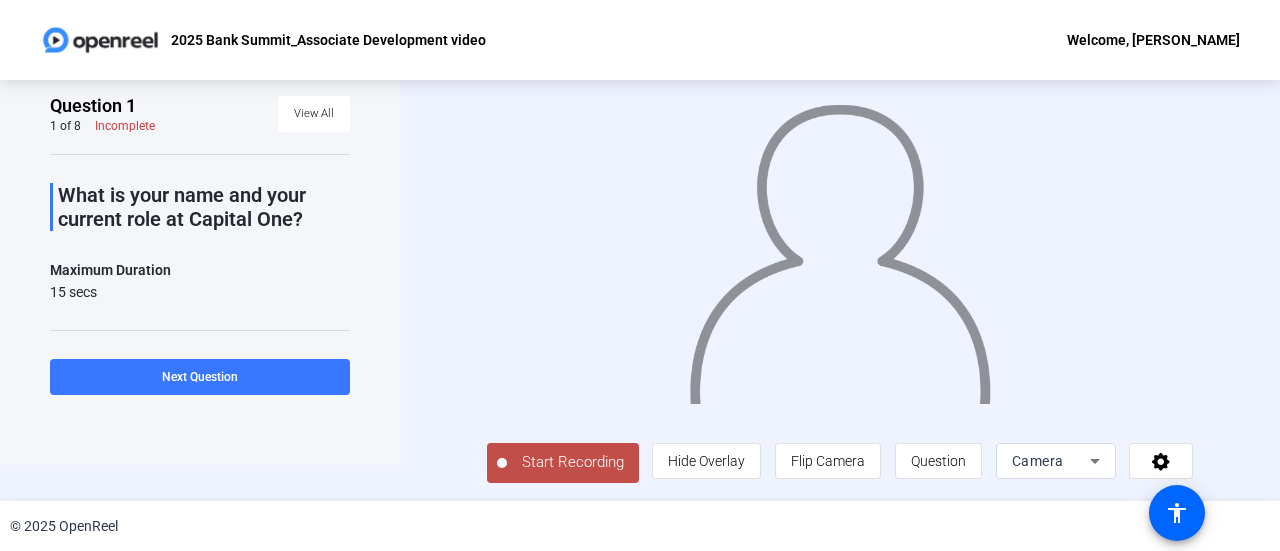 click on "Start Recording" 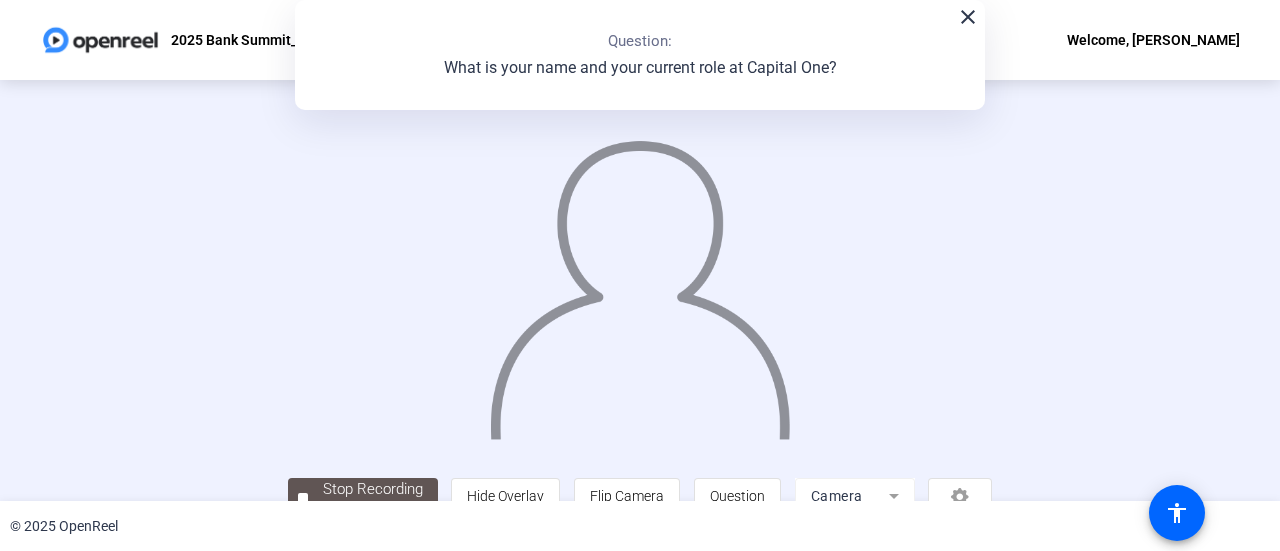 scroll, scrollTop: 140, scrollLeft: 0, axis: vertical 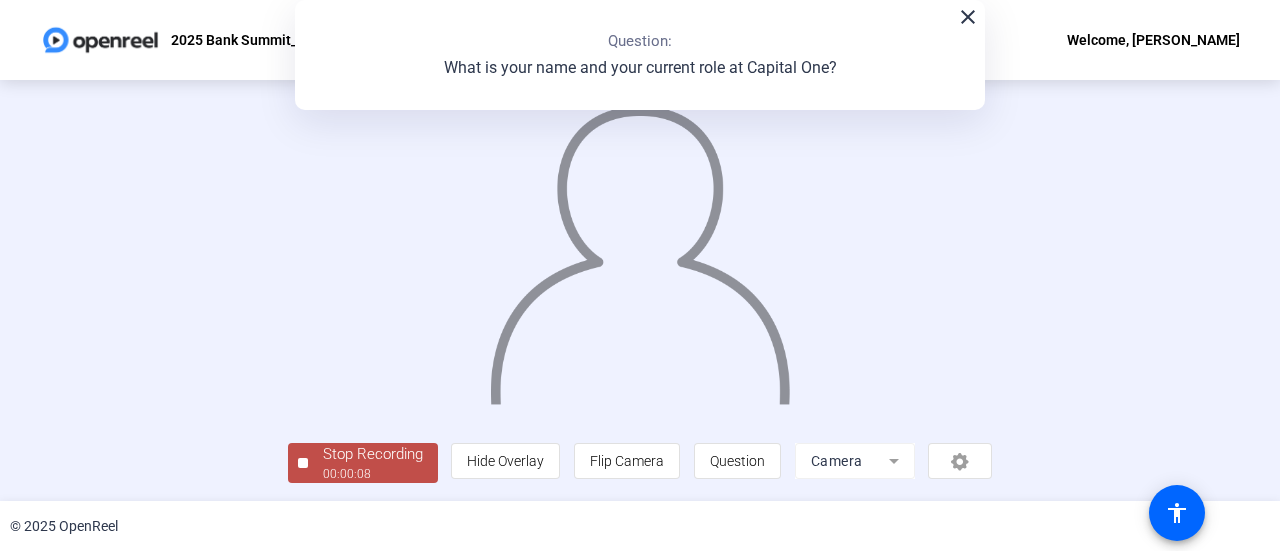 click on "close" 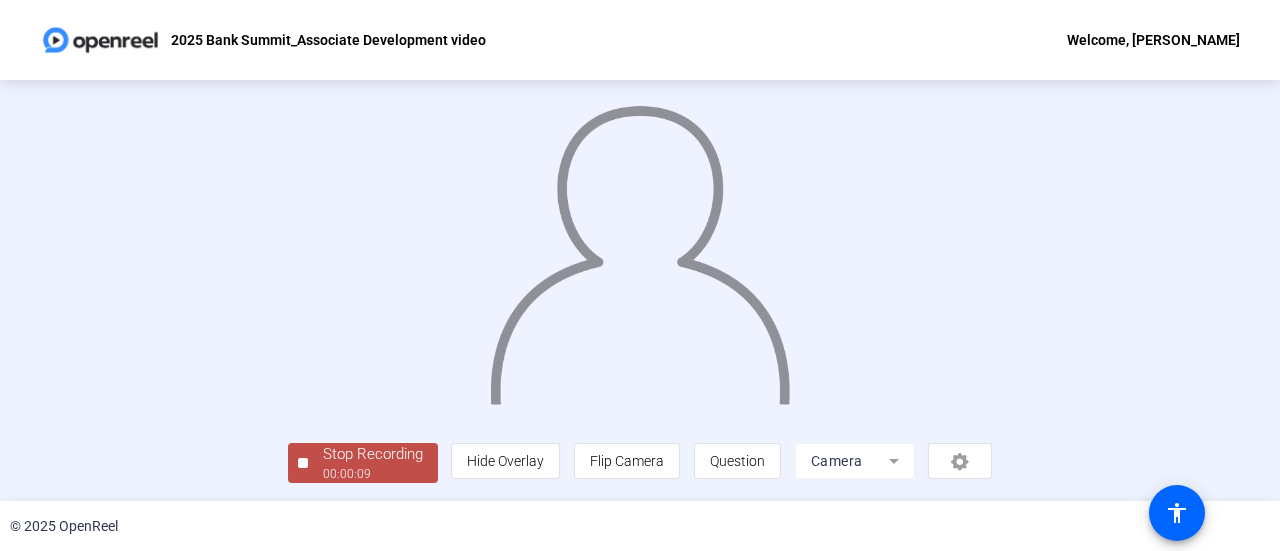 click on "Stop Recording" 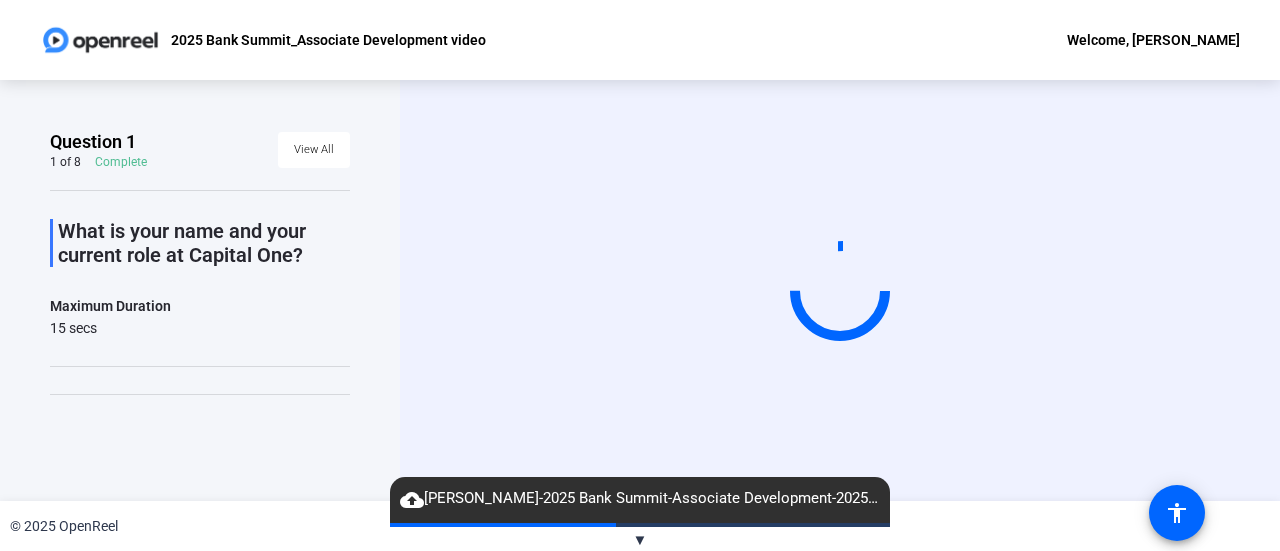 scroll, scrollTop: 111, scrollLeft: 0, axis: vertical 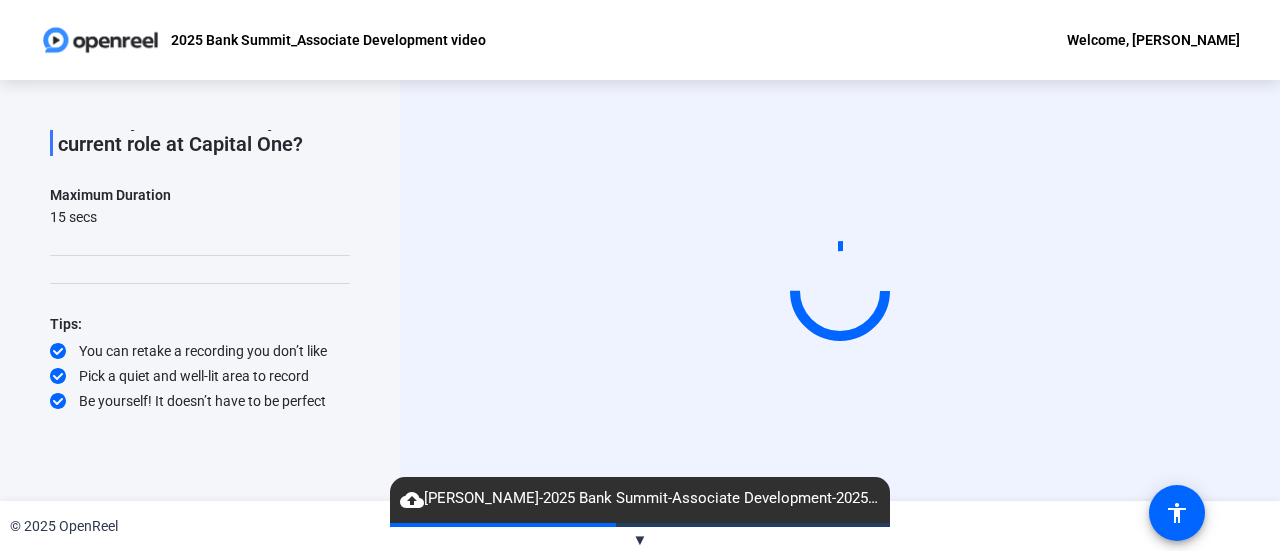 click on "▼" 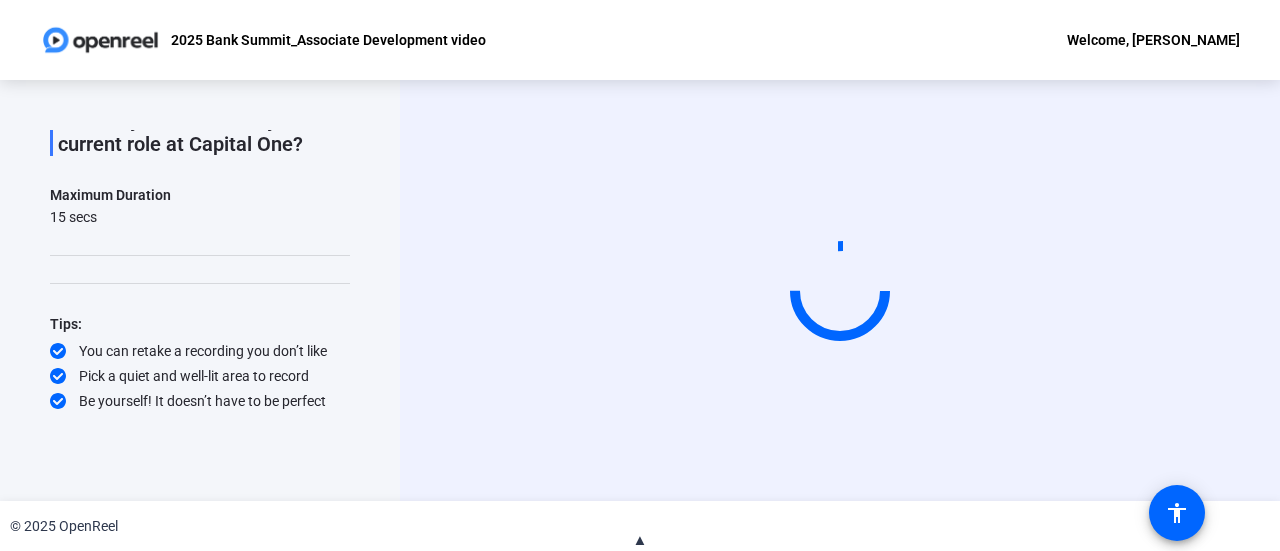 click on "▲" 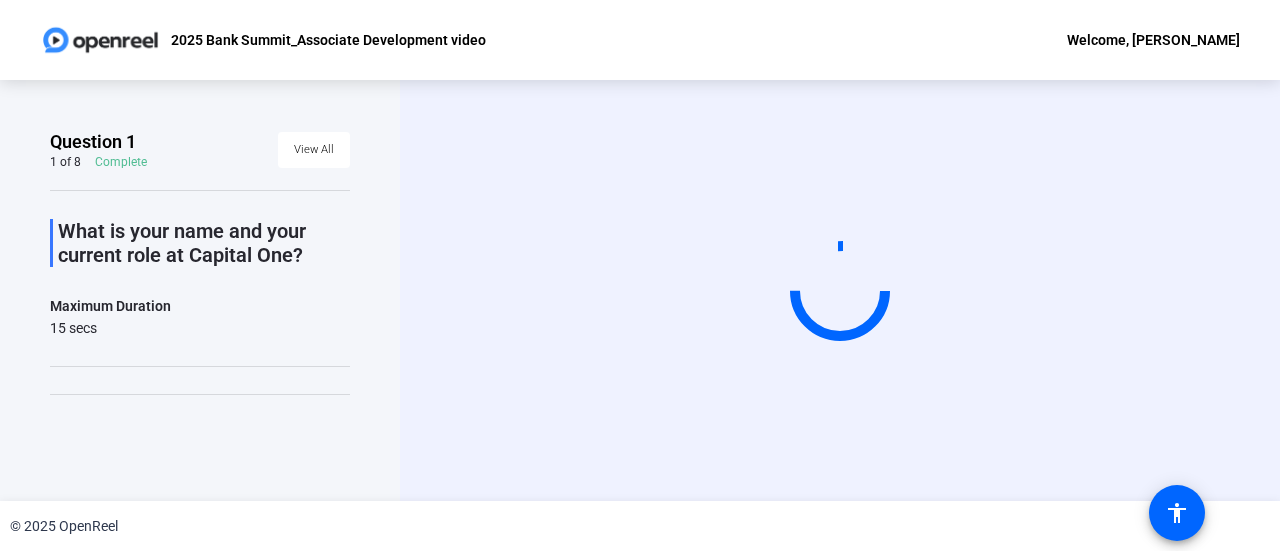 scroll, scrollTop: 83, scrollLeft: 0, axis: vertical 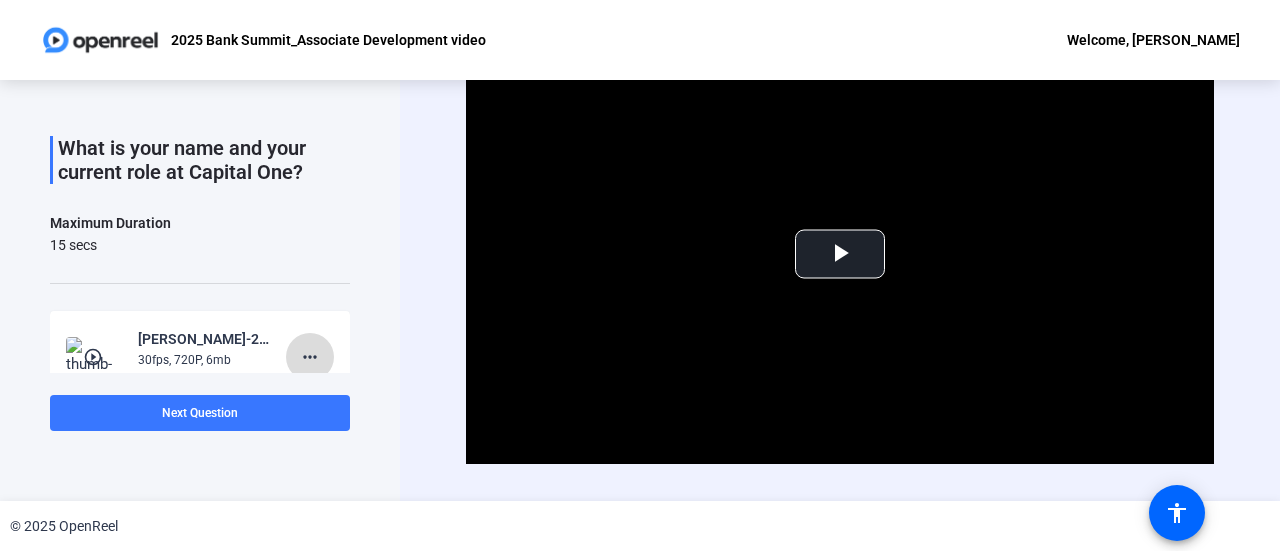 click on "more_horiz" 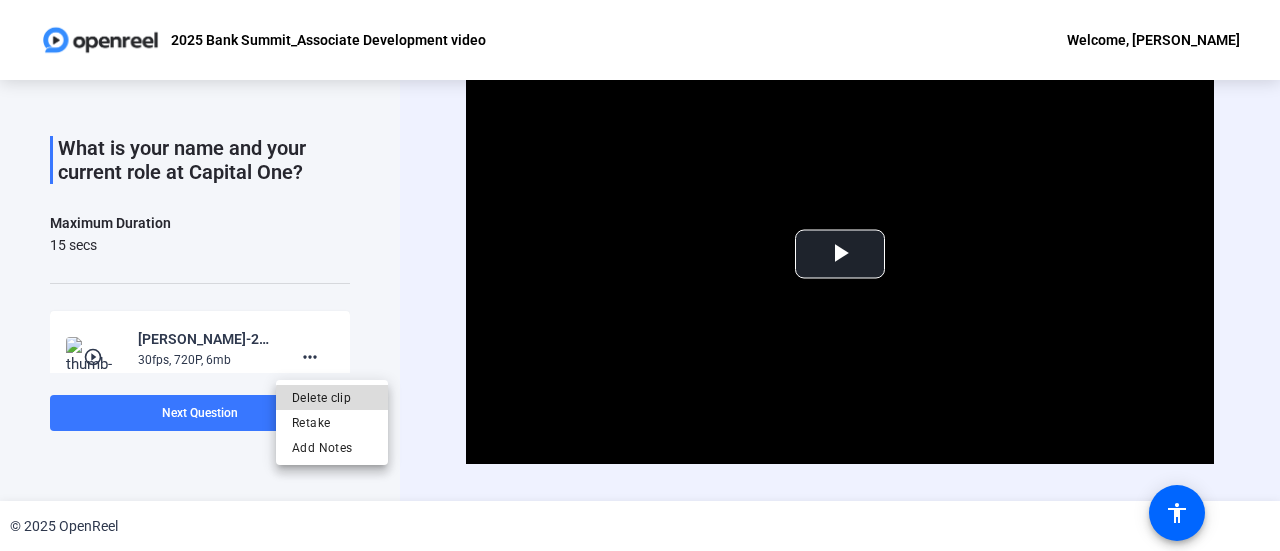 click on "Delete clip" at bounding box center (332, 398) 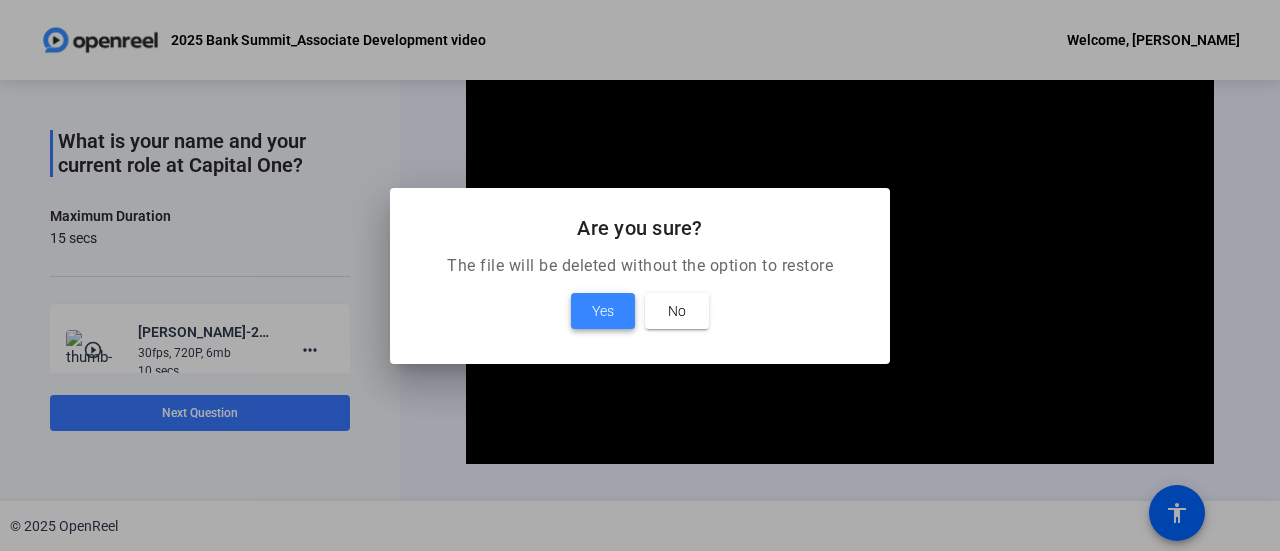 click on "Yes" at bounding box center (603, 311) 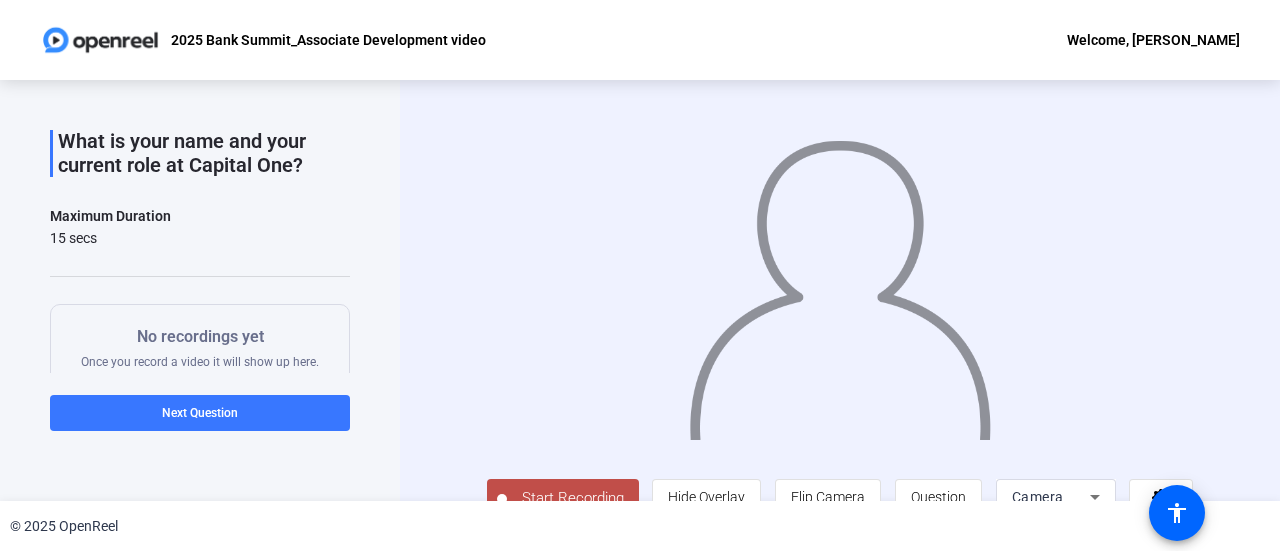 scroll, scrollTop: 44, scrollLeft: 0, axis: vertical 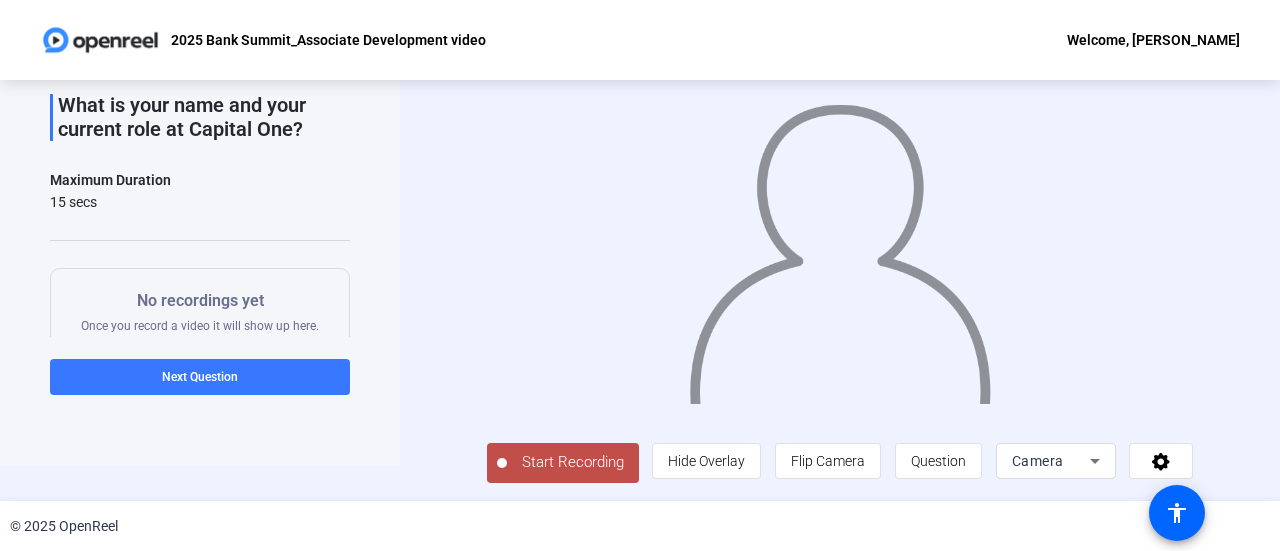 click on "Start Recording" 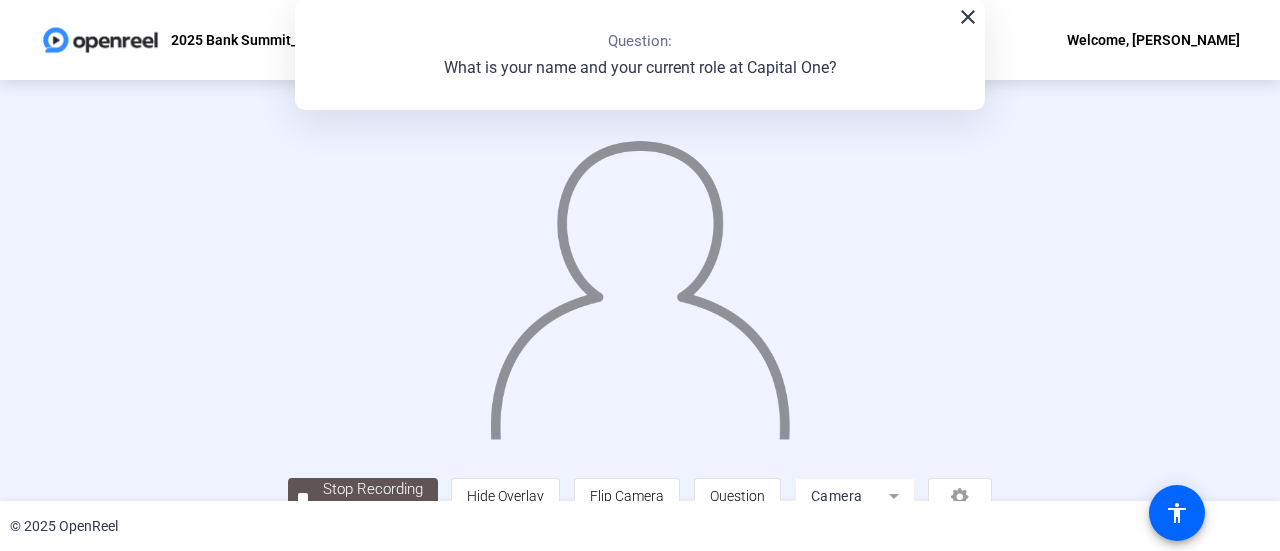 scroll, scrollTop: 140, scrollLeft: 0, axis: vertical 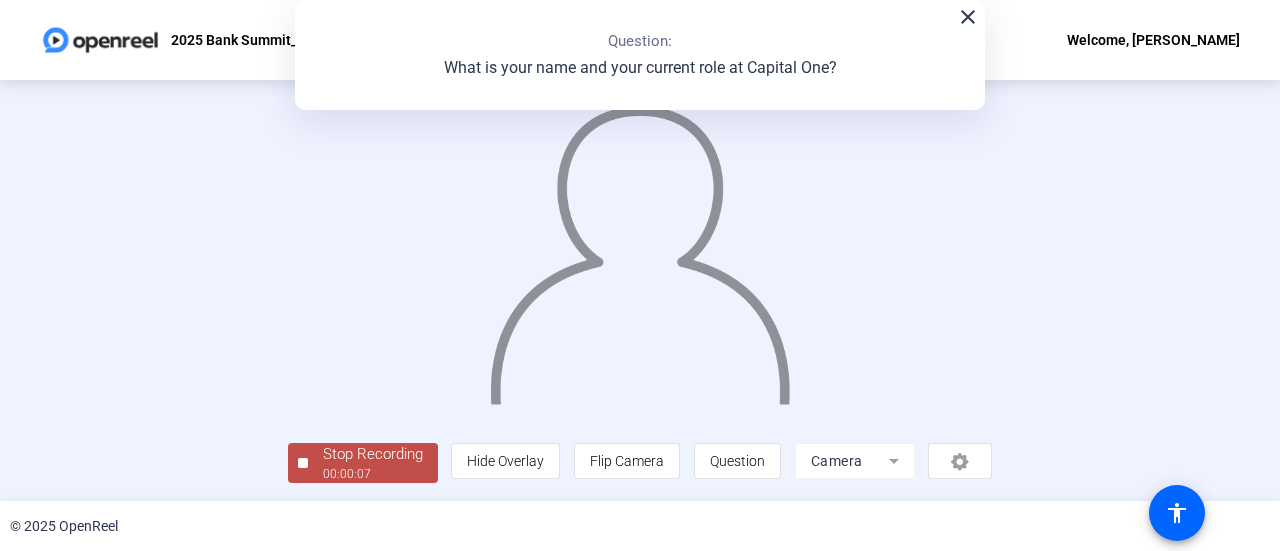 click on "close" 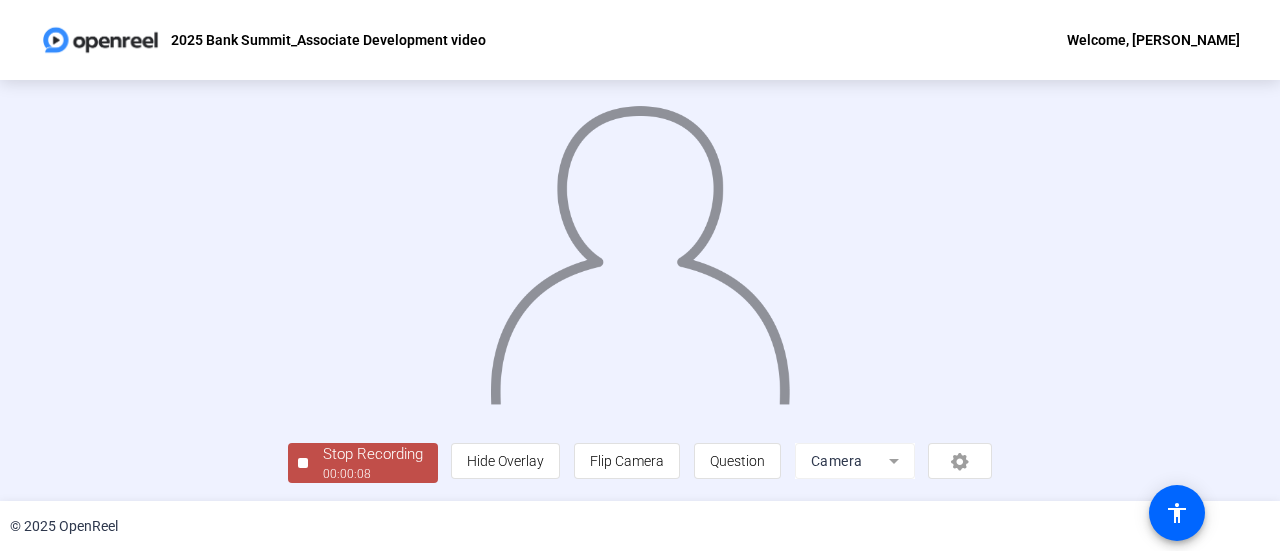 click on "Stop Recording  00:00:08" 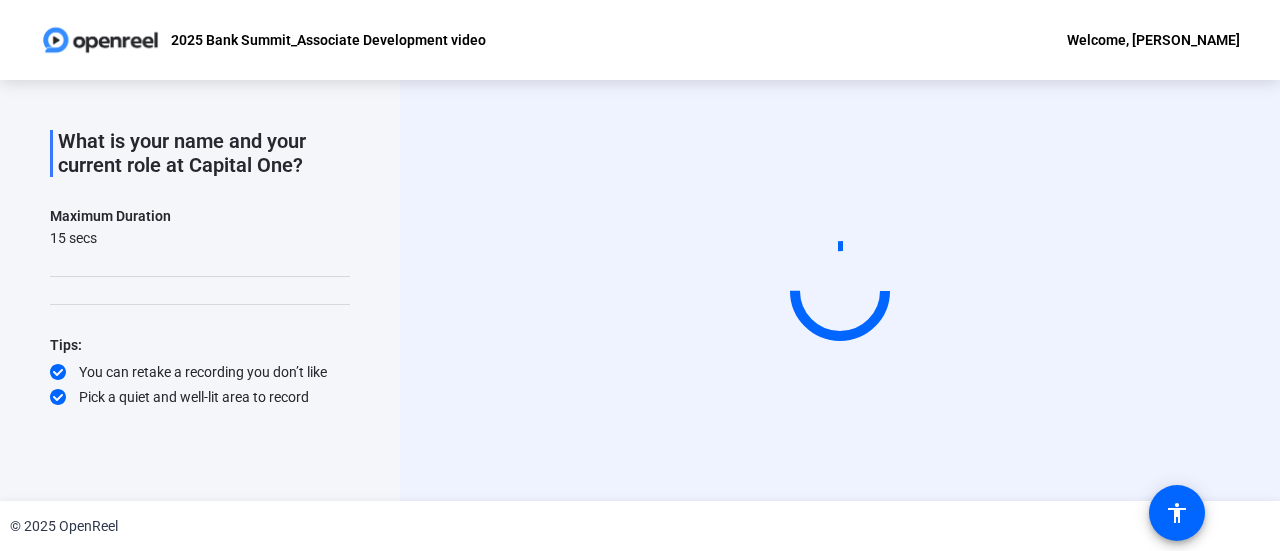 scroll, scrollTop: 0, scrollLeft: 0, axis: both 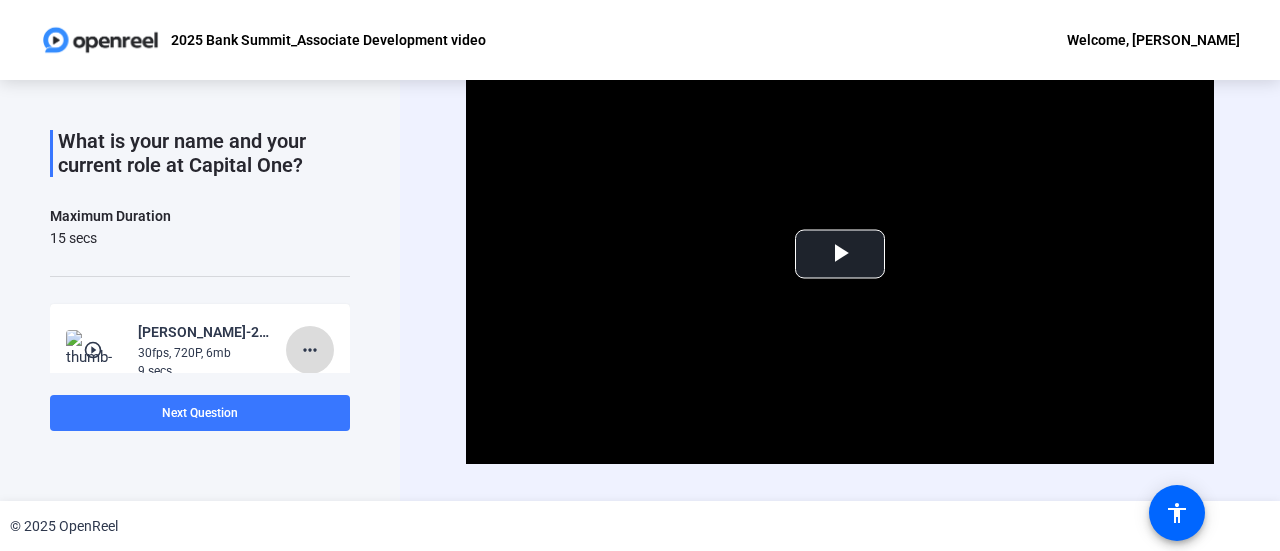 click on "more_horiz" 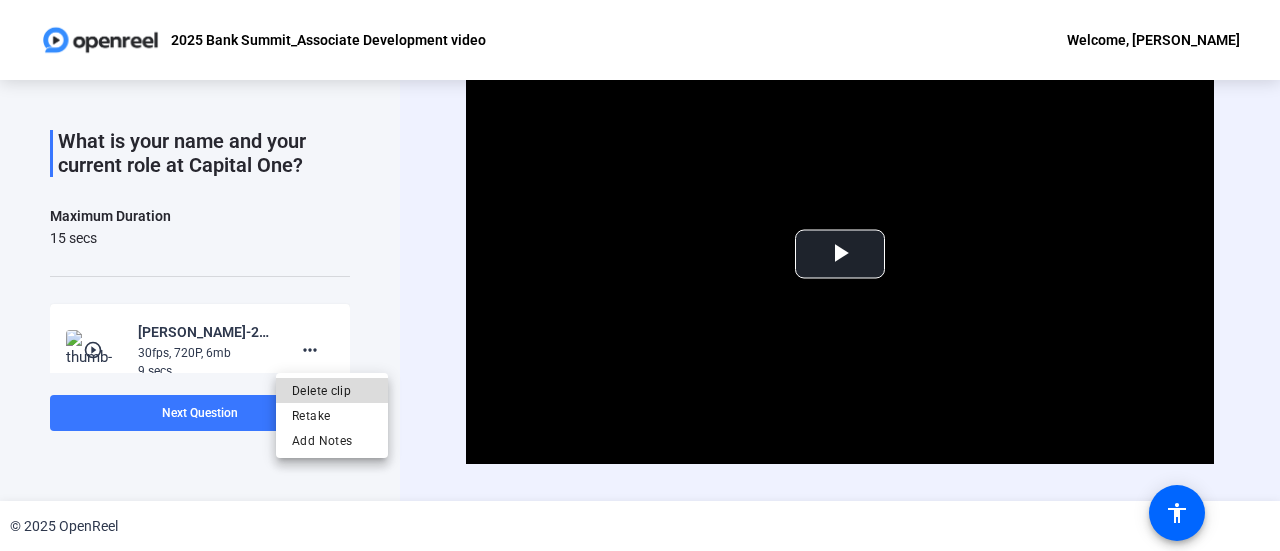 click on "Delete clip" at bounding box center (332, 391) 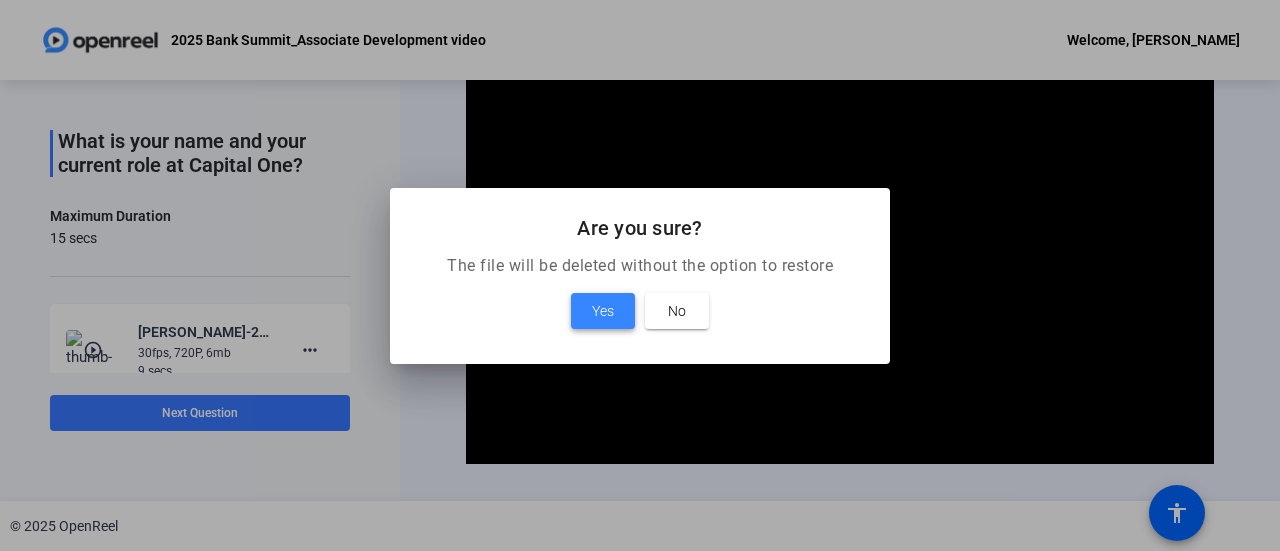 click at bounding box center [603, 311] 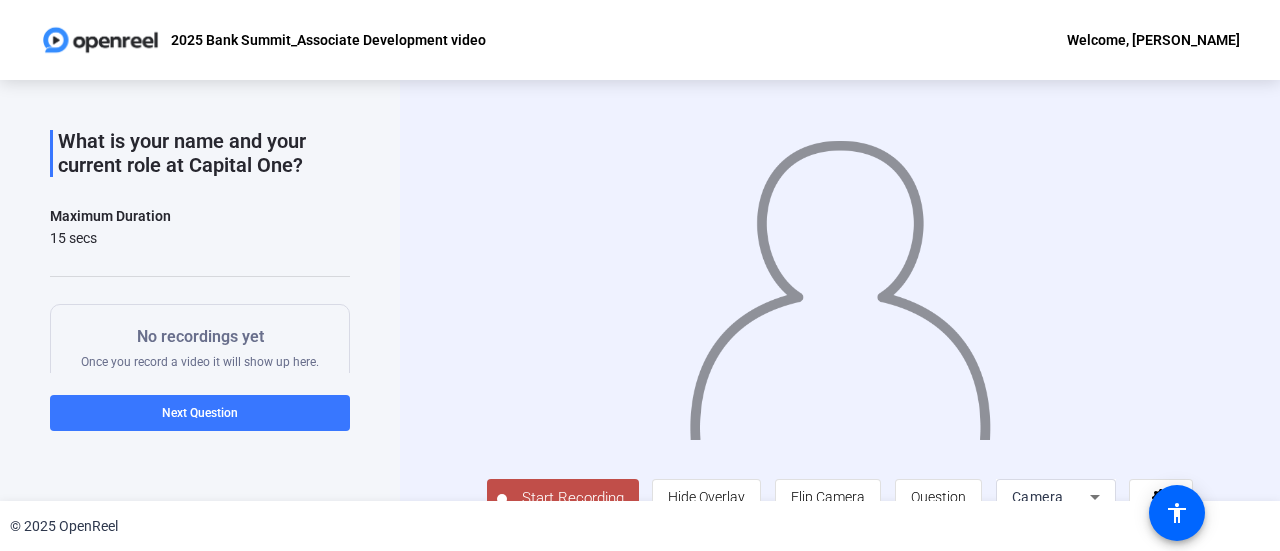 click on "Start Recording" 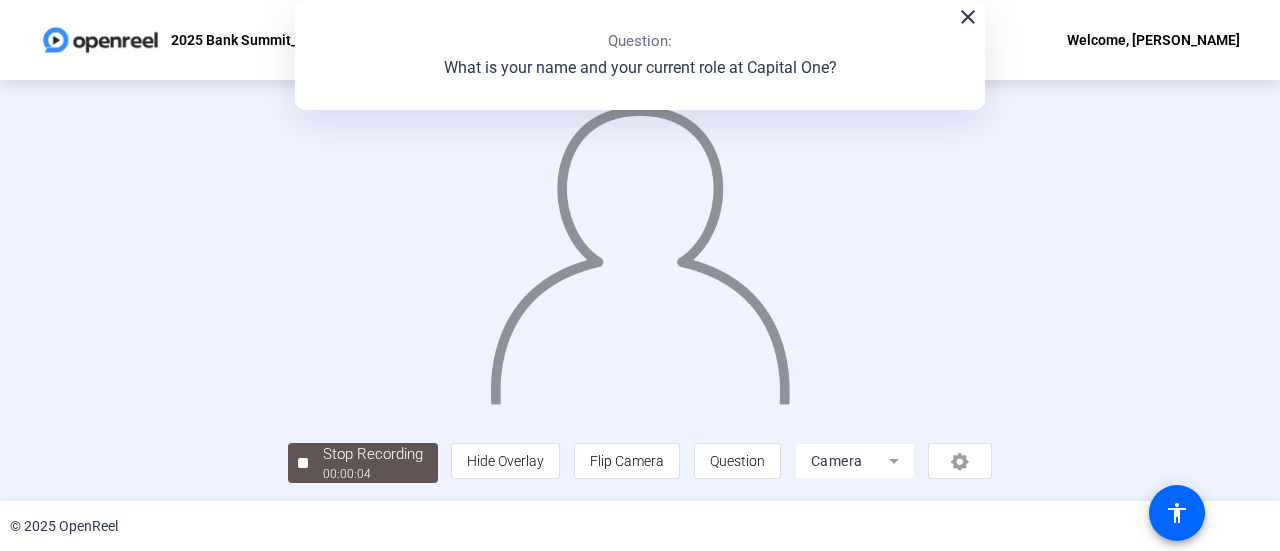 scroll, scrollTop: 133, scrollLeft: 0, axis: vertical 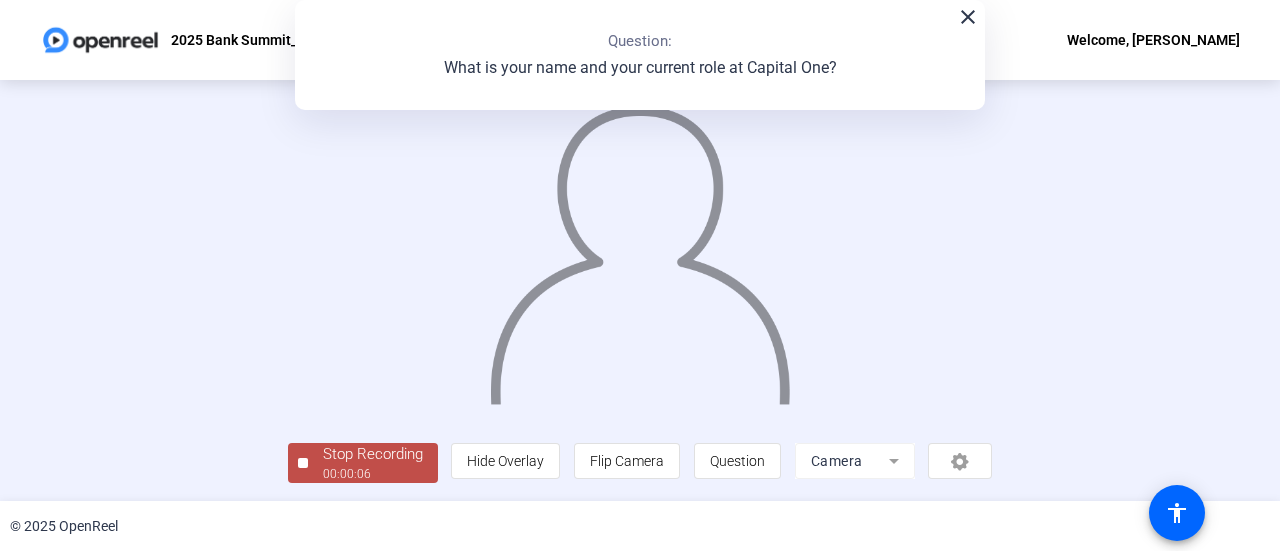 click on "Stop Recording  00:00:06" 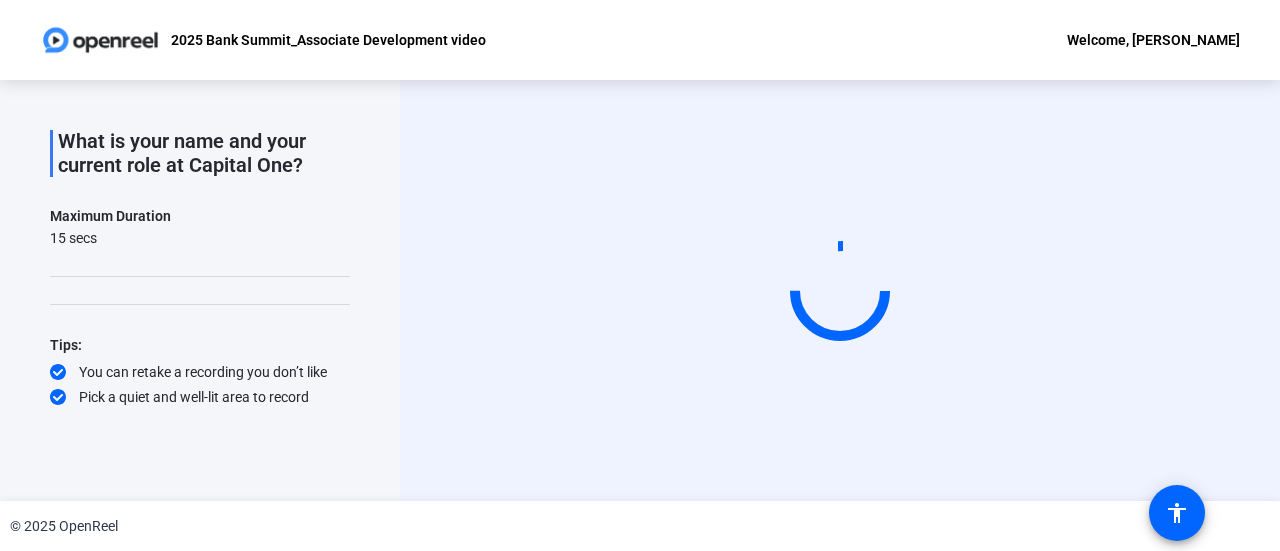 scroll, scrollTop: 111, scrollLeft: 0, axis: vertical 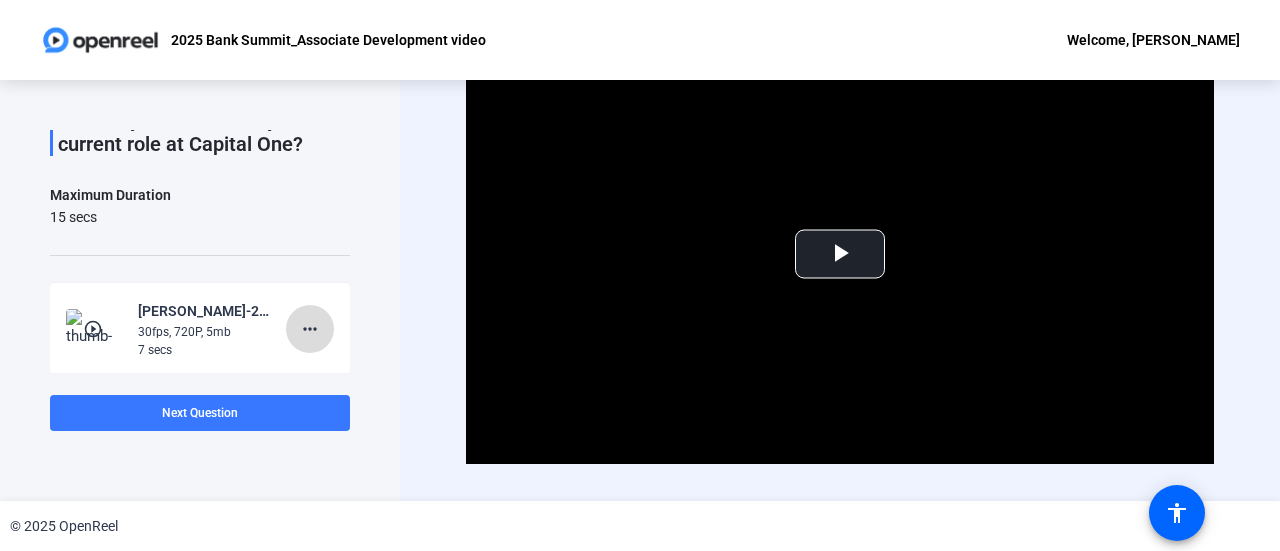 click on "more_horiz" 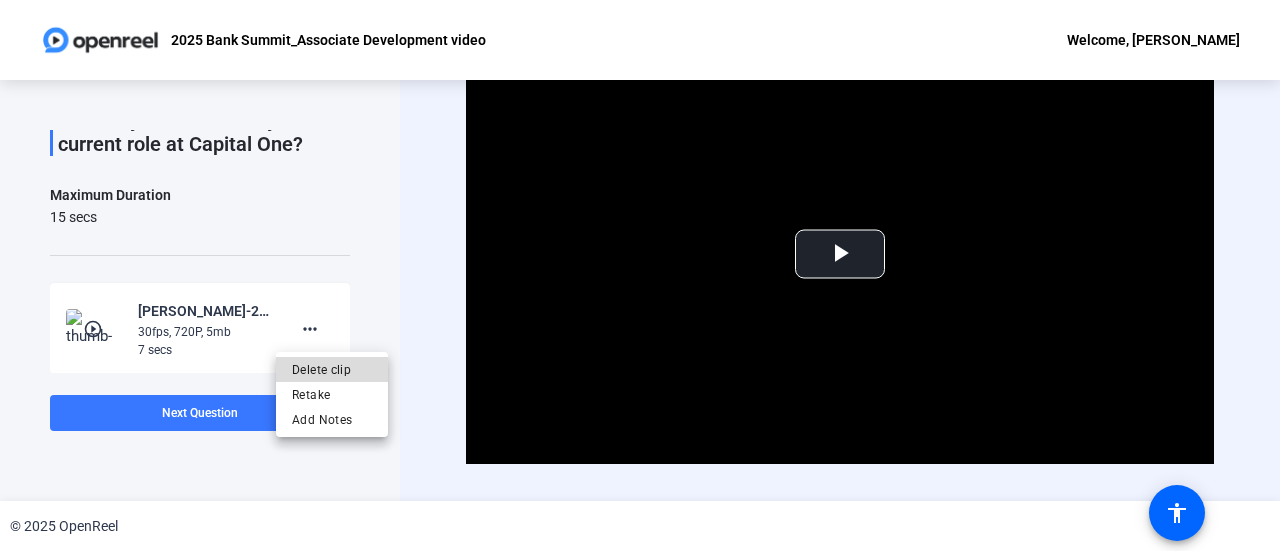 click on "Delete clip" at bounding box center (332, 370) 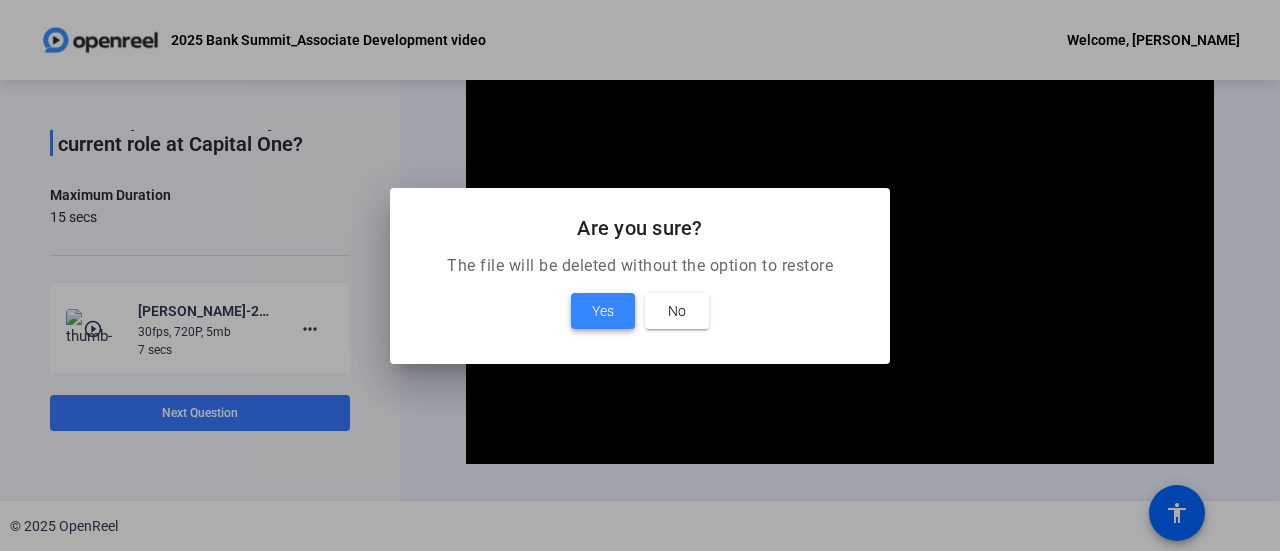 click at bounding box center [603, 311] 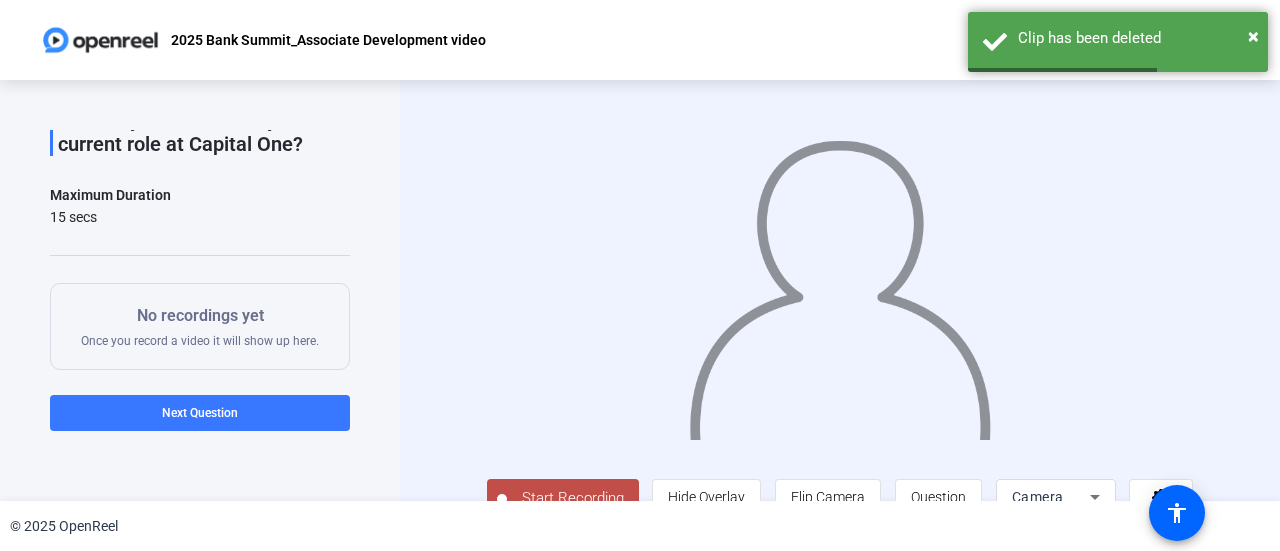 scroll, scrollTop: 44, scrollLeft: 0, axis: vertical 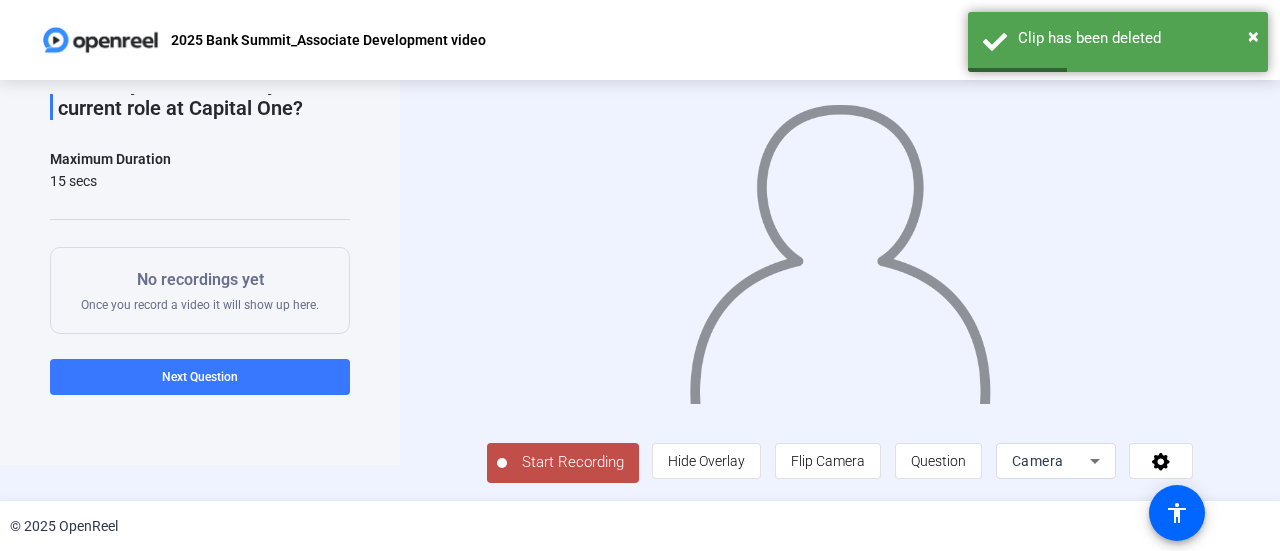 click on "Start Recording" 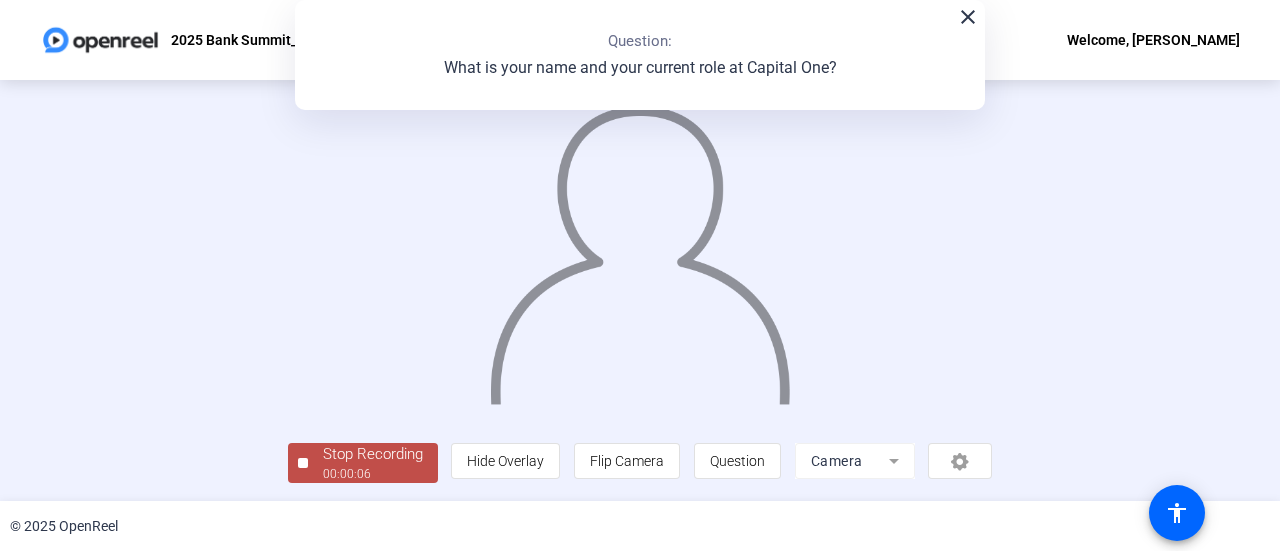 scroll, scrollTop: 140, scrollLeft: 0, axis: vertical 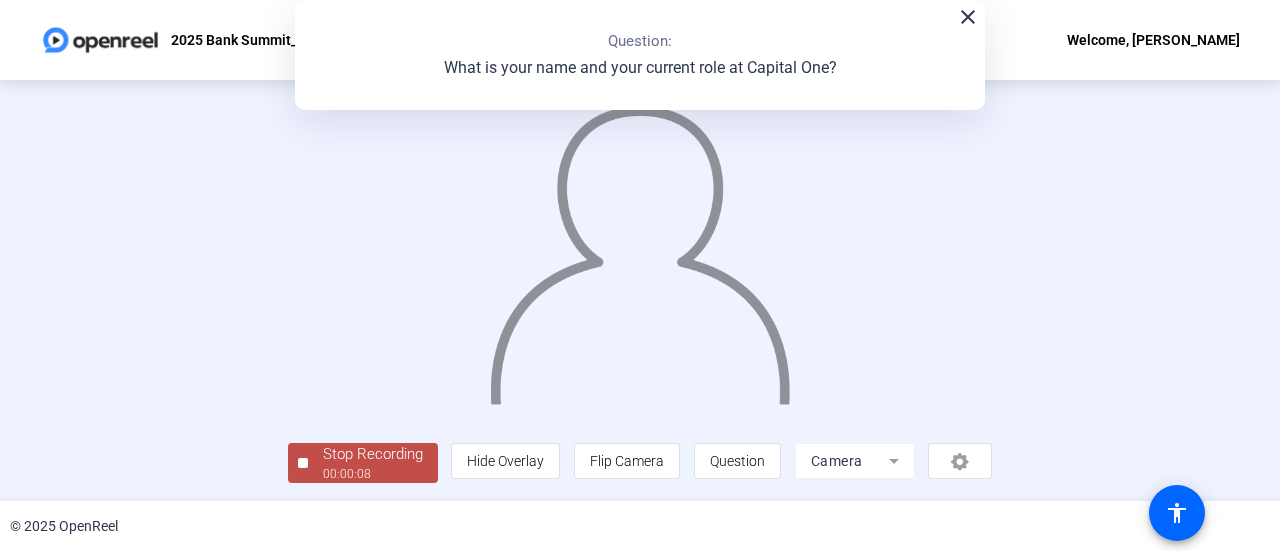 click on "Stop Recording" 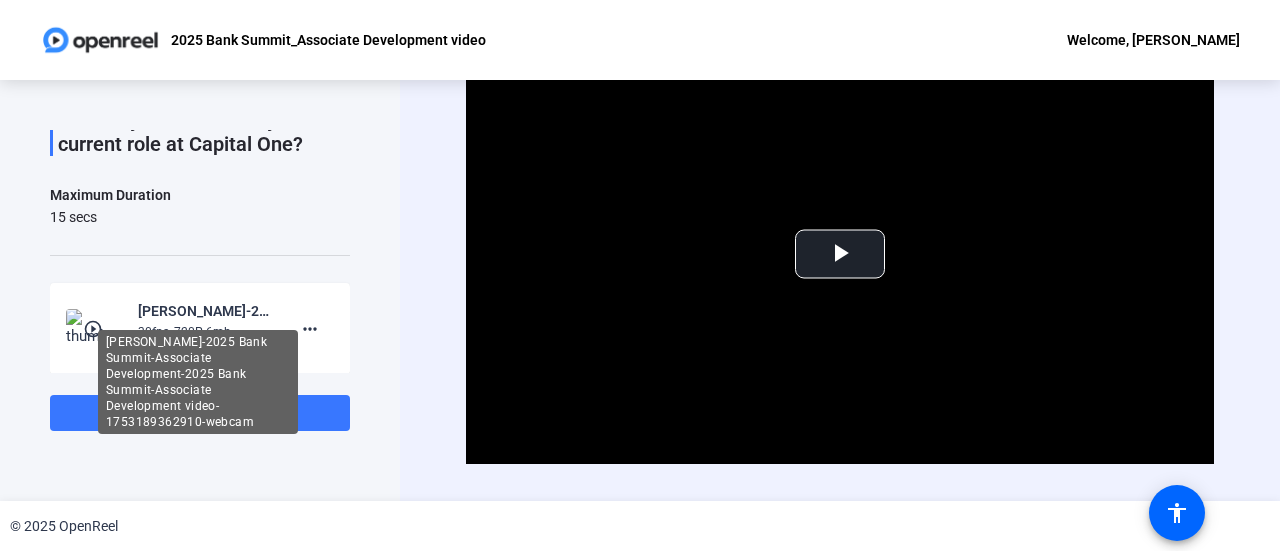 scroll, scrollTop: 176, scrollLeft: 0, axis: vertical 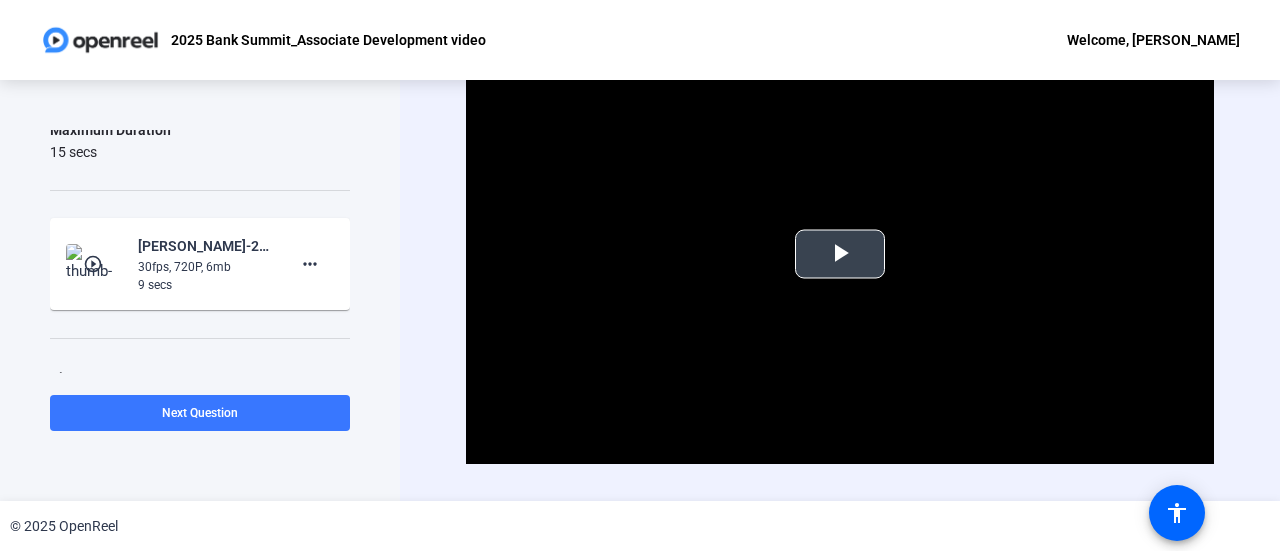 click at bounding box center (840, 254) 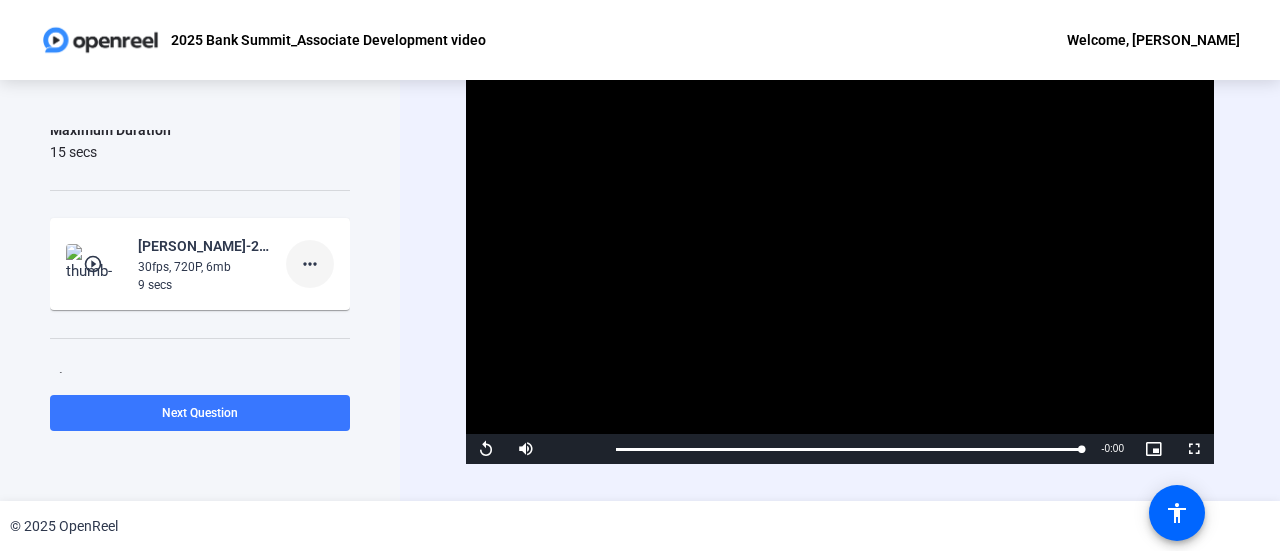 click on "more_horiz" 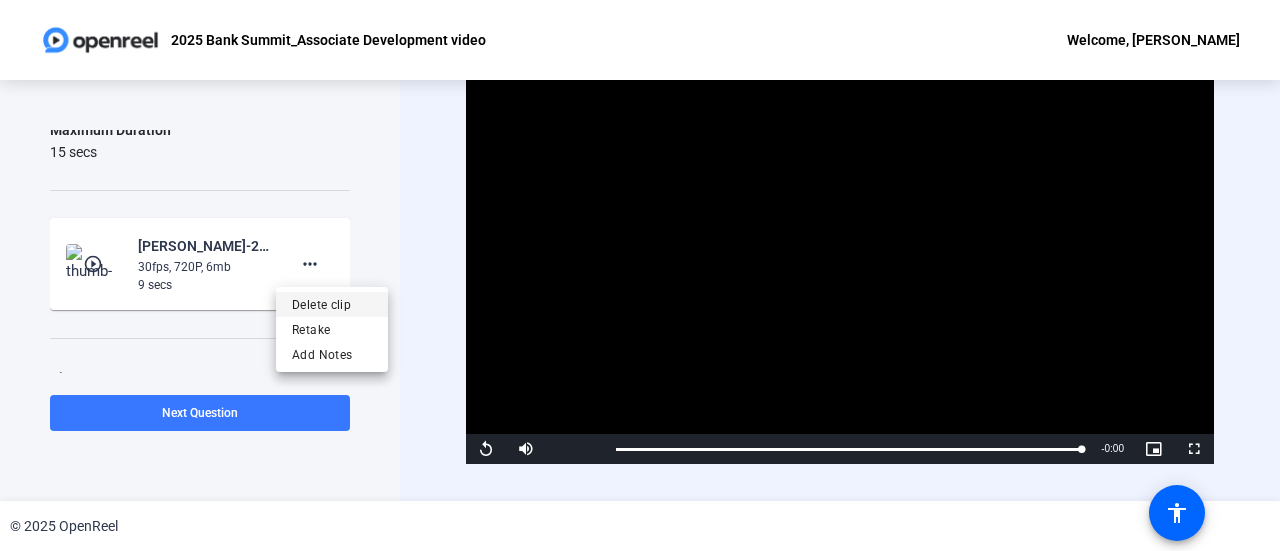 click on "Delete clip" at bounding box center (332, 304) 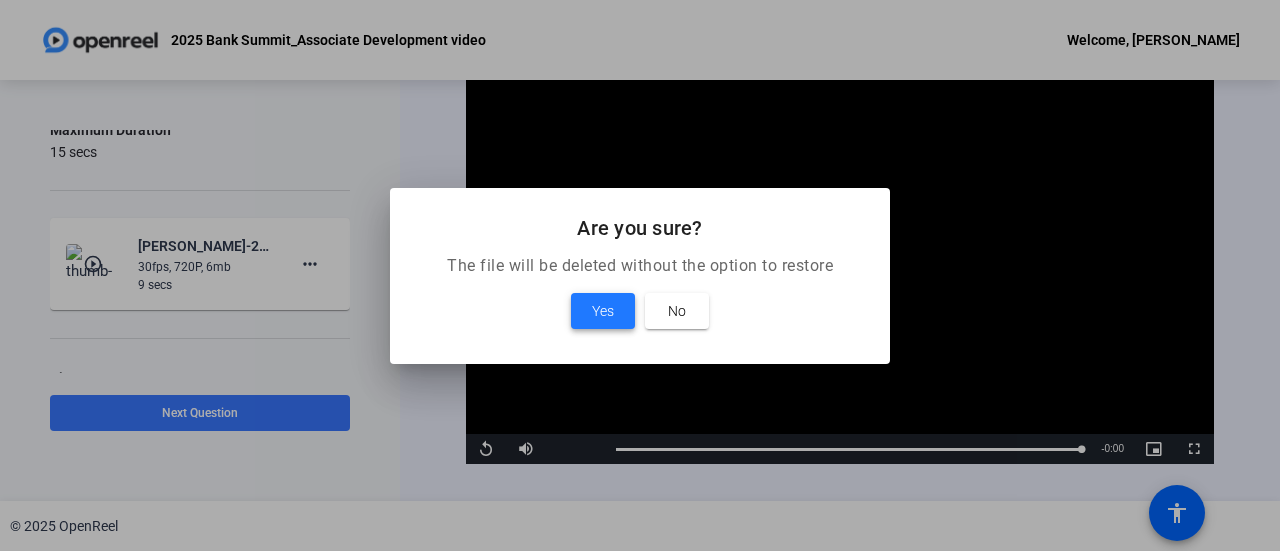click on "Yes" at bounding box center (603, 311) 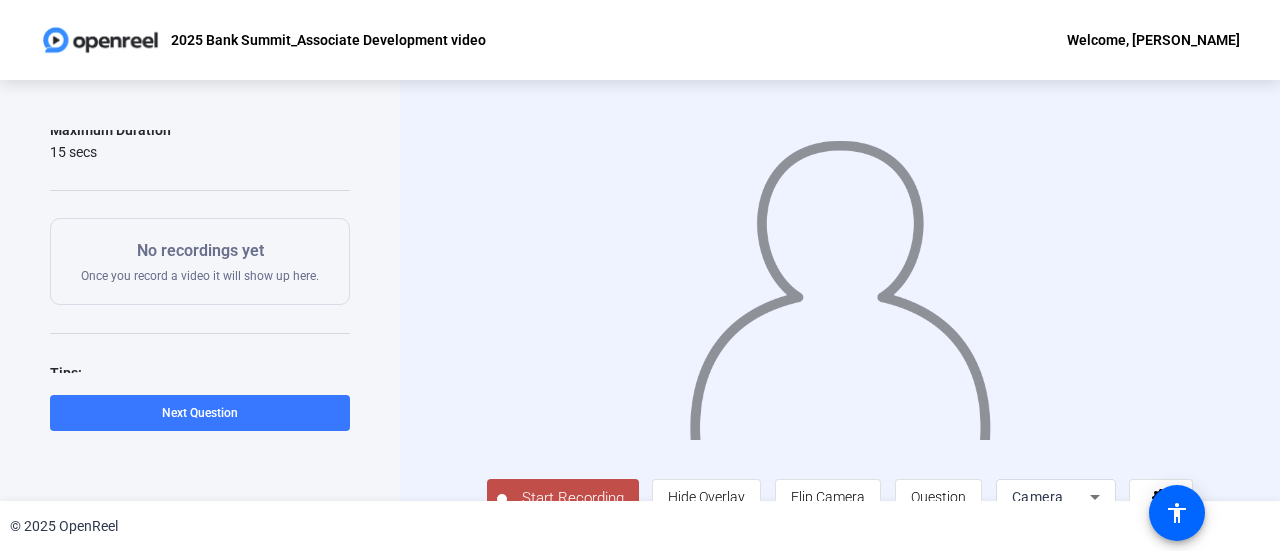 scroll, scrollTop: 44, scrollLeft: 0, axis: vertical 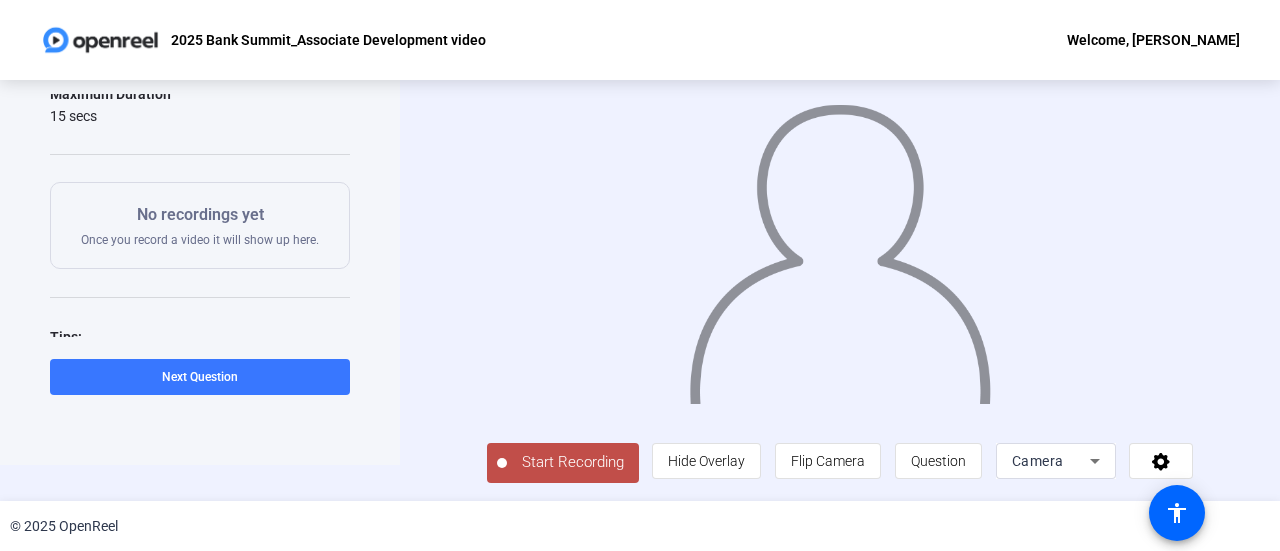 click on "Start Recording" 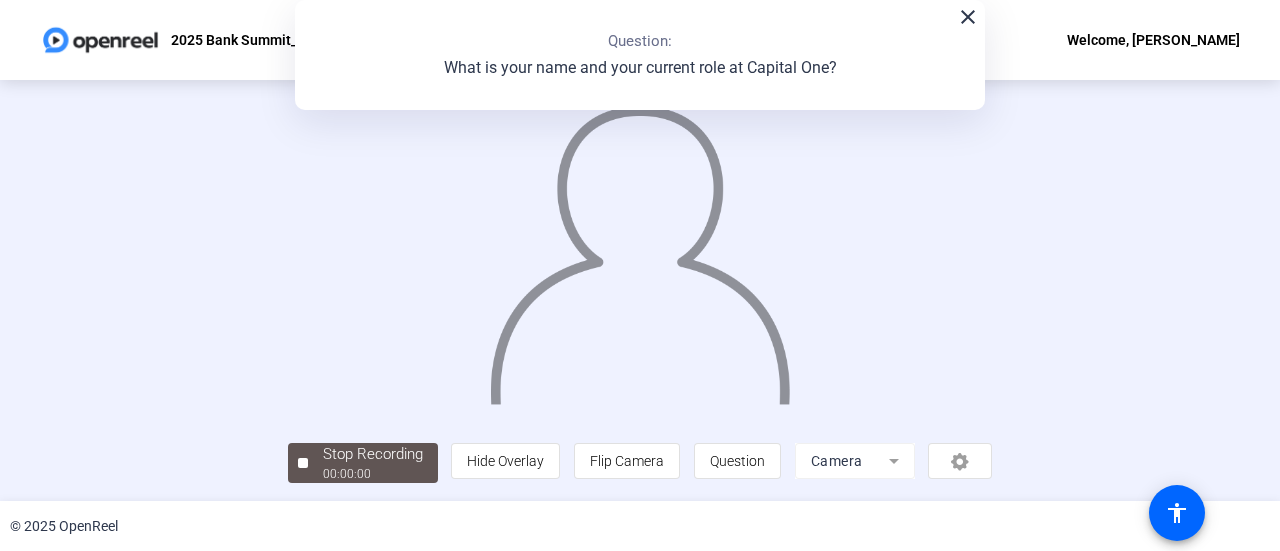 scroll, scrollTop: 140, scrollLeft: 0, axis: vertical 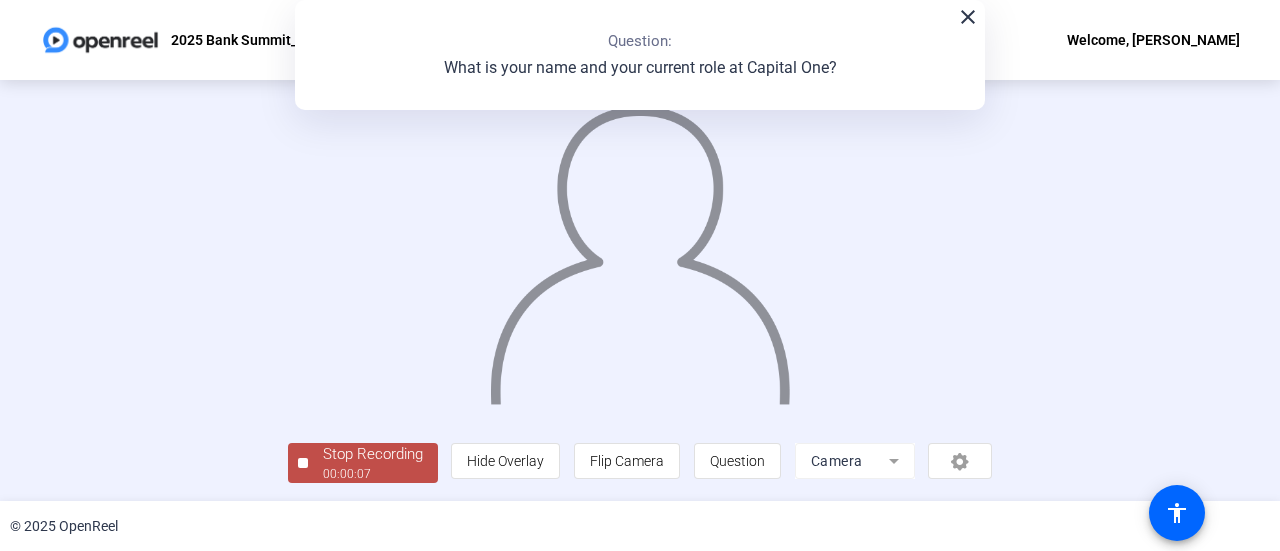 click on "Stop Recording" 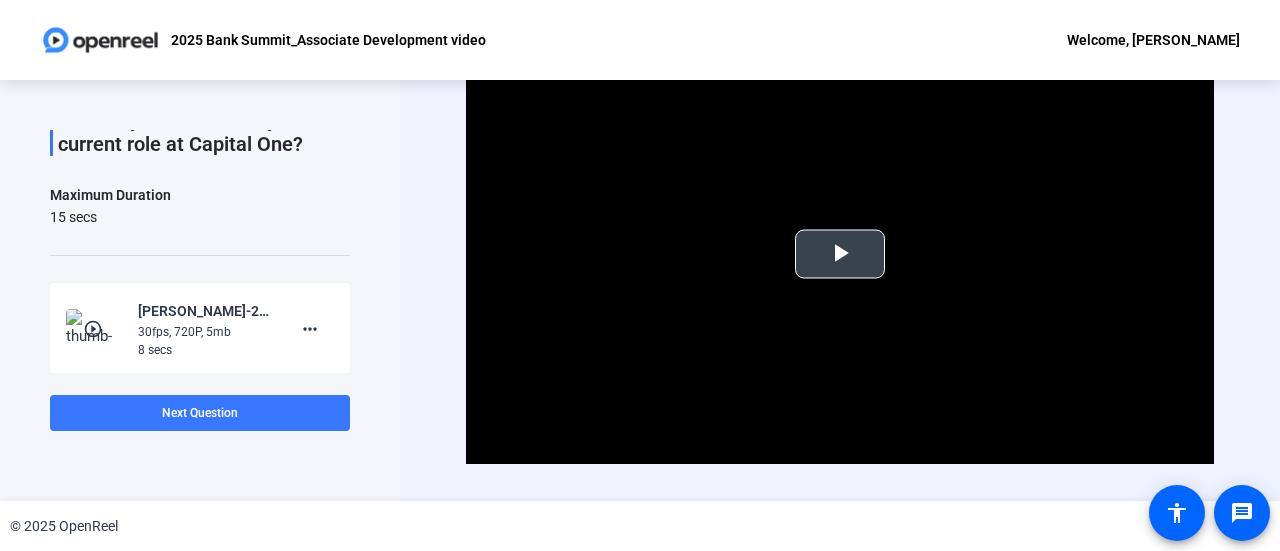 click at bounding box center (840, 254) 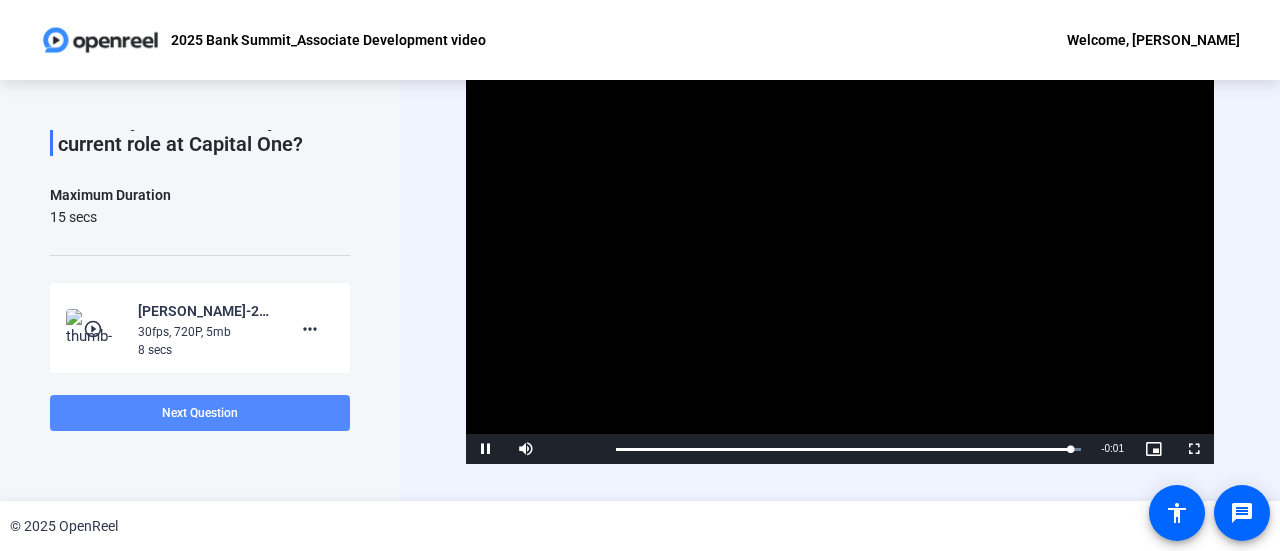 click 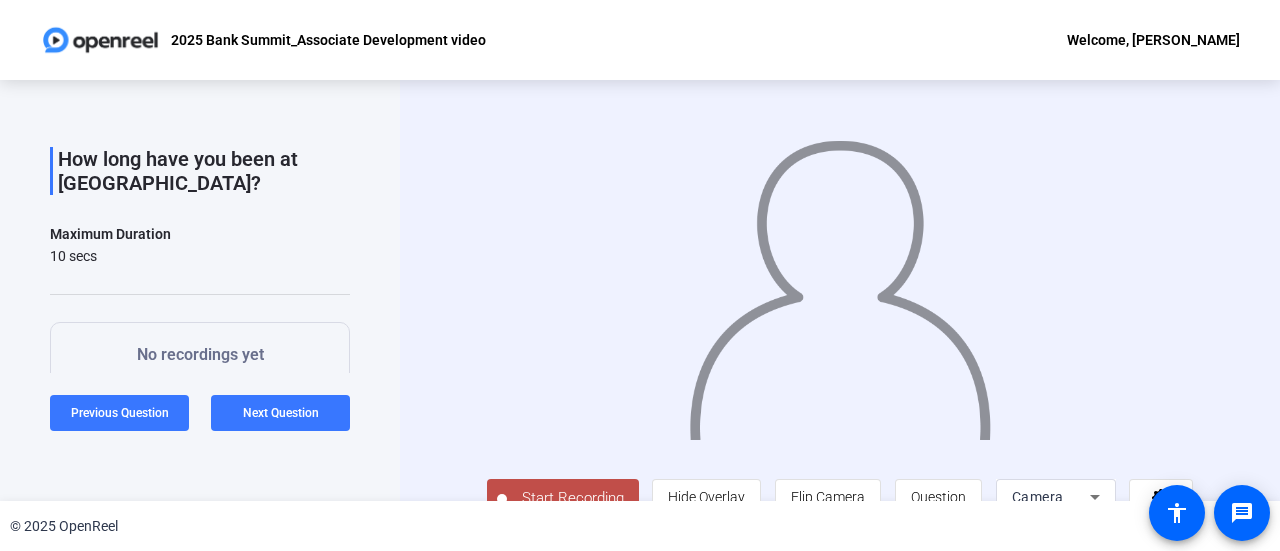 scroll, scrollTop: 103, scrollLeft: 0, axis: vertical 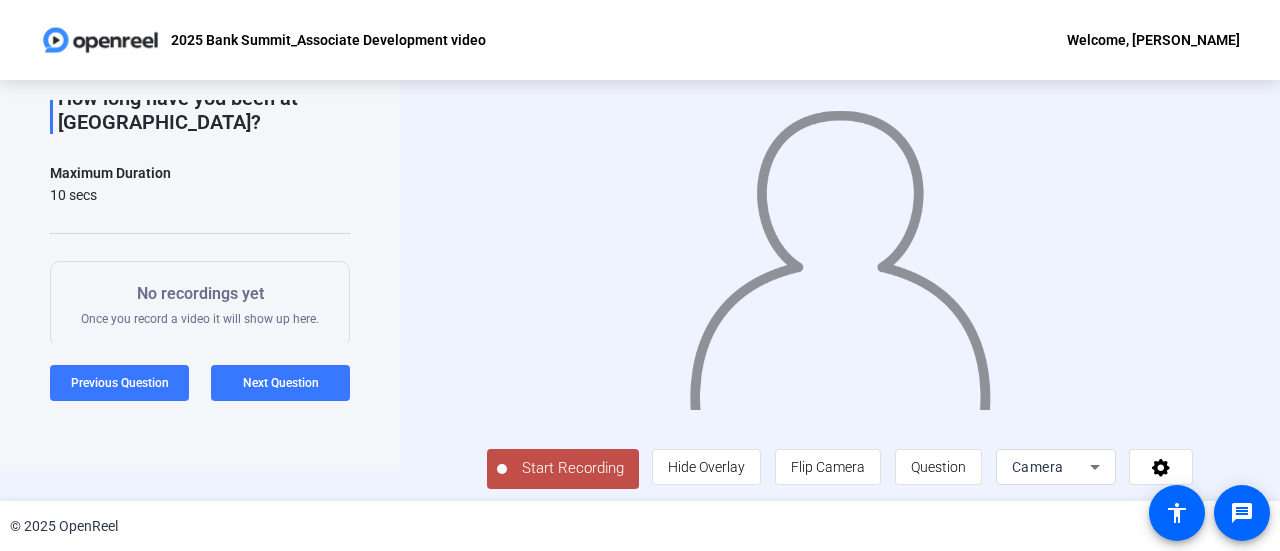 click on "Start Recording" 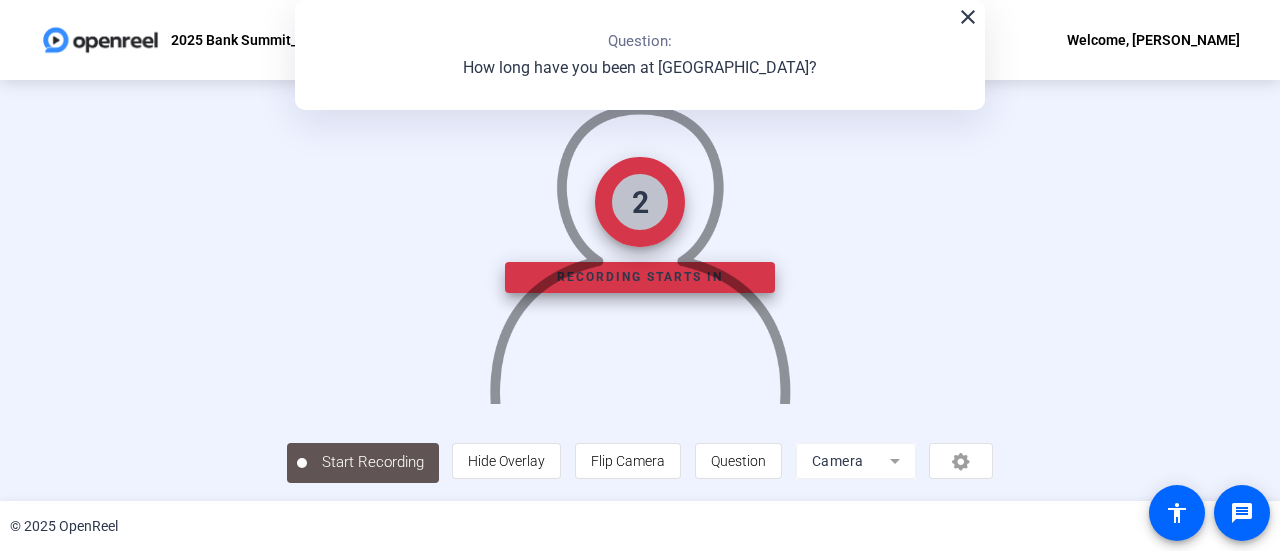 scroll, scrollTop: 118, scrollLeft: 0, axis: vertical 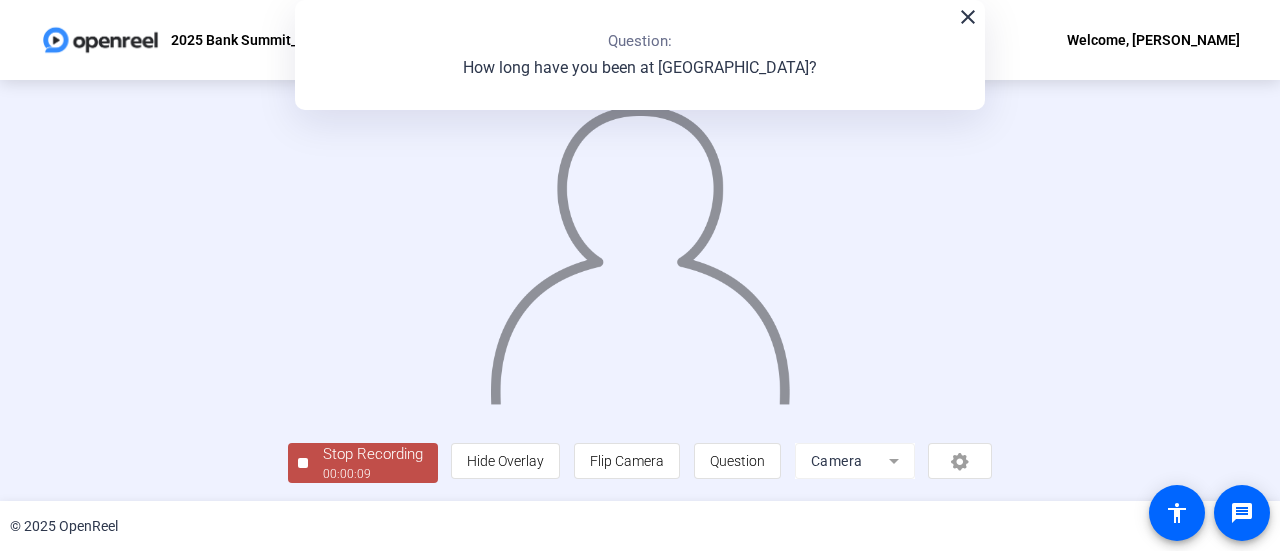 click on "Stop Recording" 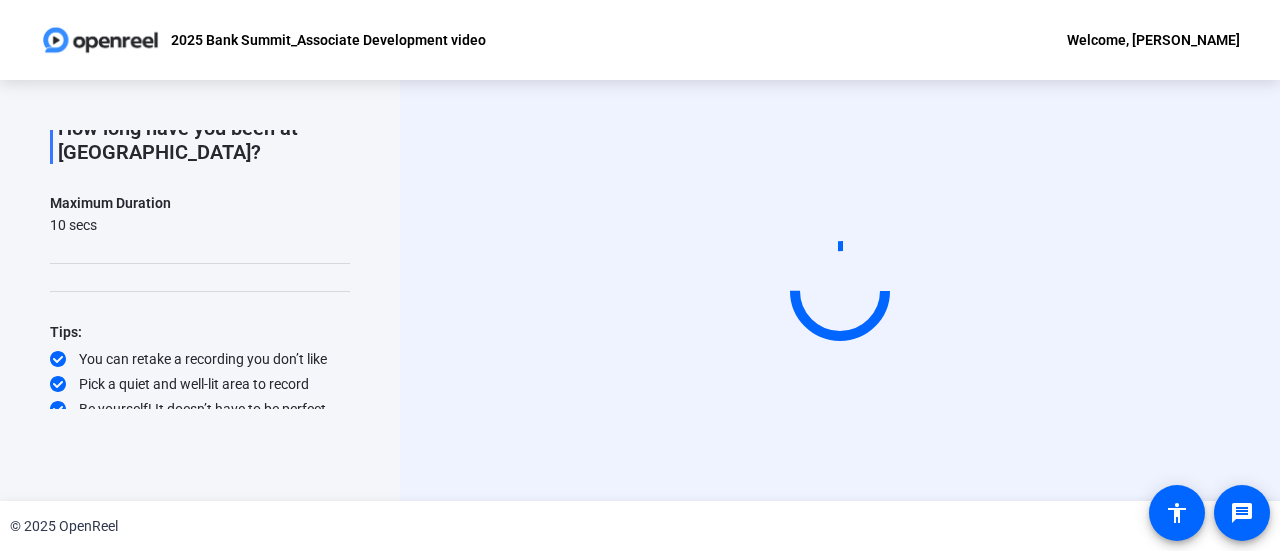 scroll, scrollTop: 0, scrollLeft: 0, axis: both 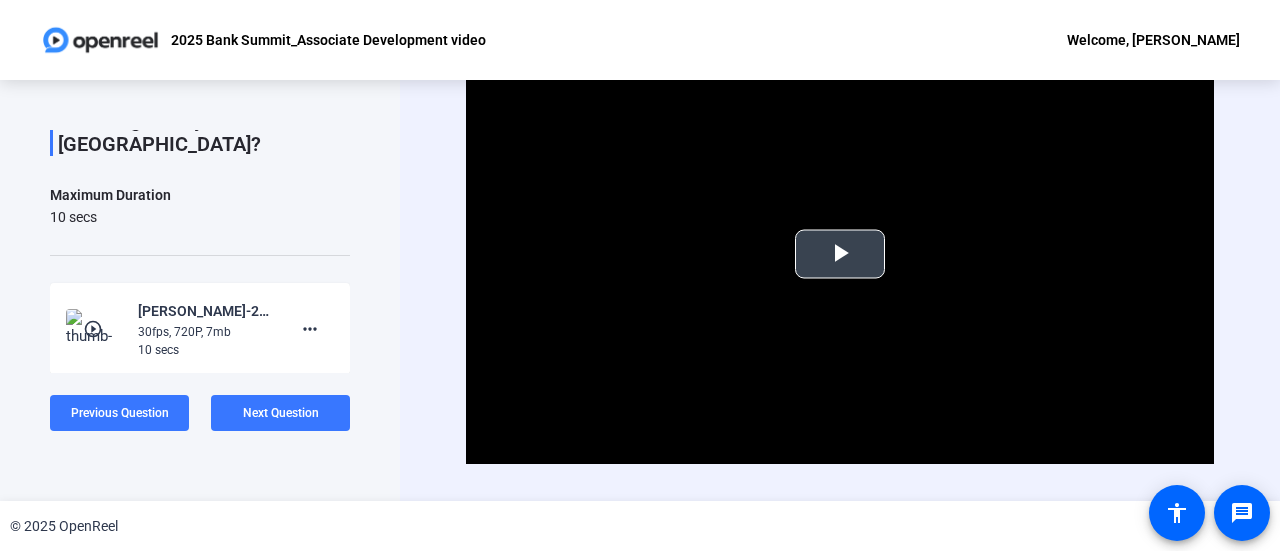click at bounding box center [840, 254] 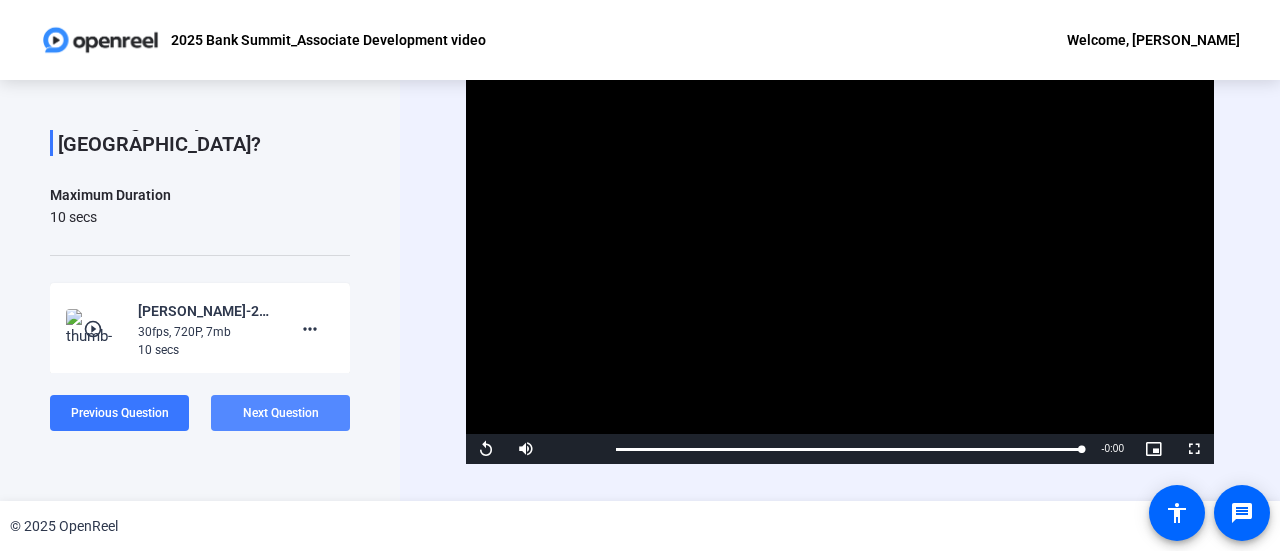 click on "Next Question" 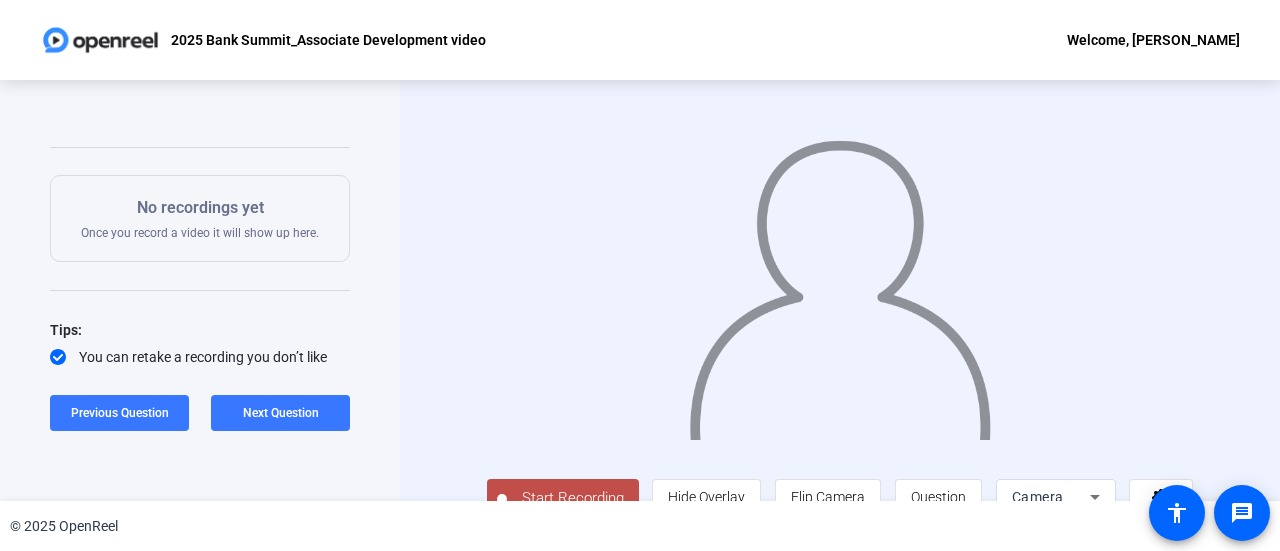 scroll, scrollTop: 130, scrollLeft: 0, axis: vertical 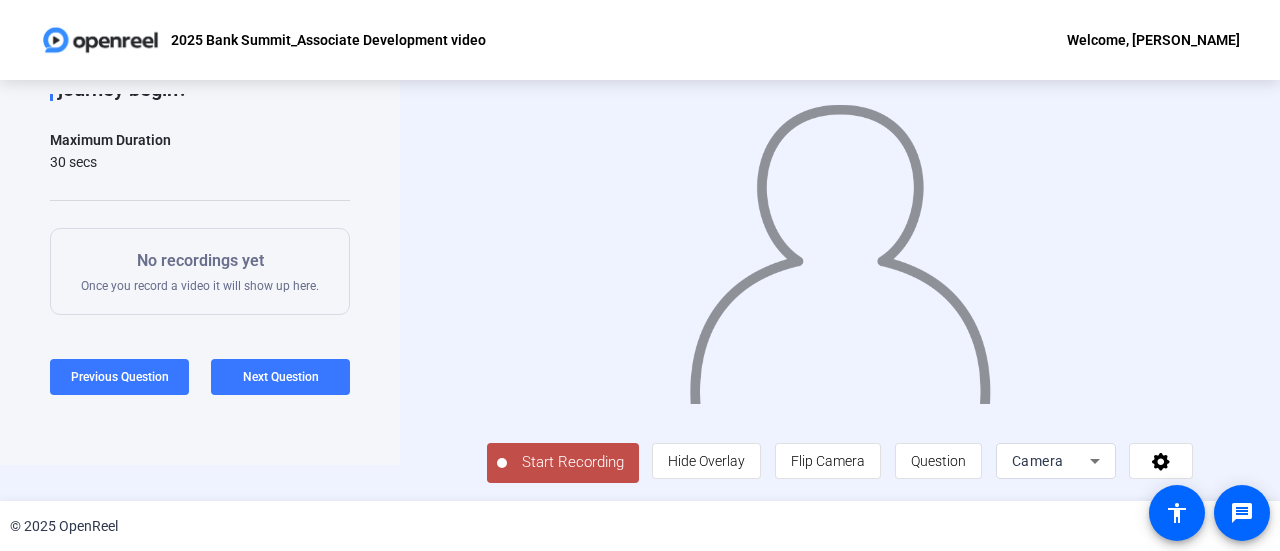 click on "Start Recording" 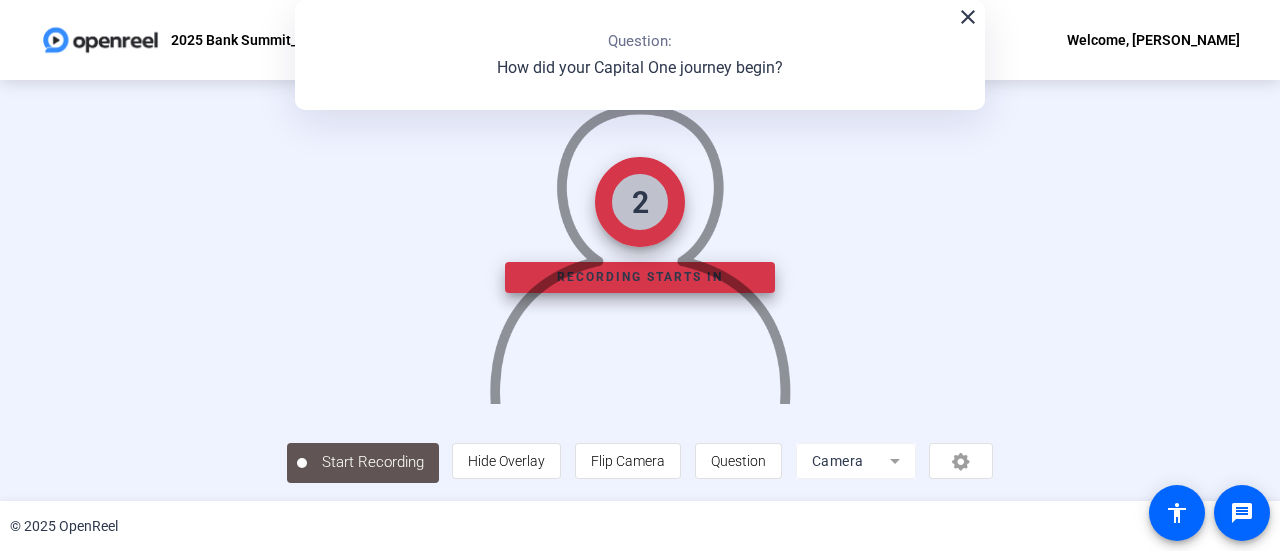 scroll, scrollTop: 99, scrollLeft: 0, axis: vertical 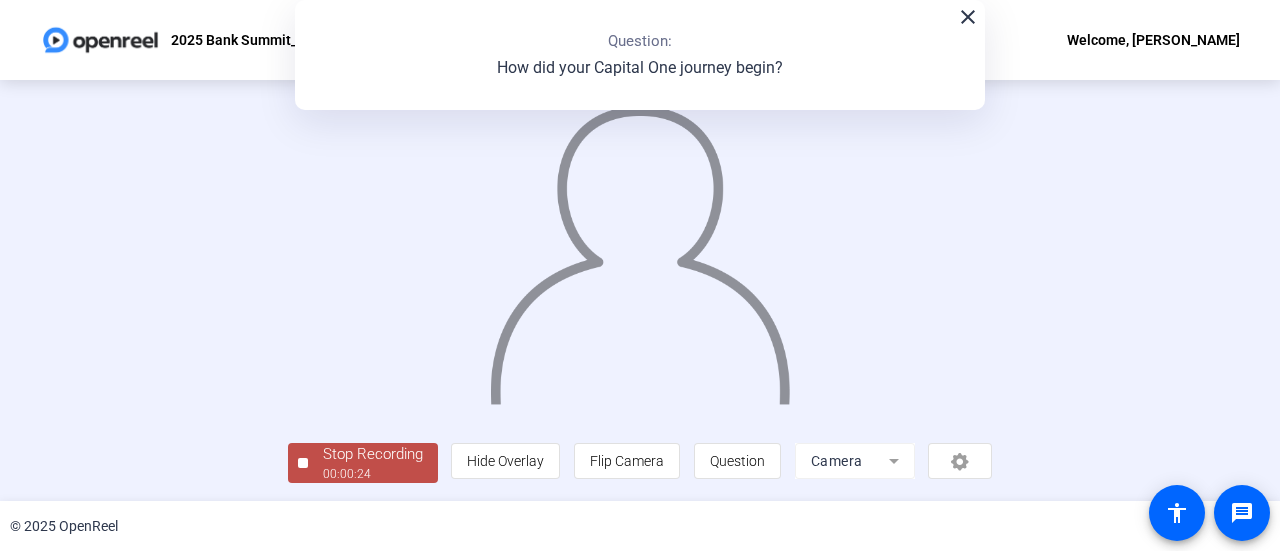 click on "Stop Recording" 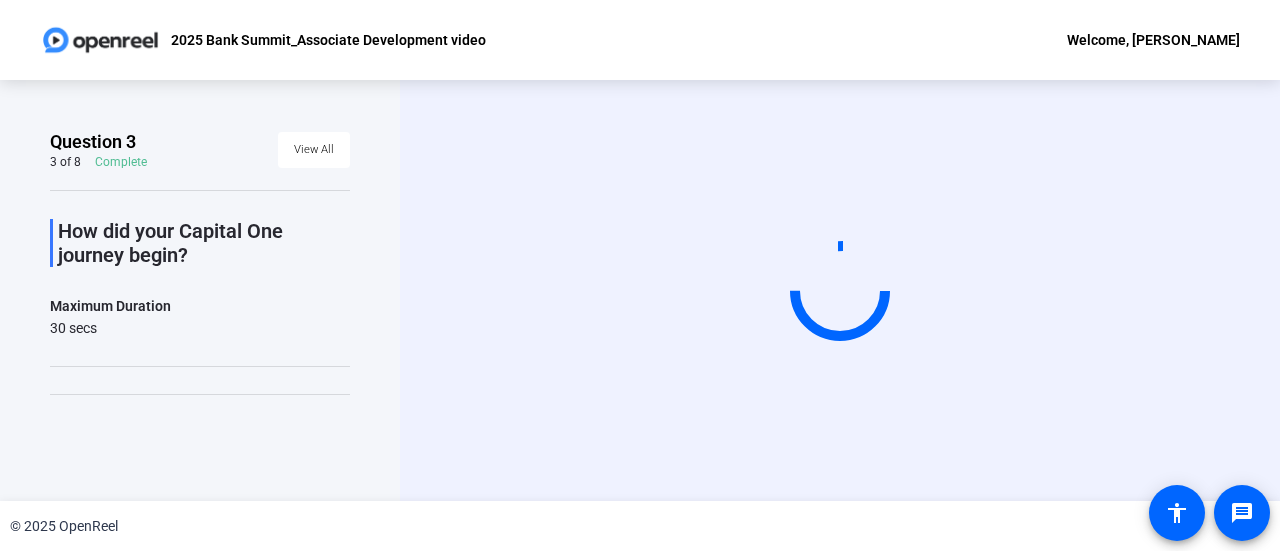 scroll, scrollTop: 93, scrollLeft: 0, axis: vertical 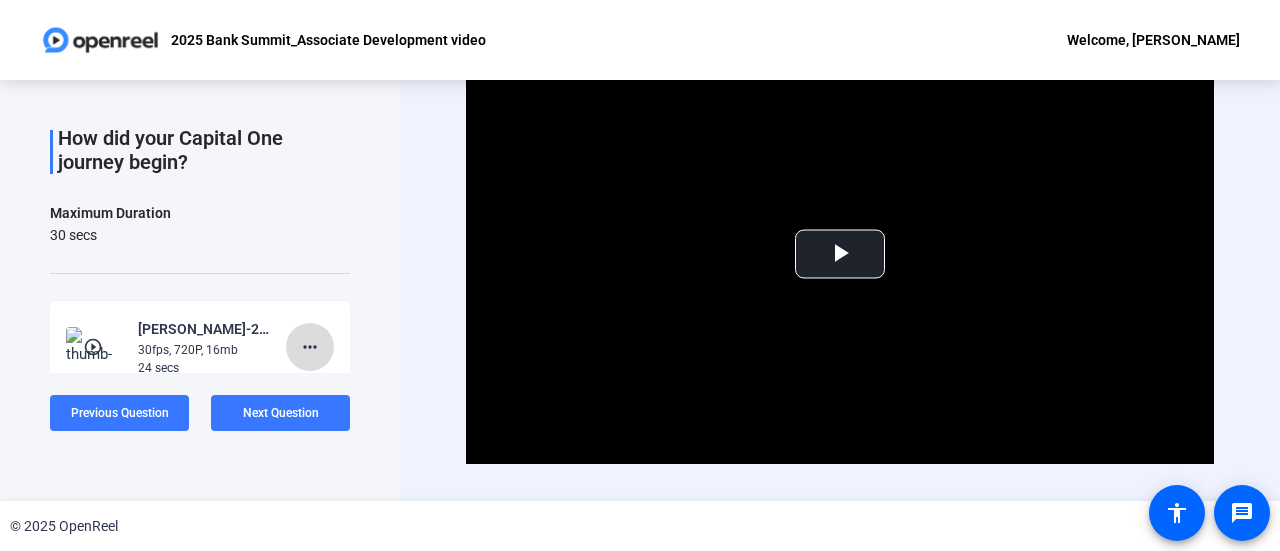 click on "more_horiz" 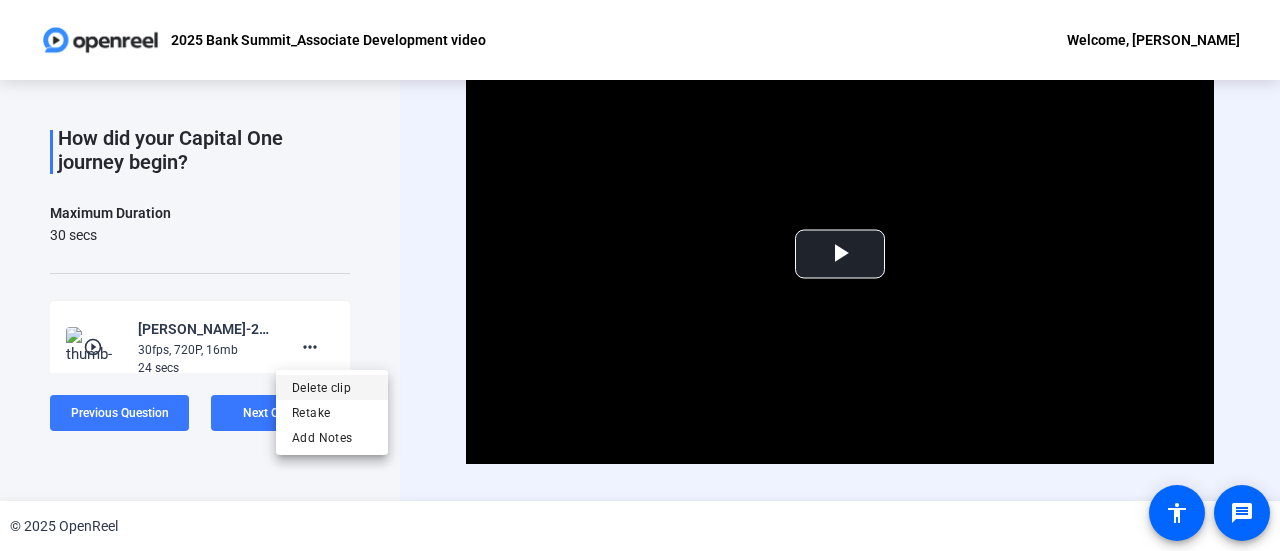 click on "Delete clip" at bounding box center [332, 388] 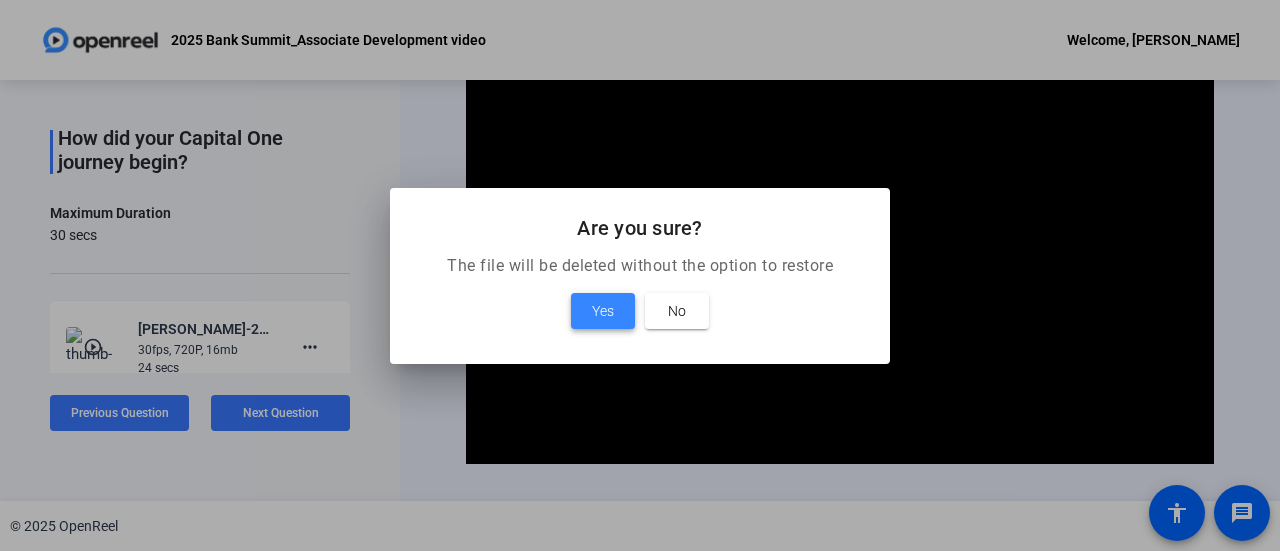 click on "Yes" at bounding box center (603, 311) 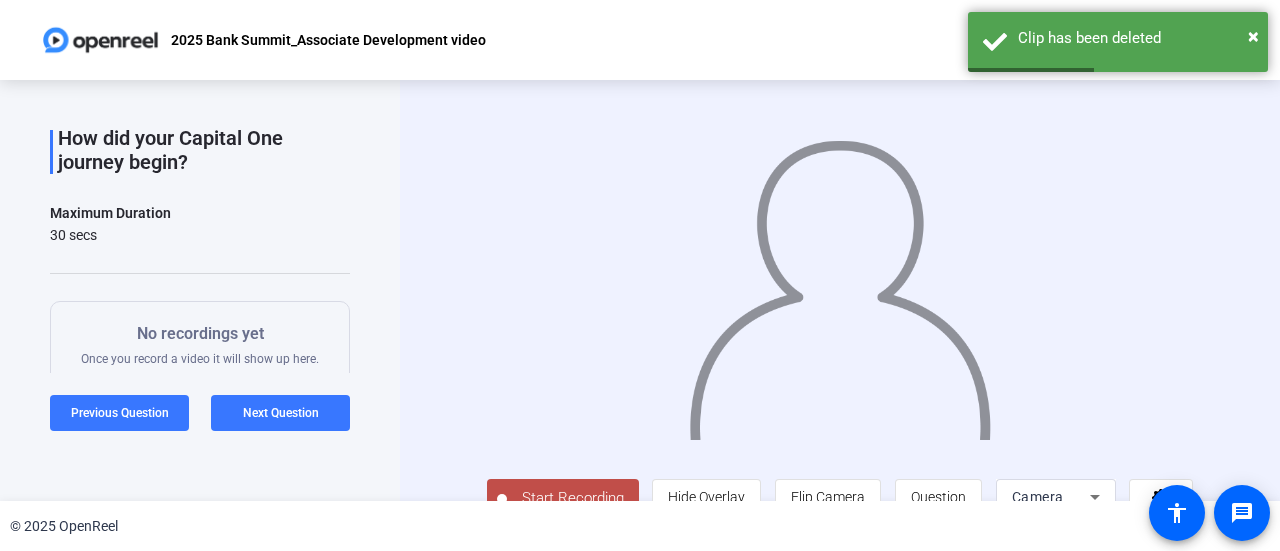click on "Start Recording" 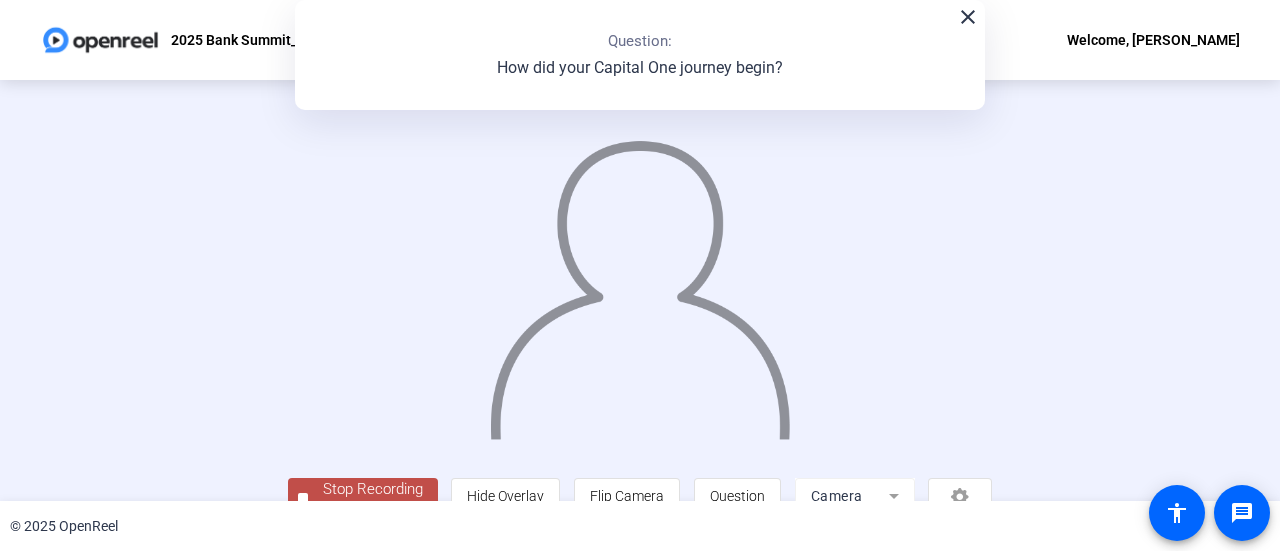 scroll, scrollTop: 140, scrollLeft: 0, axis: vertical 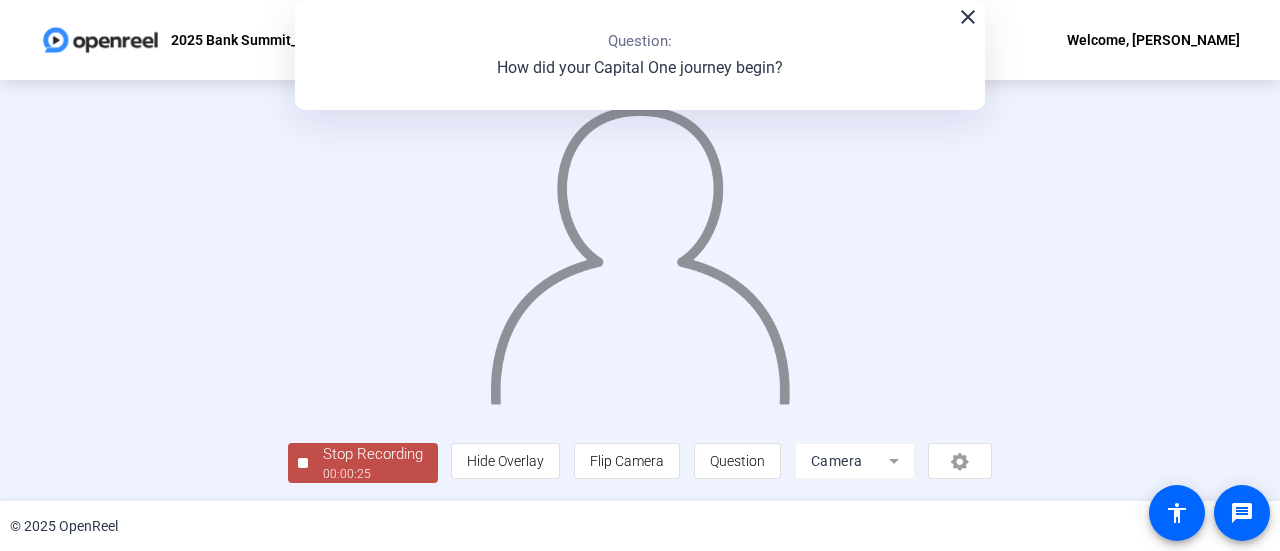 click on "00:00:25" 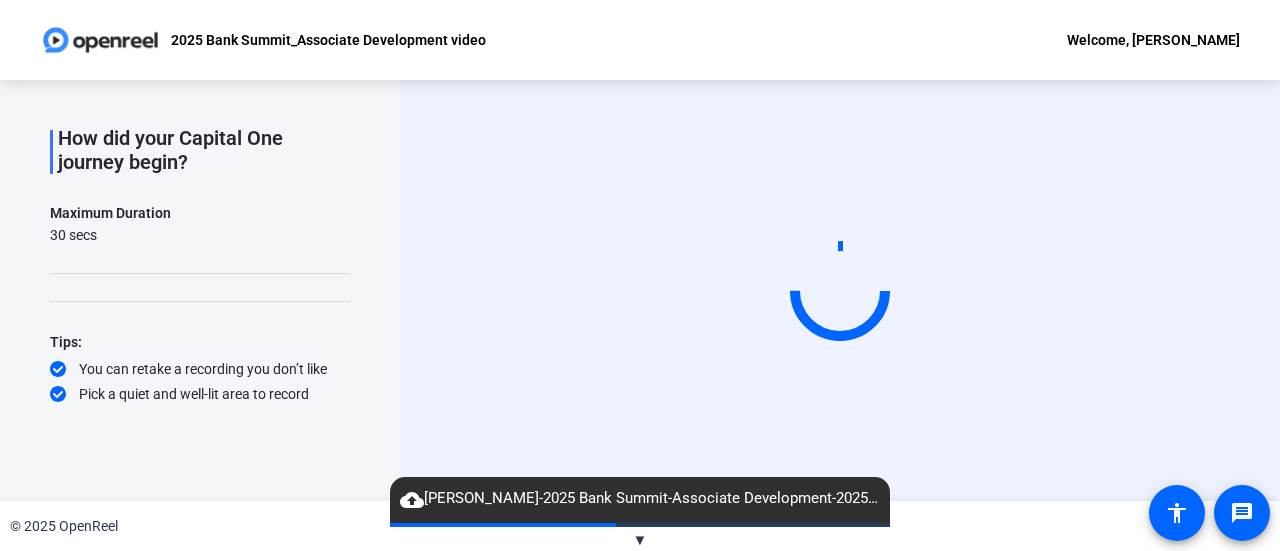 scroll, scrollTop: 111, scrollLeft: 0, axis: vertical 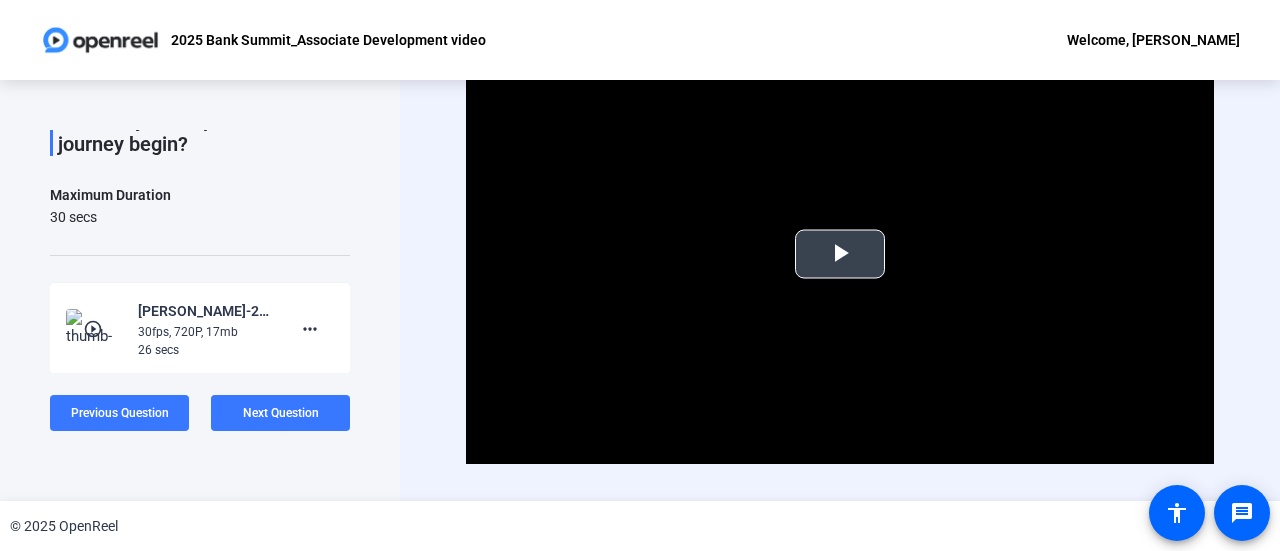 click at bounding box center (840, 254) 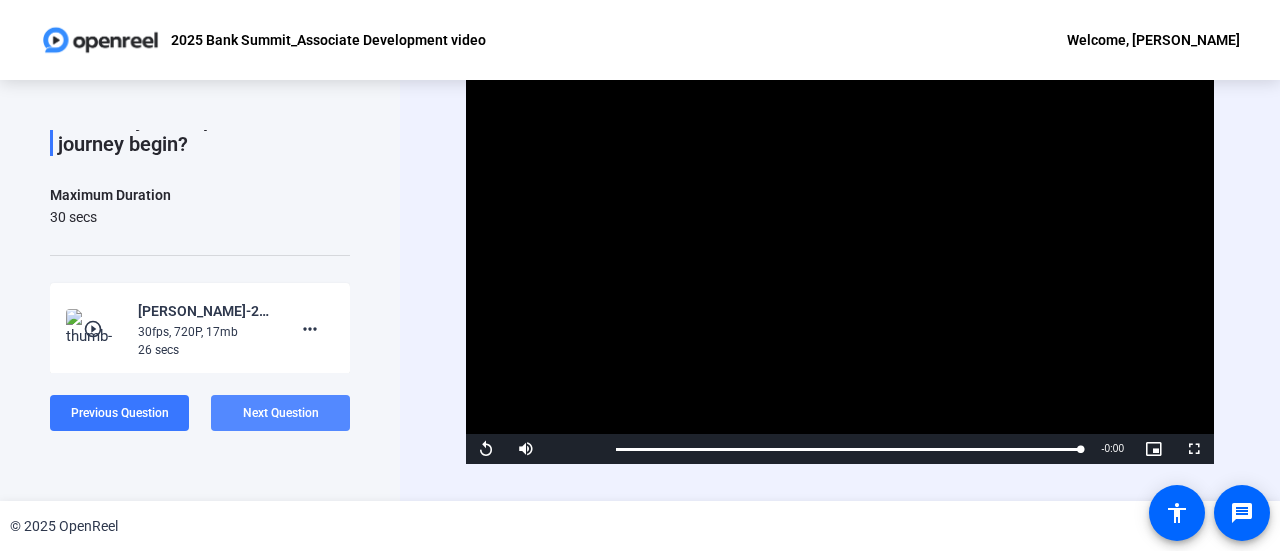 click on "Next Question" 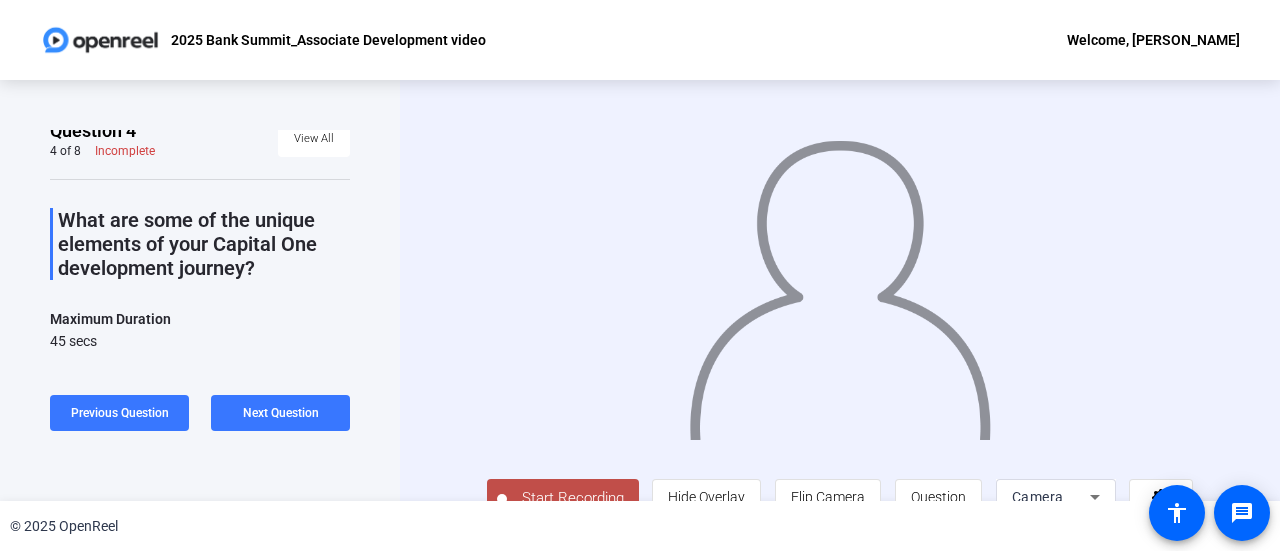 scroll, scrollTop: 0, scrollLeft: 0, axis: both 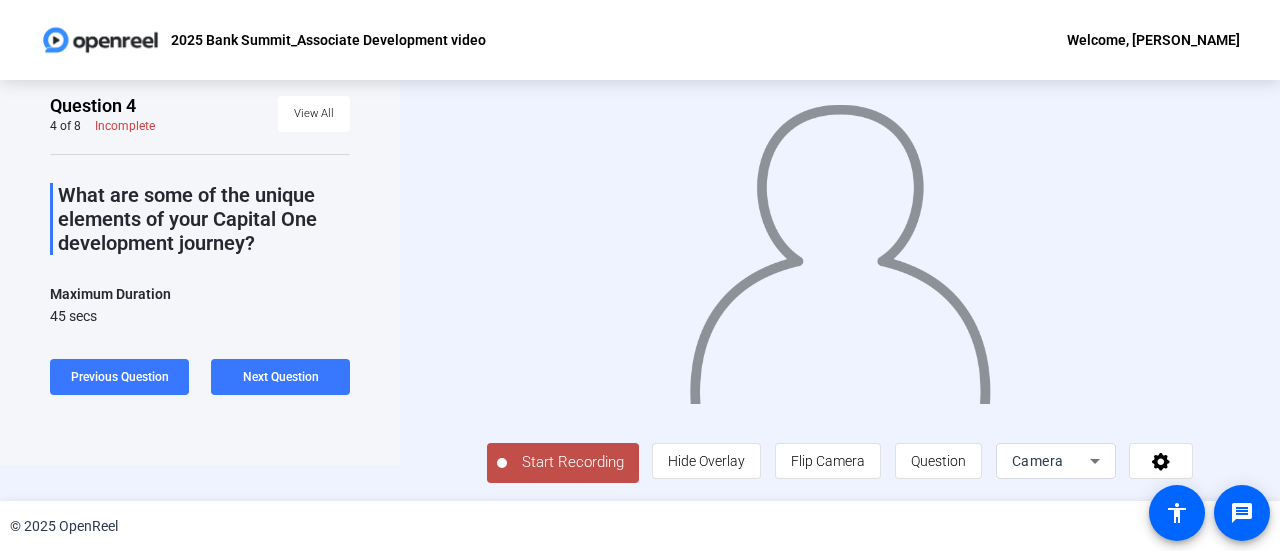click on "Start Recording" 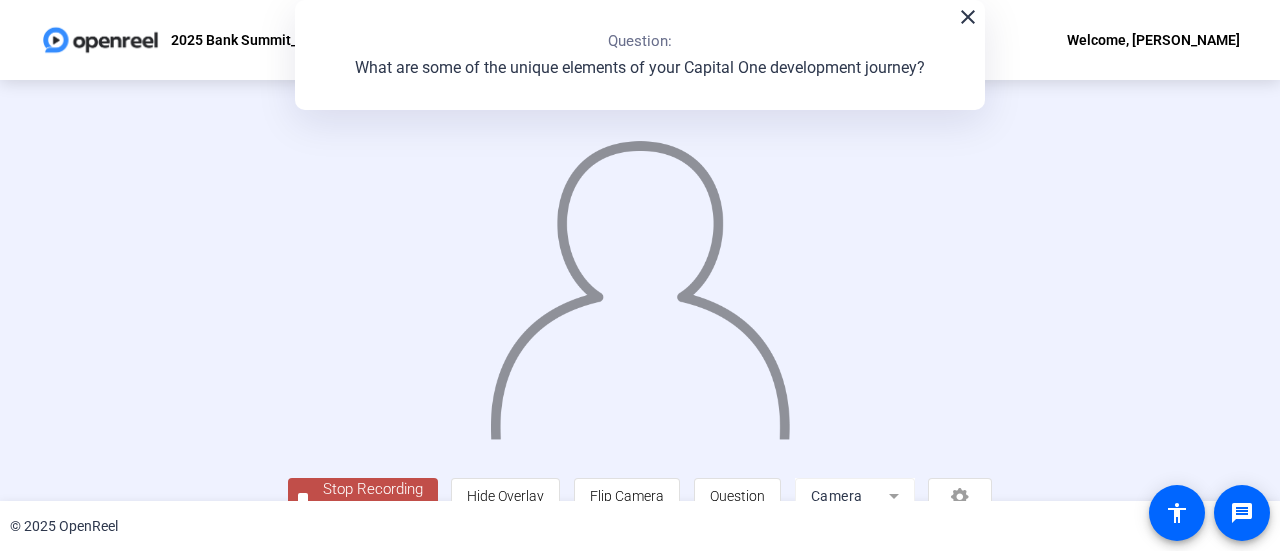 scroll, scrollTop: 140, scrollLeft: 0, axis: vertical 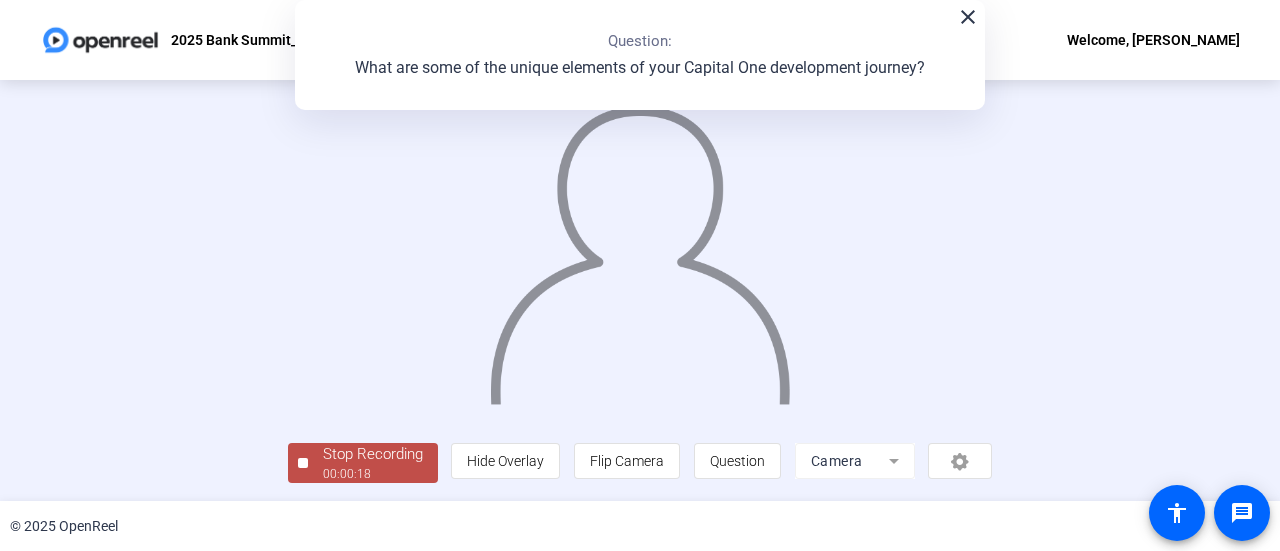 click on "Stop Recording" 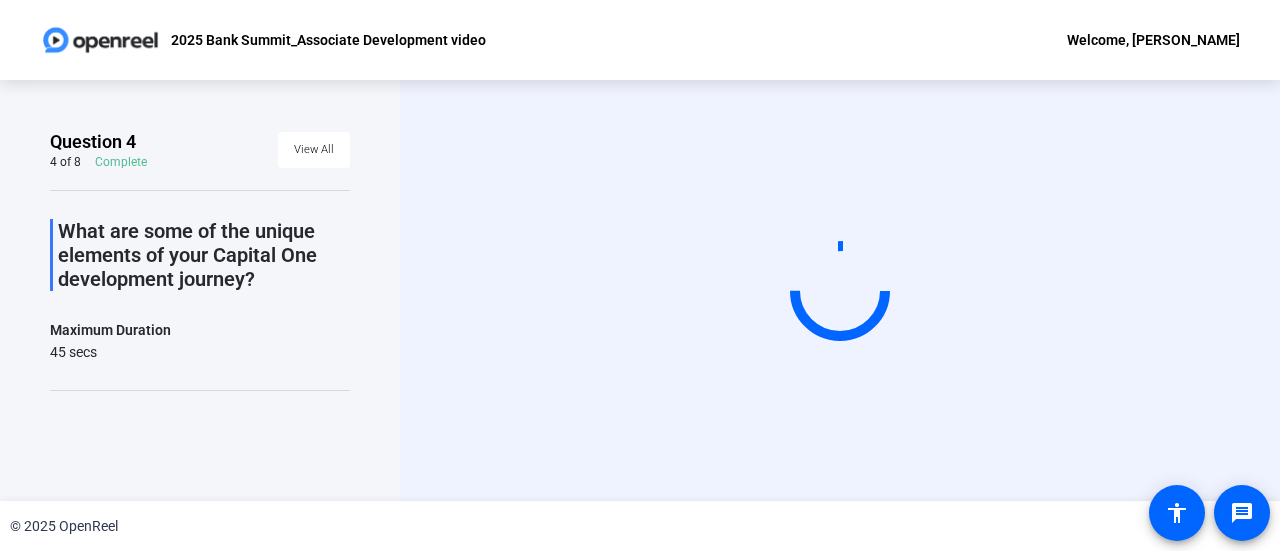 scroll, scrollTop: 0, scrollLeft: 0, axis: both 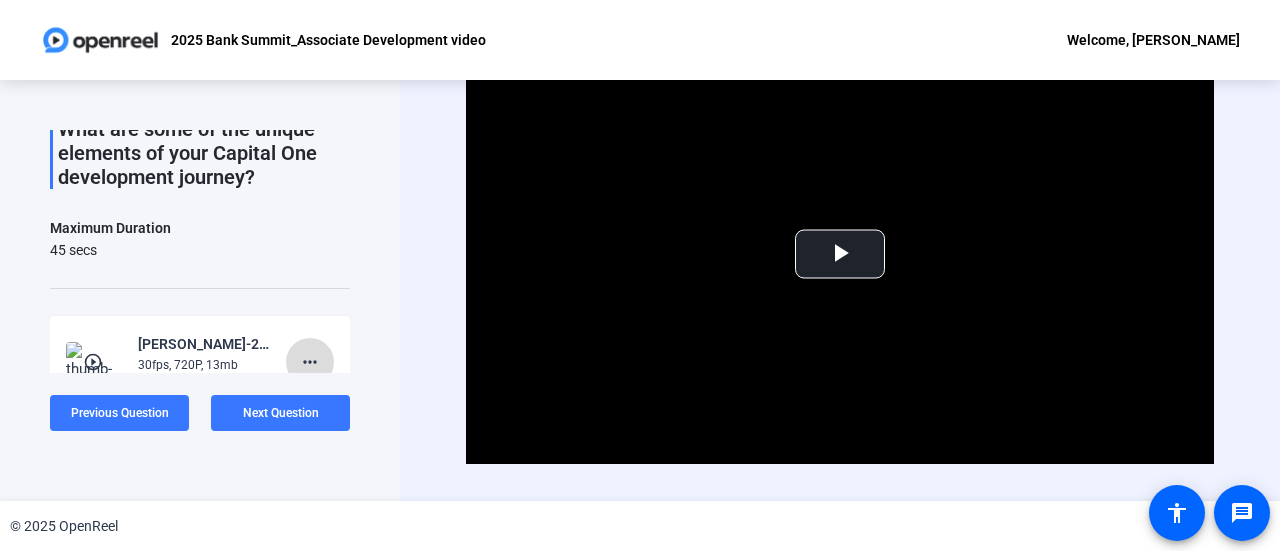 click on "more_horiz" 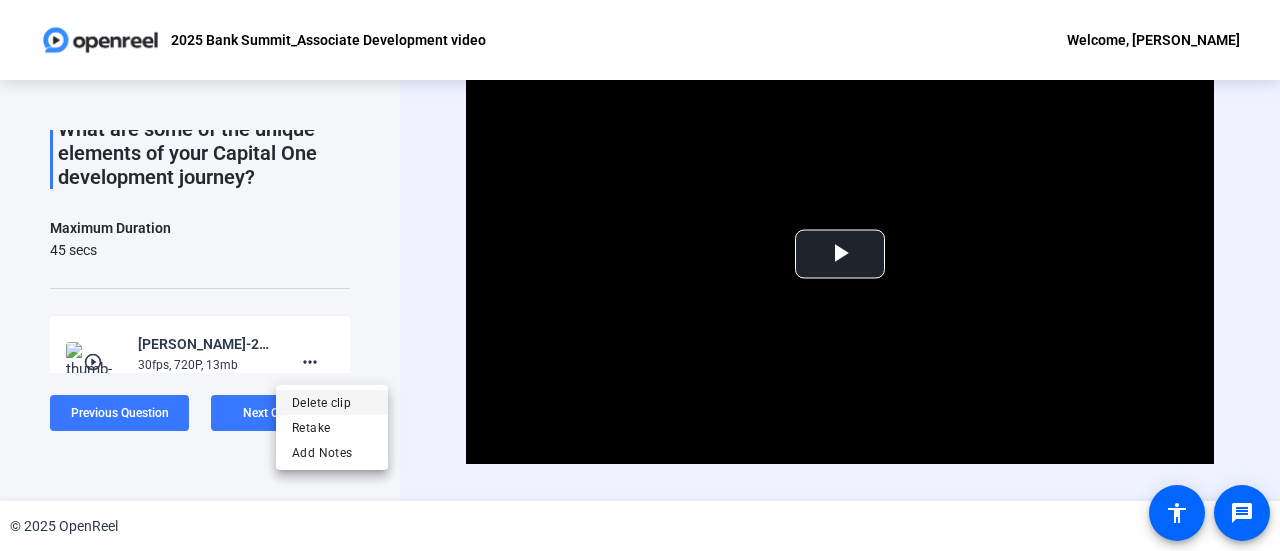 click on "Delete clip" at bounding box center (332, 402) 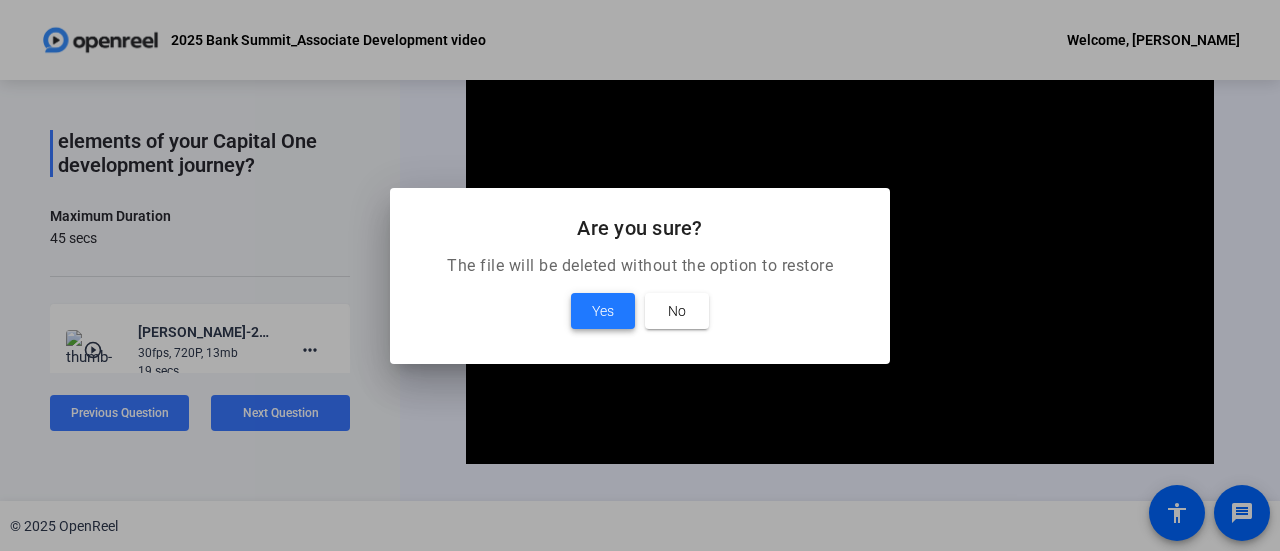click on "Yes" at bounding box center [603, 311] 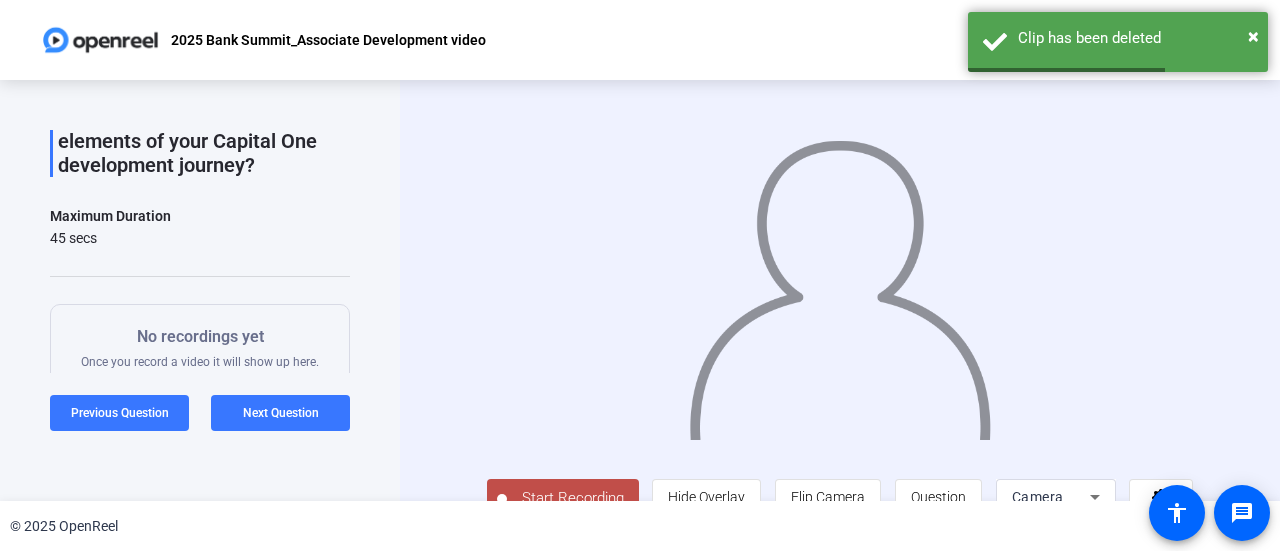 scroll, scrollTop: 44, scrollLeft: 0, axis: vertical 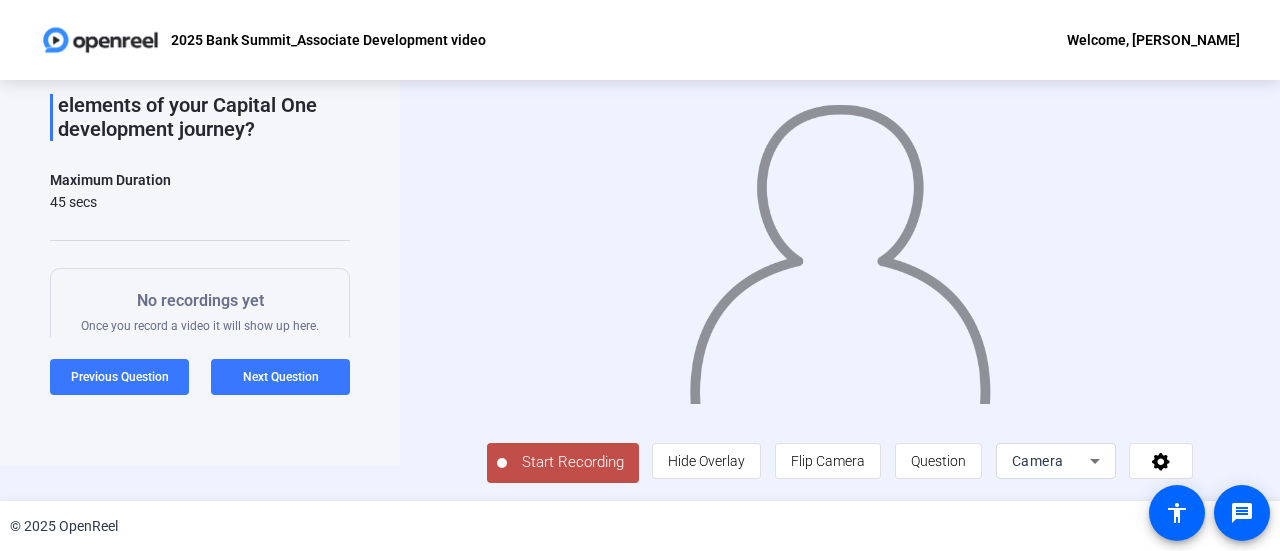 click on "Start Recording" 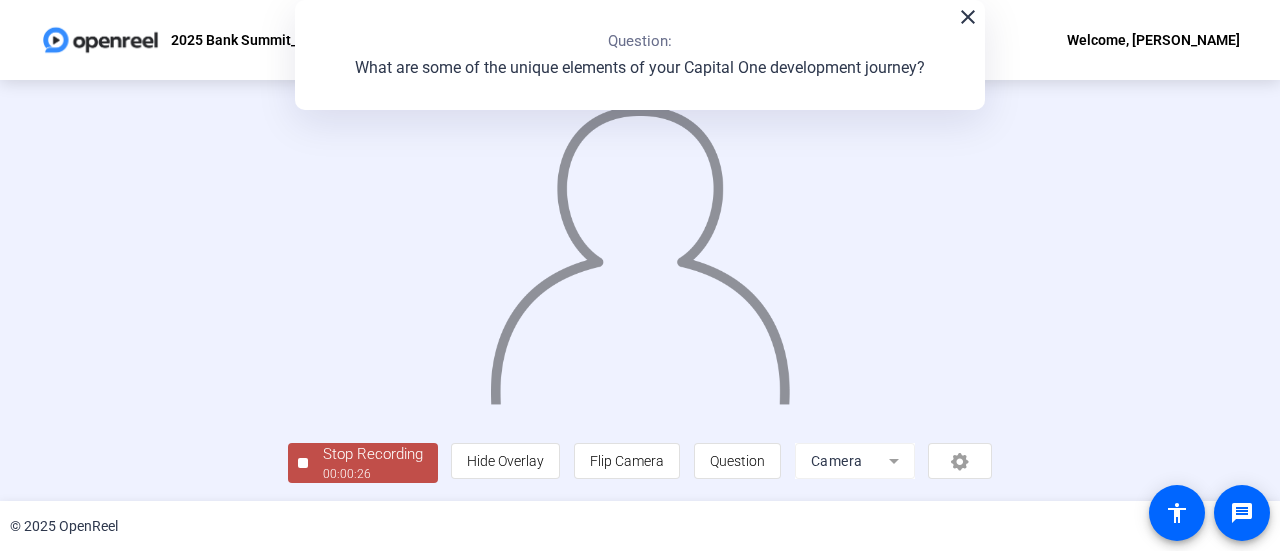 scroll, scrollTop: 140, scrollLeft: 0, axis: vertical 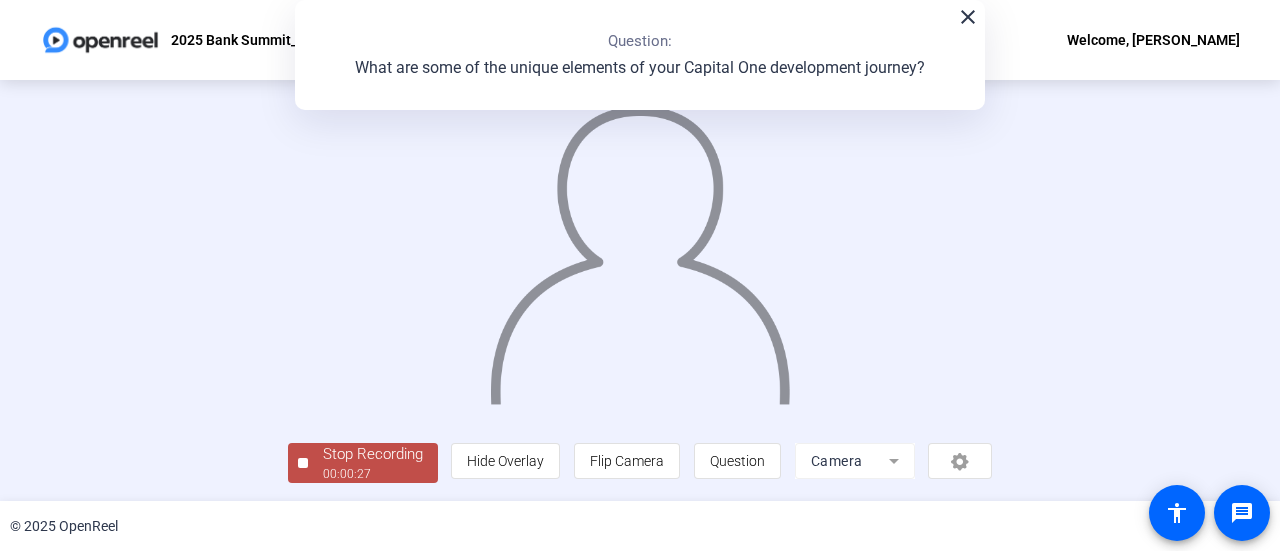 click on "Stop Recording  00:00:27" 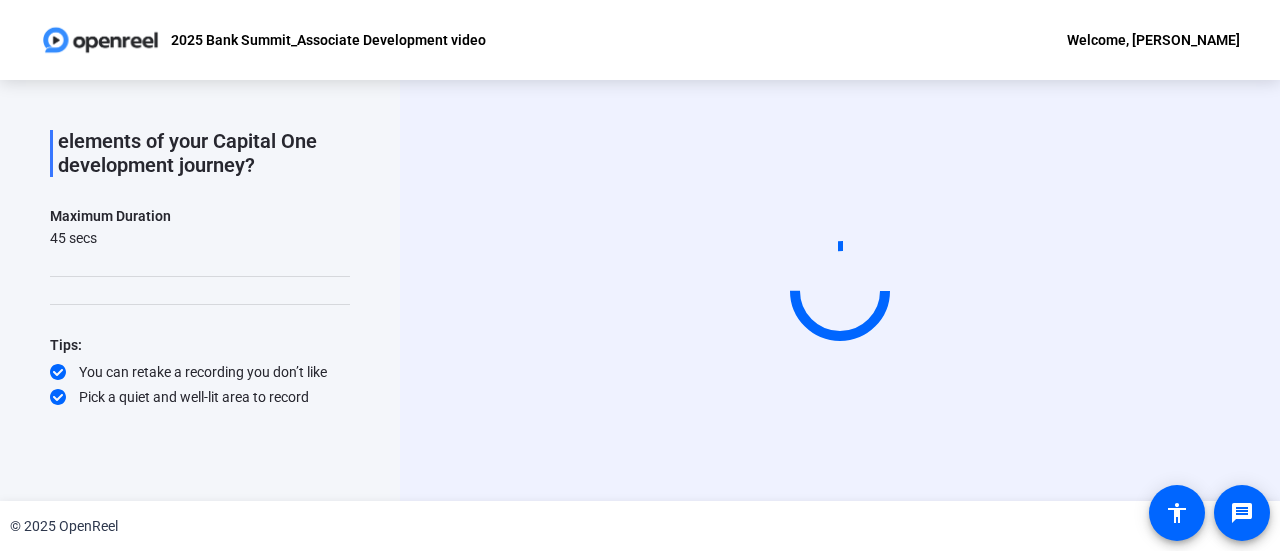 scroll, scrollTop: 0, scrollLeft: 0, axis: both 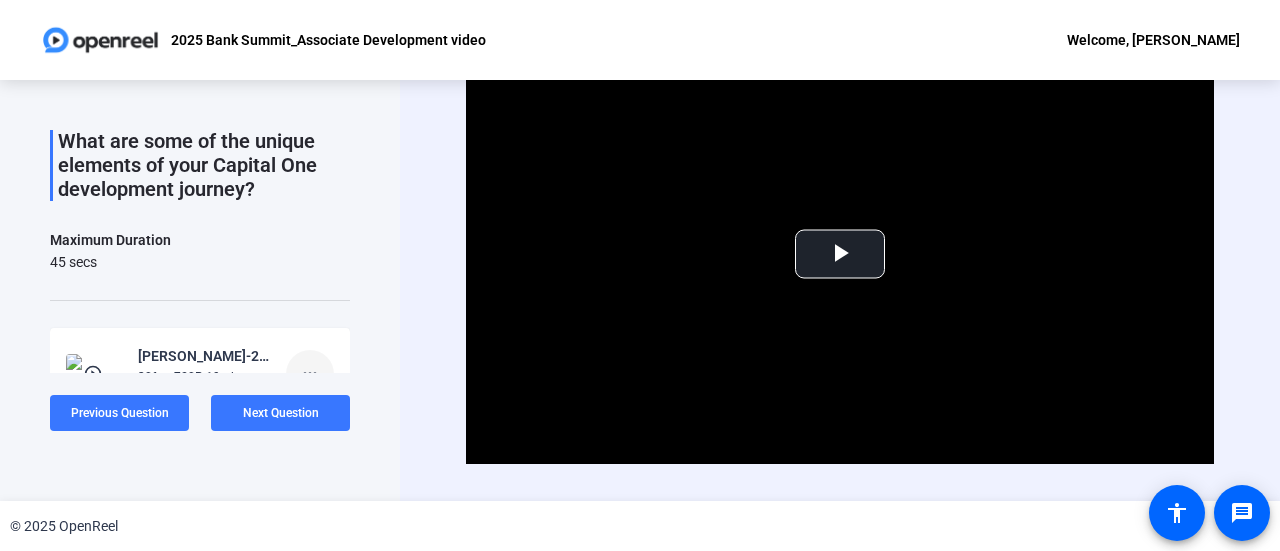click on "more_horiz" 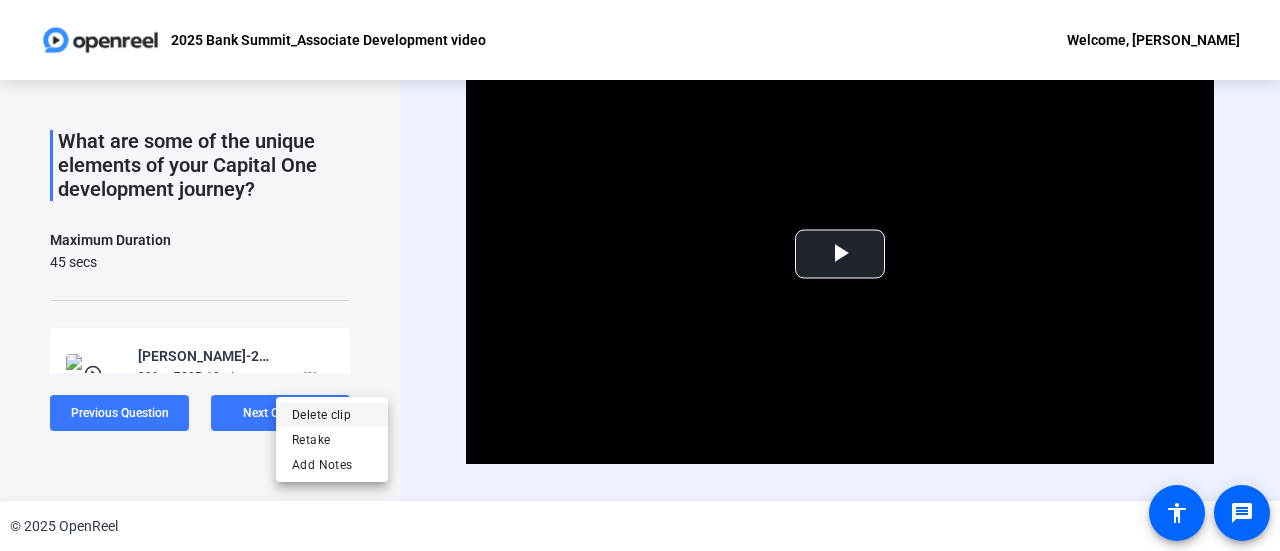 click on "Delete clip" at bounding box center (332, 415) 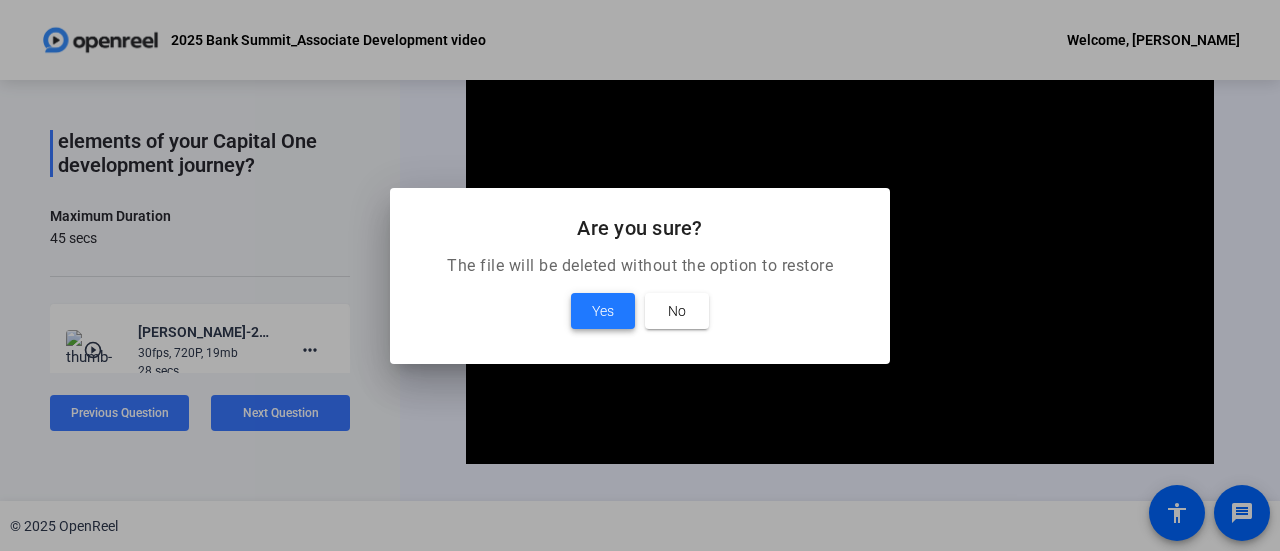 click on "Yes" at bounding box center (603, 311) 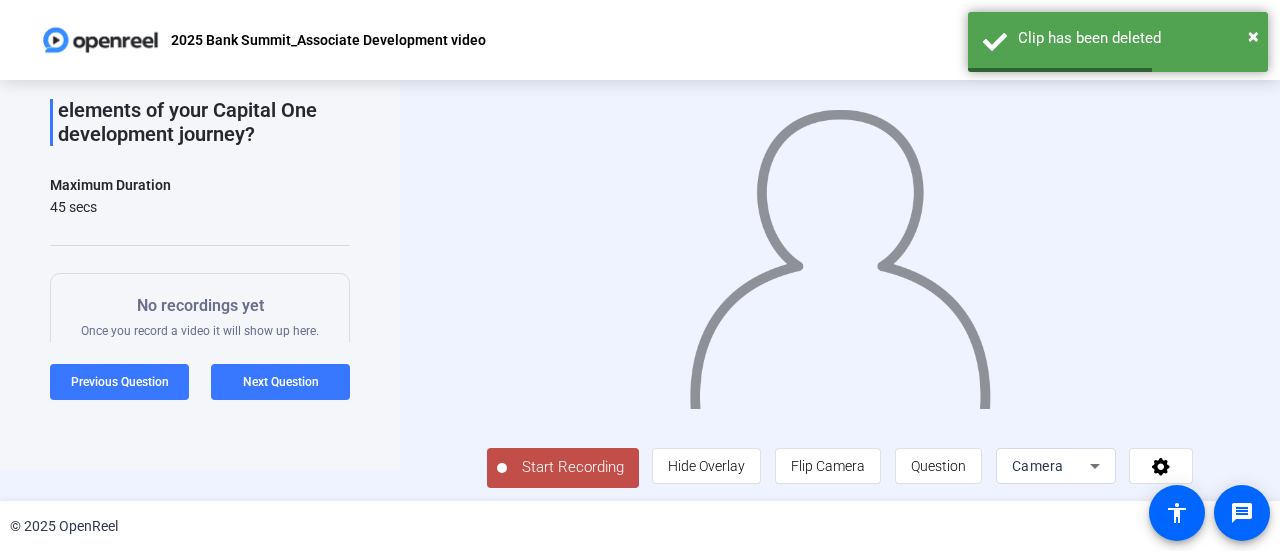 scroll, scrollTop: 44, scrollLeft: 0, axis: vertical 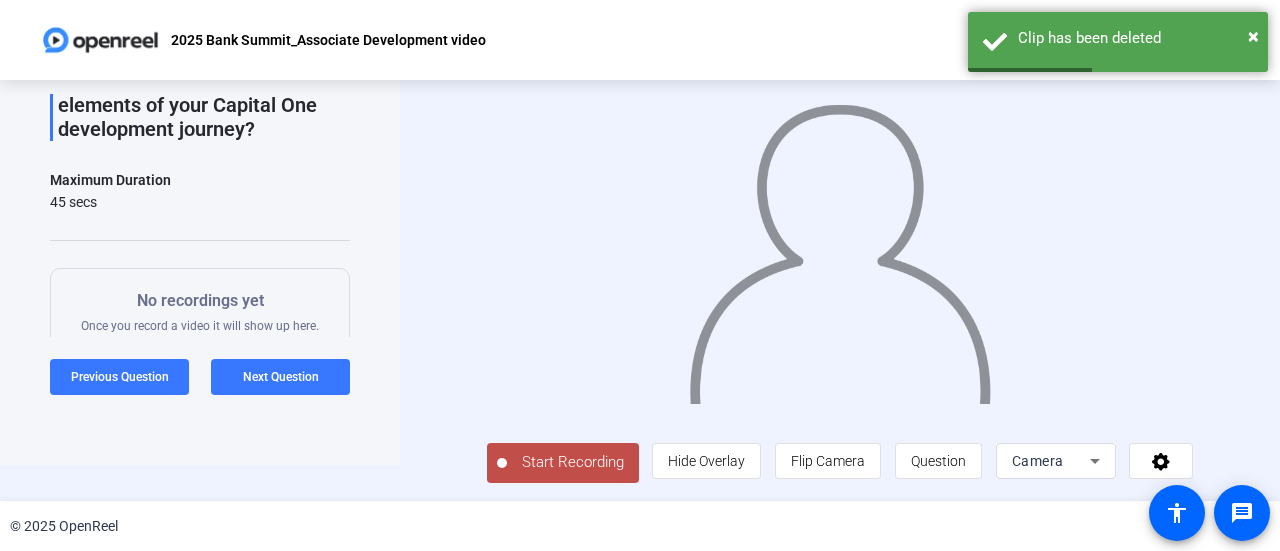 click on "Start Recording" 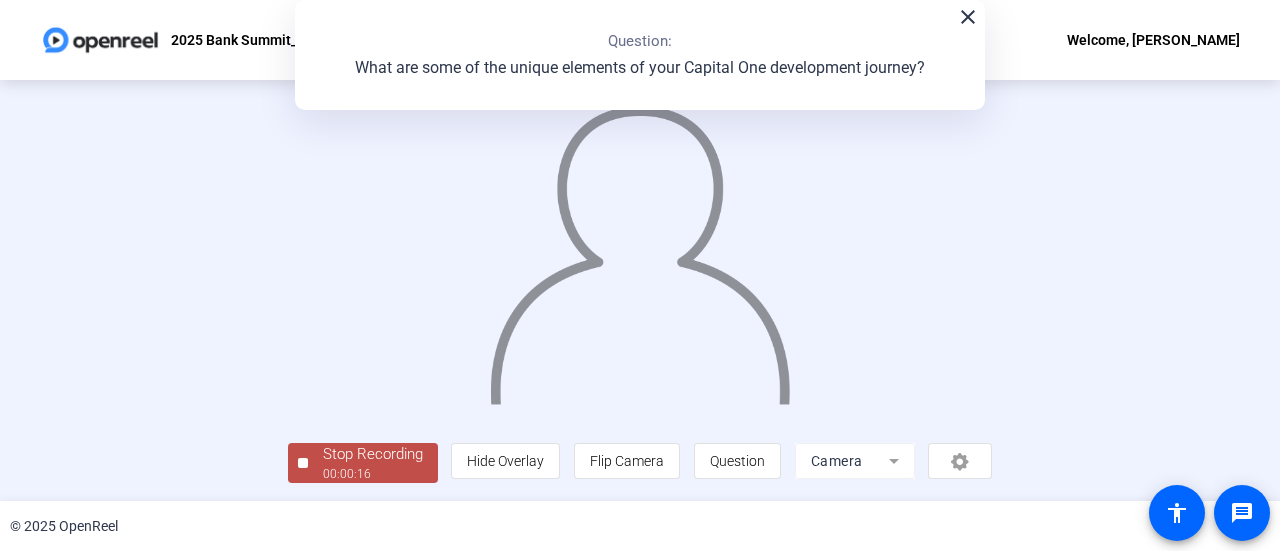 scroll, scrollTop: 140, scrollLeft: 0, axis: vertical 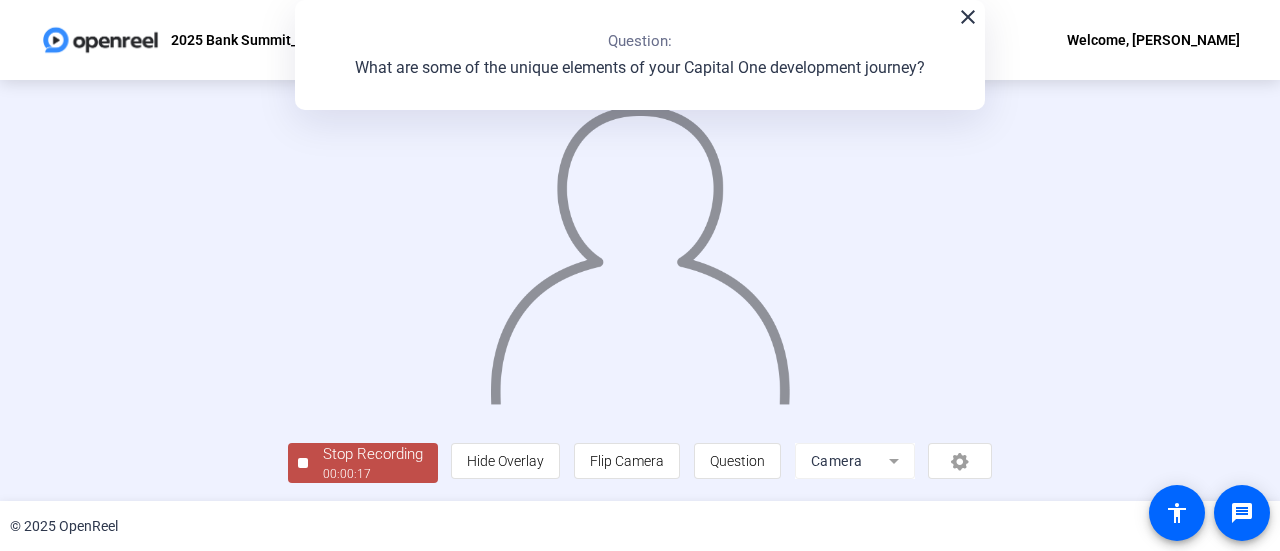 click on "Stop Recording  00:00:17  person  Hide Overlay flip Flip Camera question_mark  Question Camera" 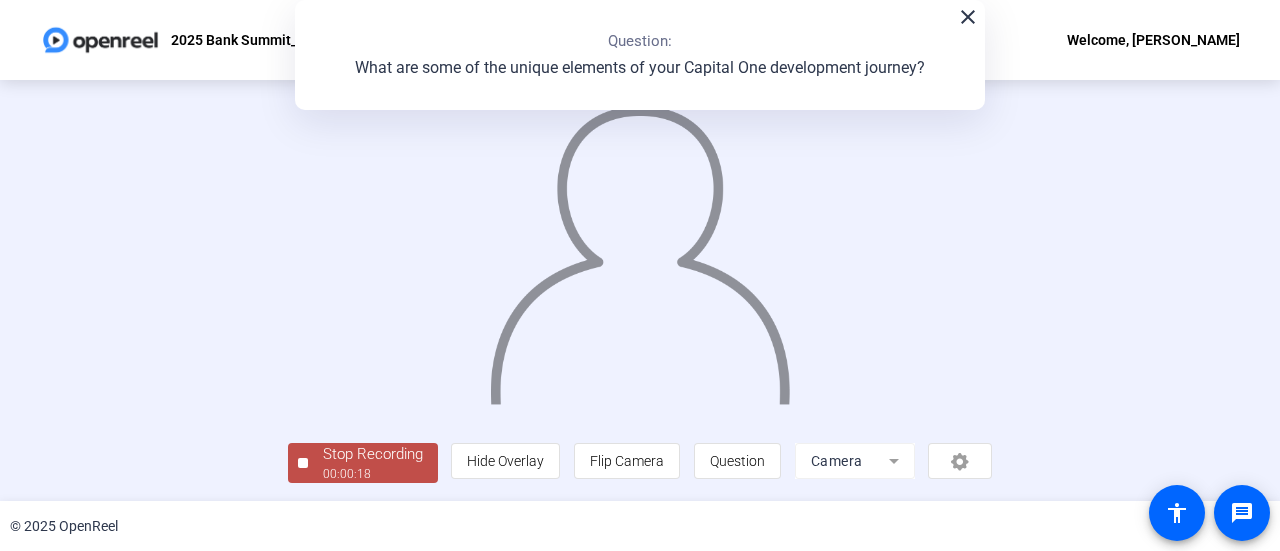 click on "00:00:18" 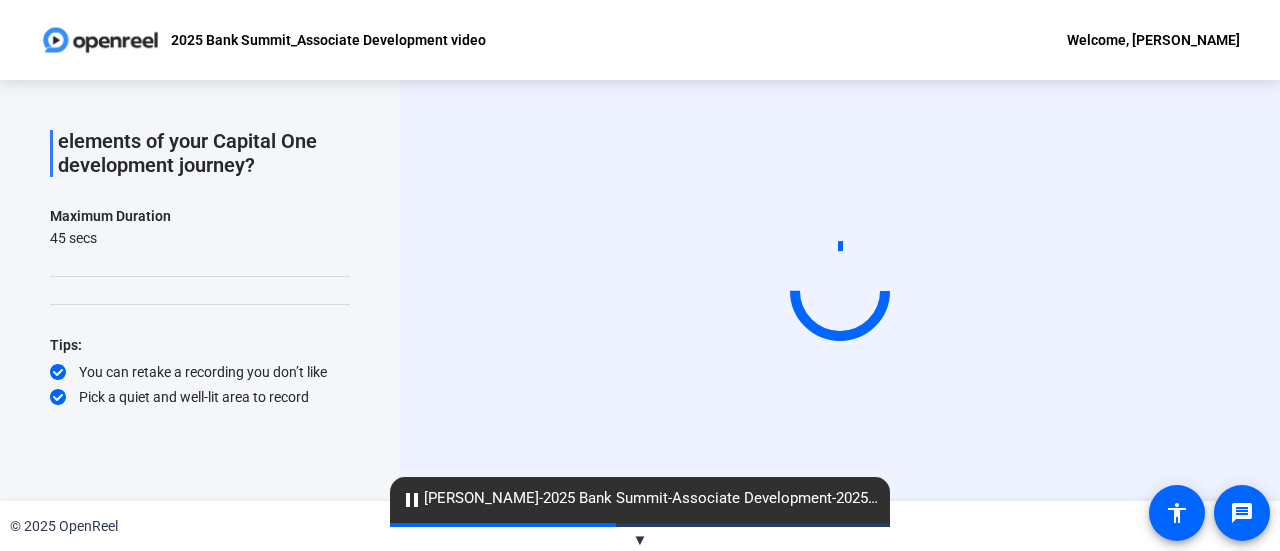 scroll, scrollTop: 135, scrollLeft: 0, axis: vertical 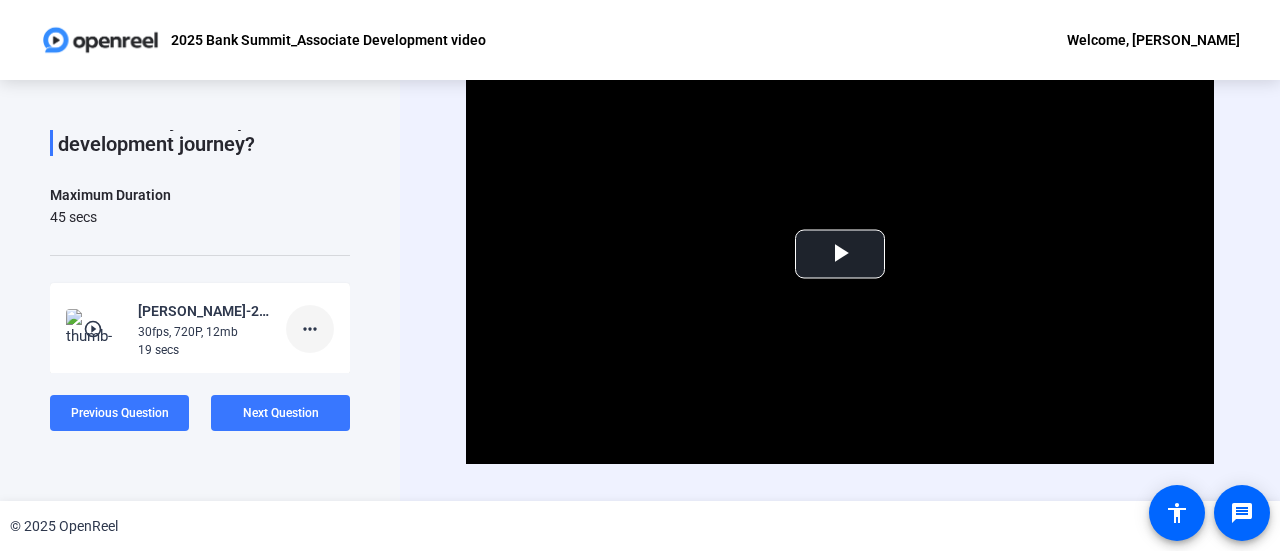 click on "more_horiz" 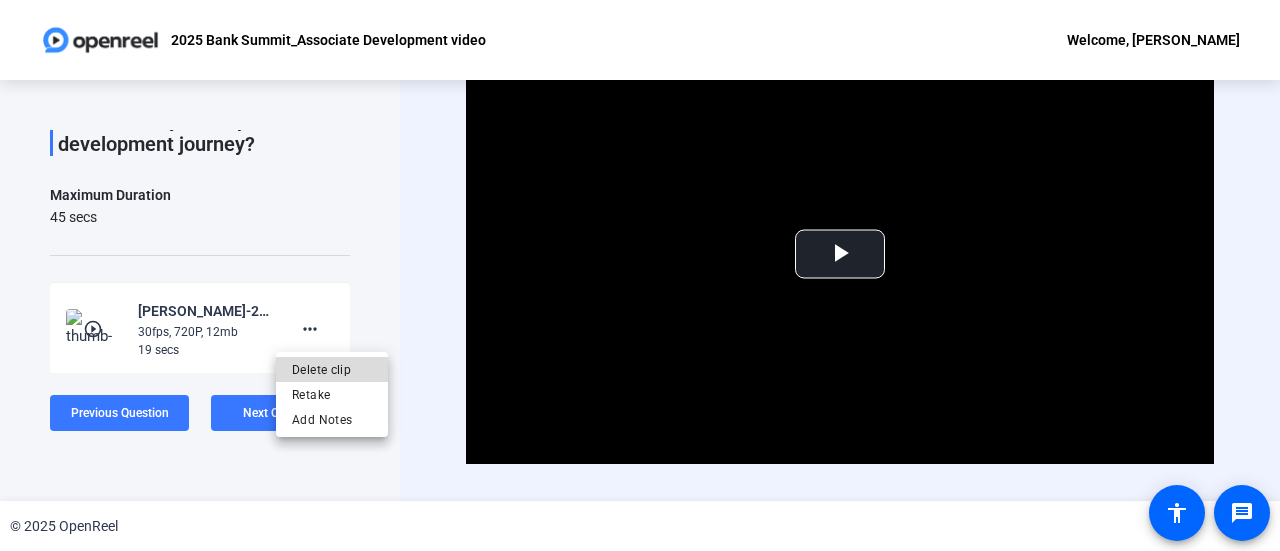 click on "Delete clip" at bounding box center (332, 370) 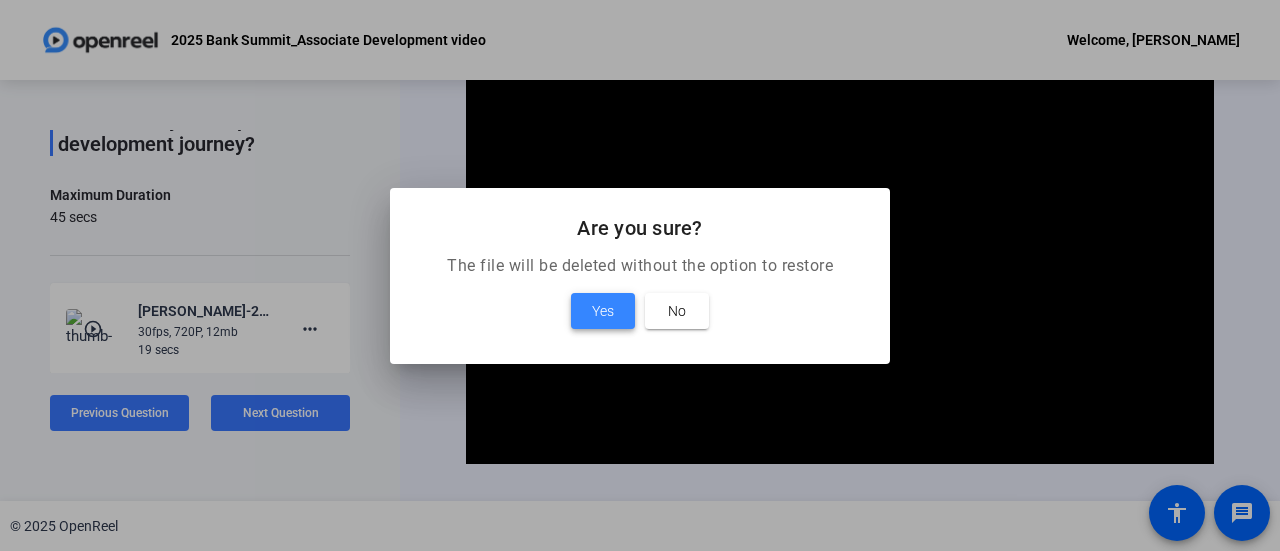click on "Yes" at bounding box center [603, 311] 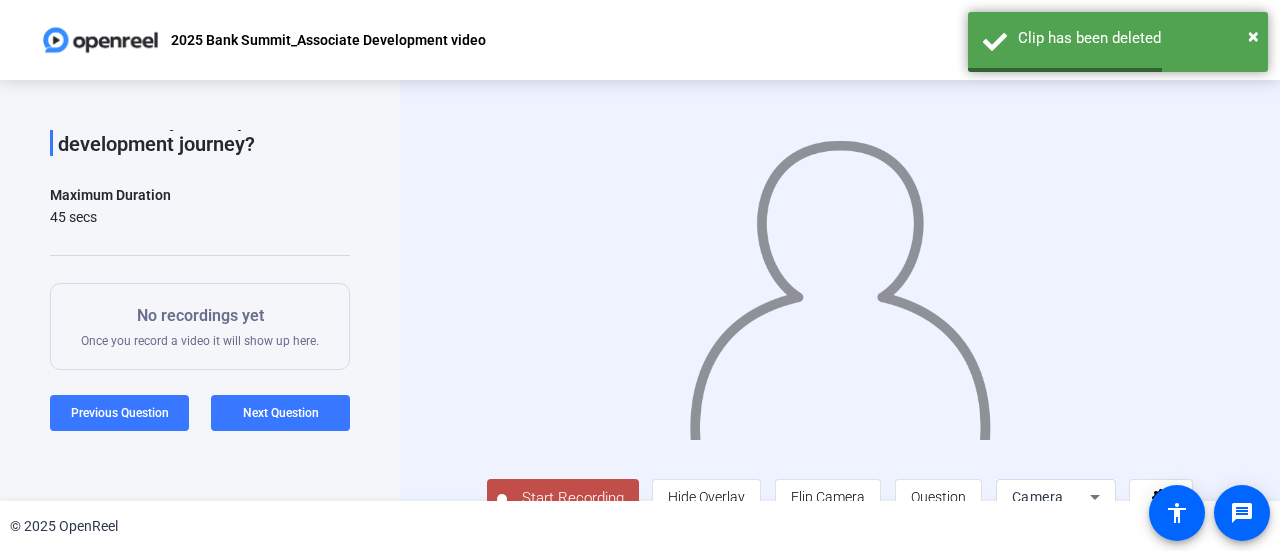 scroll, scrollTop: 44, scrollLeft: 0, axis: vertical 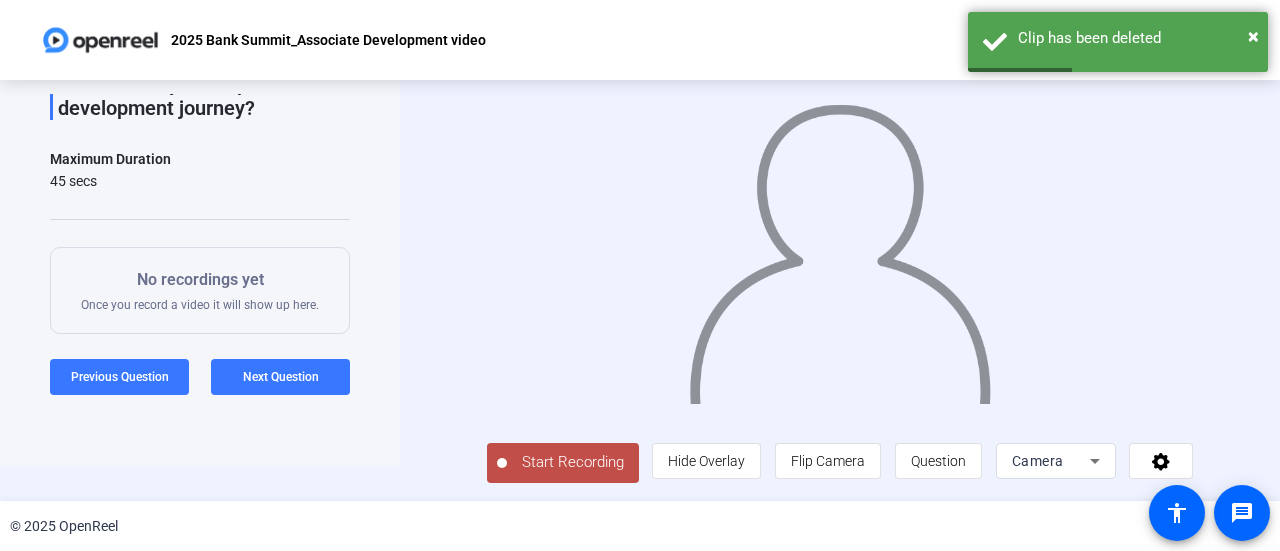 click on "Start Recording" 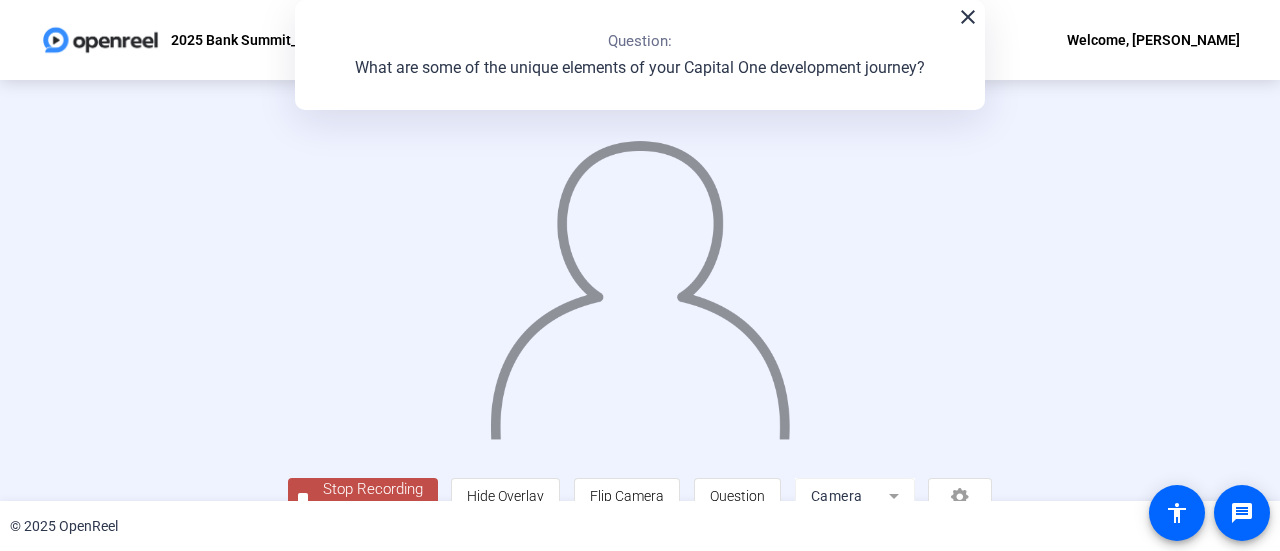 scroll, scrollTop: 140, scrollLeft: 0, axis: vertical 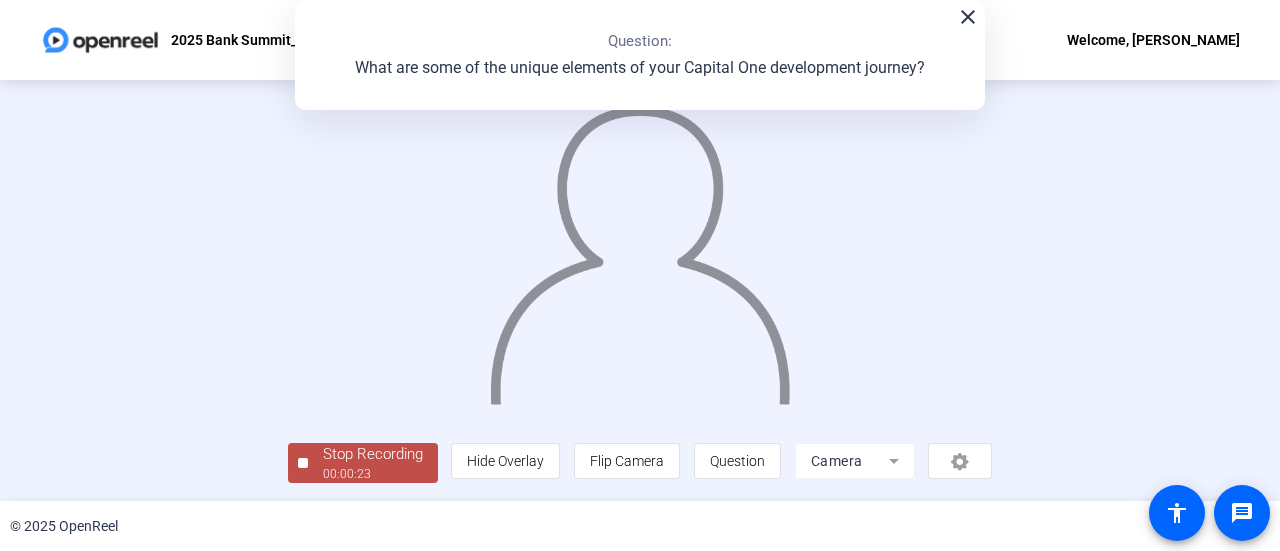 click on "Stop Recording" 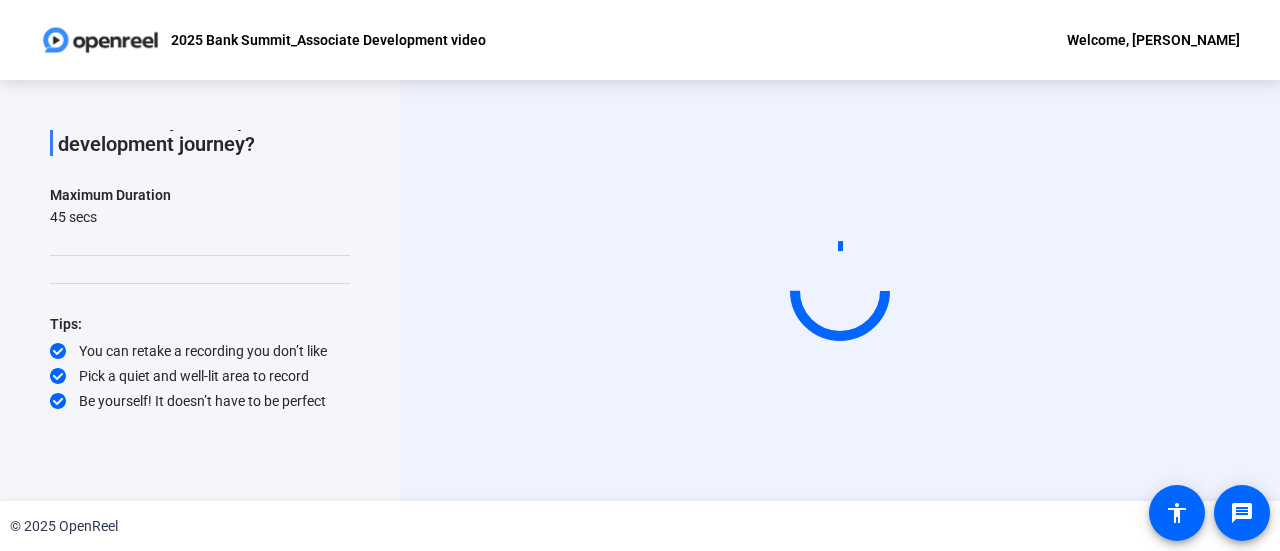 scroll, scrollTop: 0, scrollLeft: 0, axis: both 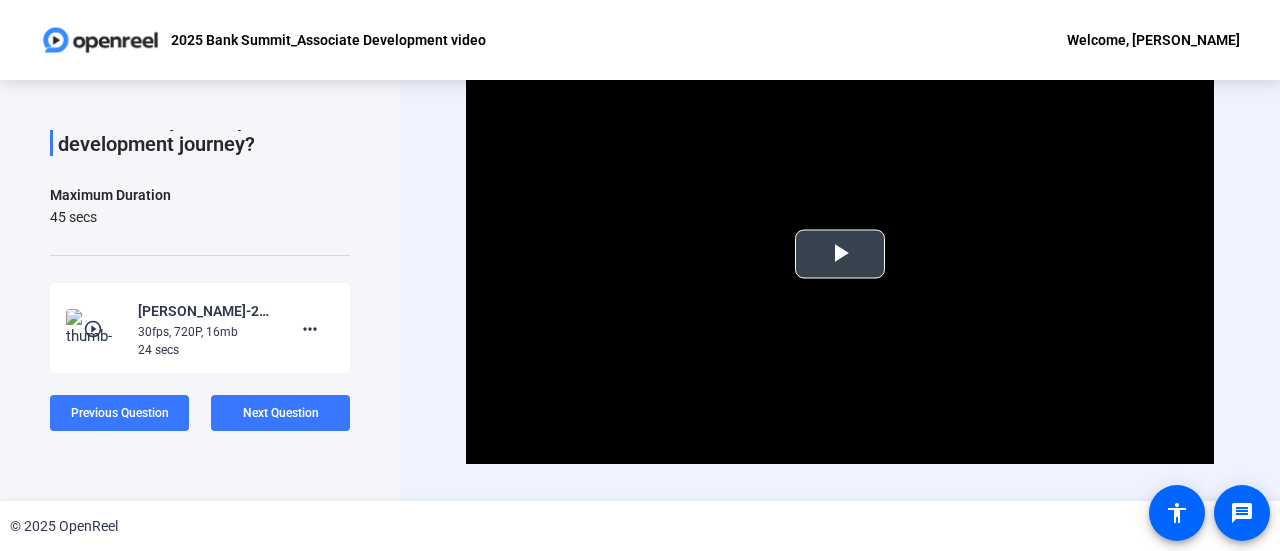 click at bounding box center [840, 254] 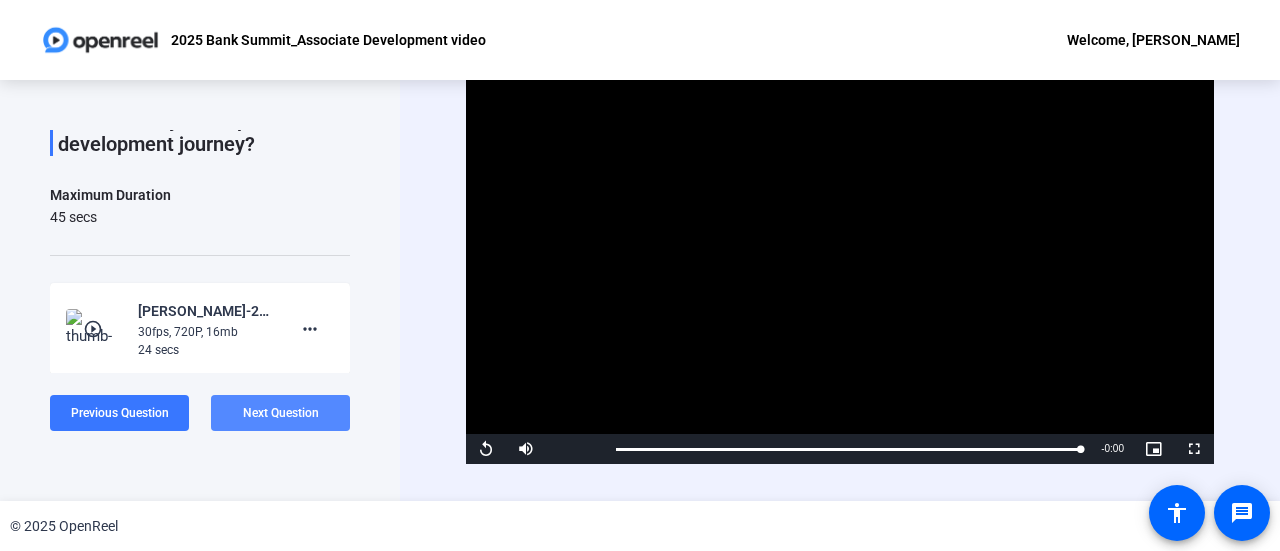 click on "Next Question" 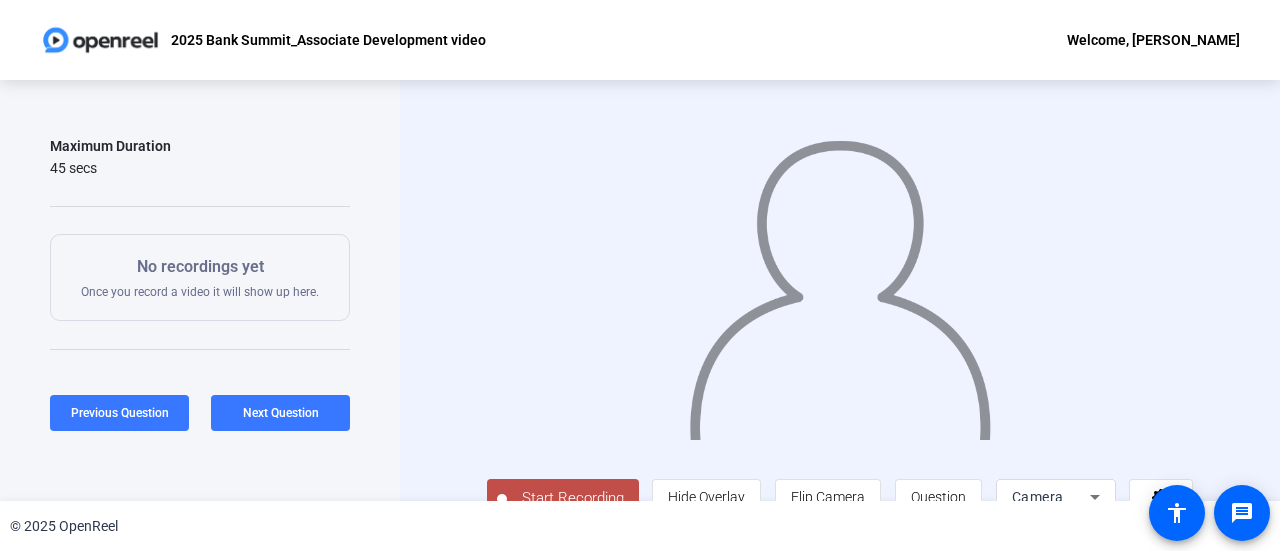 scroll, scrollTop: 185, scrollLeft: 0, axis: vertical 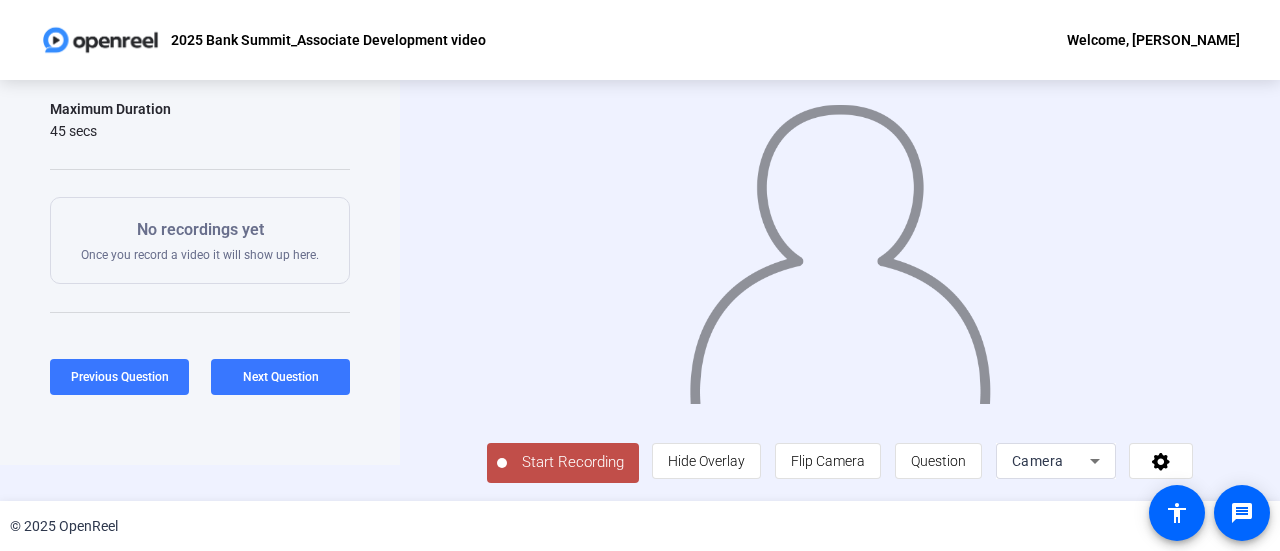 click on "Start Recording" 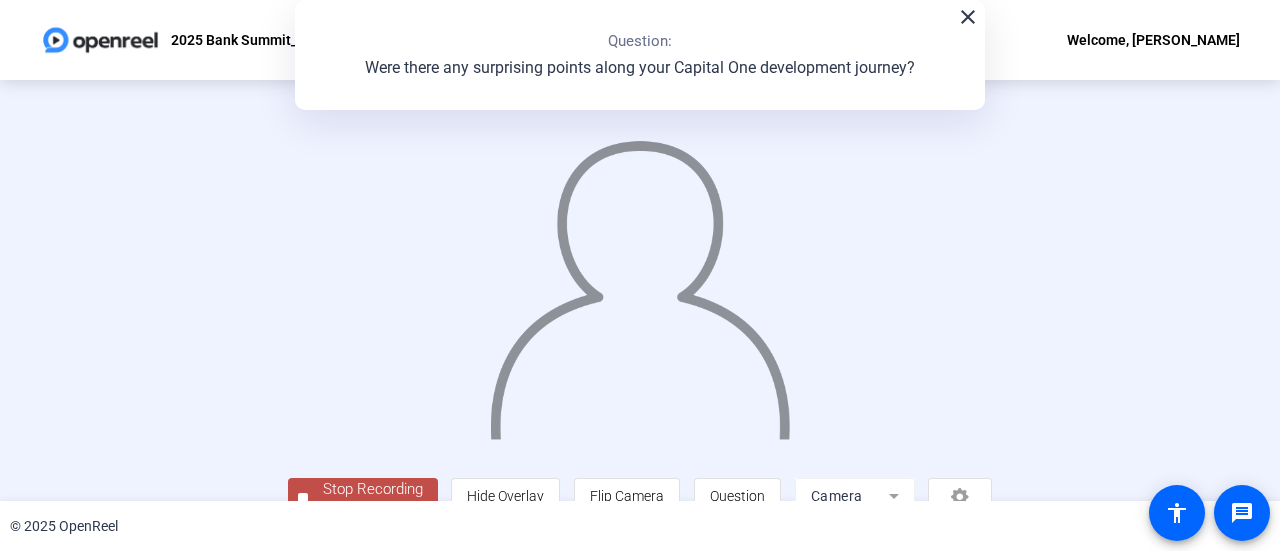 scroll, scrollTop: 140, scrollLeft: 0, axis: vertical 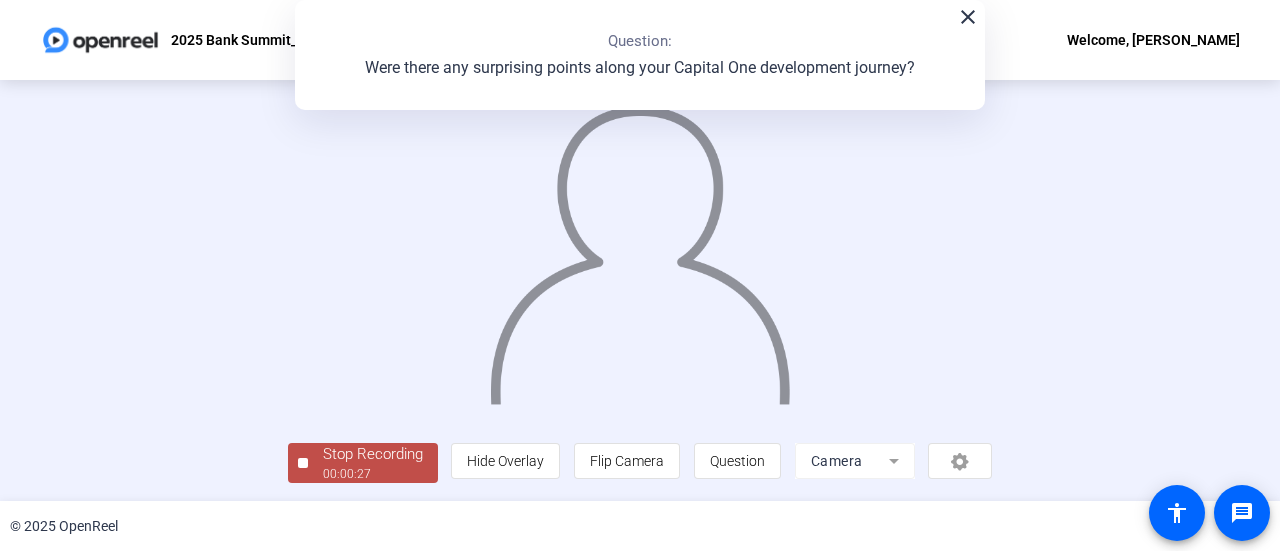 click on "00:00:27" 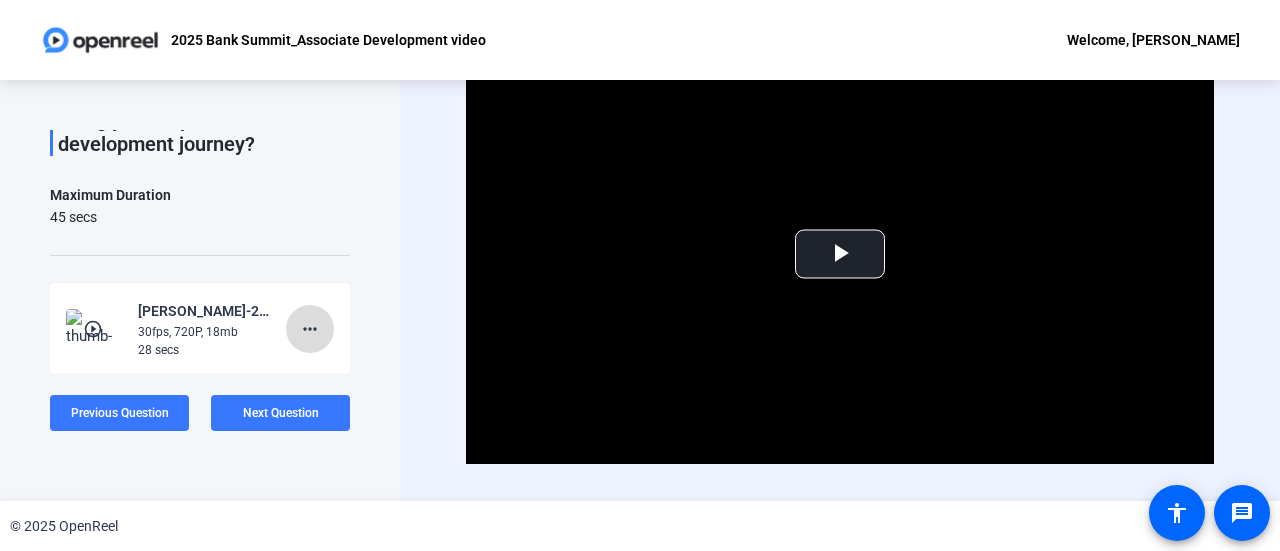 click on "more_horiz" 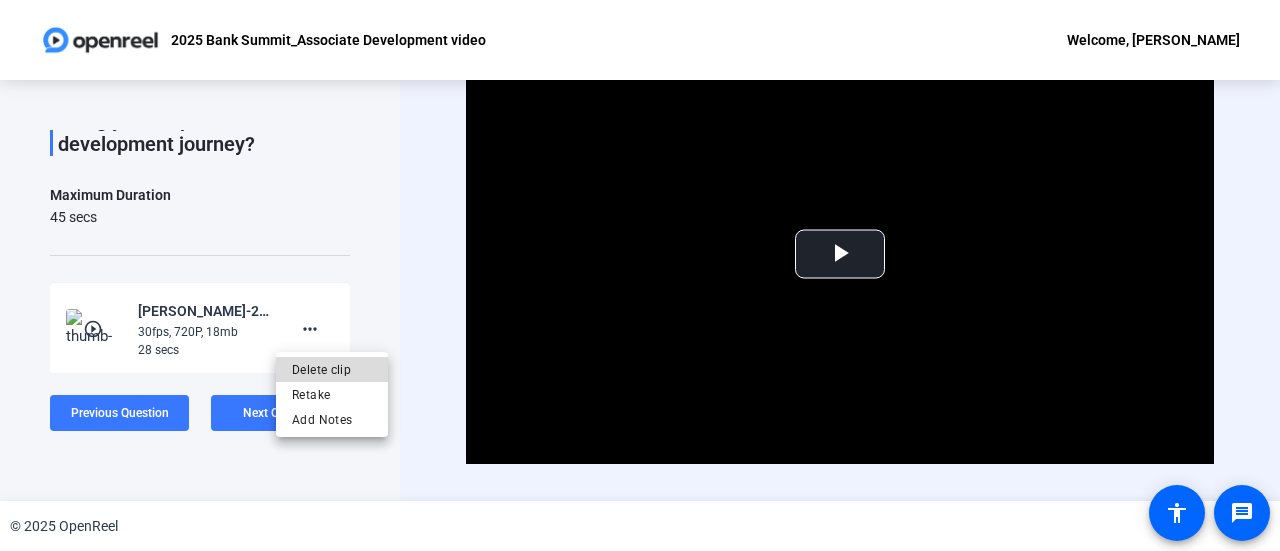 click on "Delete clip" at bounding box center (332, 370) 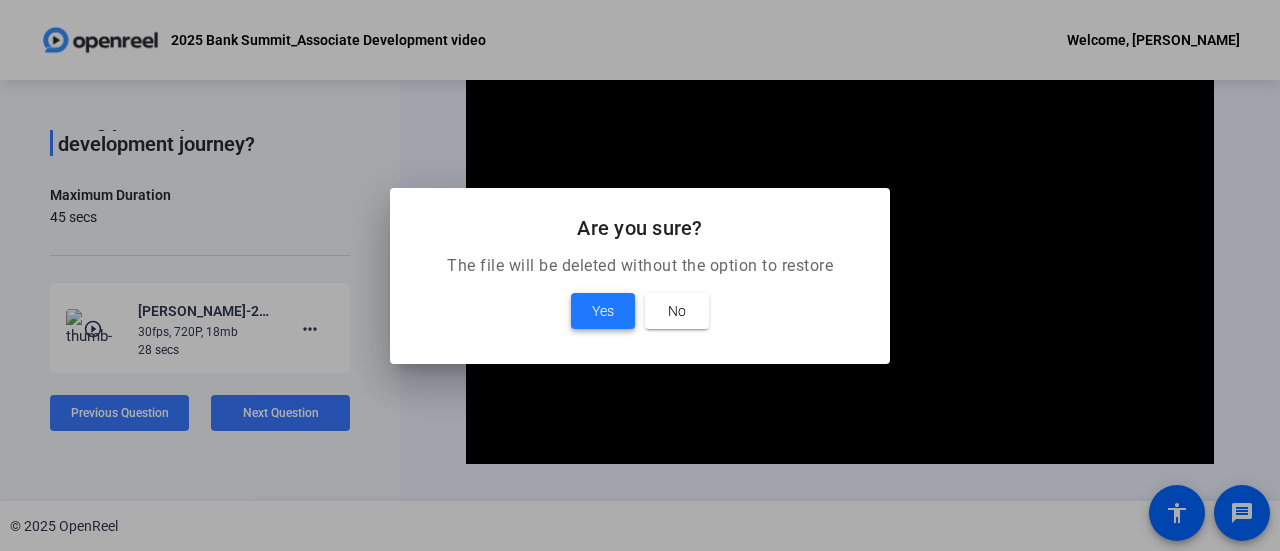 click on "Yes" at bounding box center [603, 311] 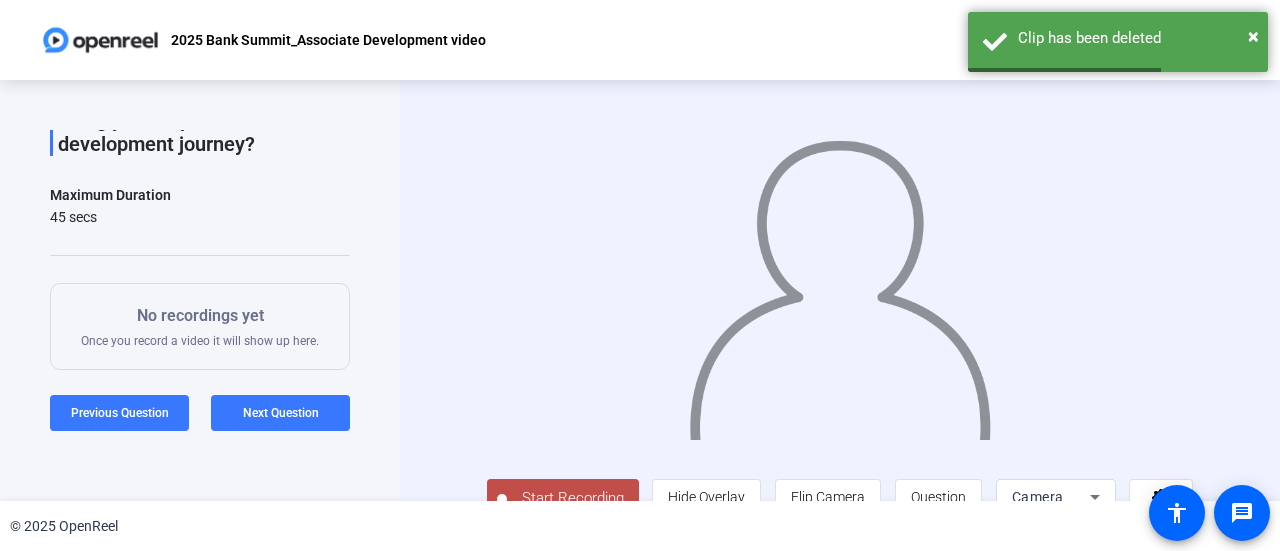 scroll, scrollTop: 41, scrollLeft: 0, axis: vertical 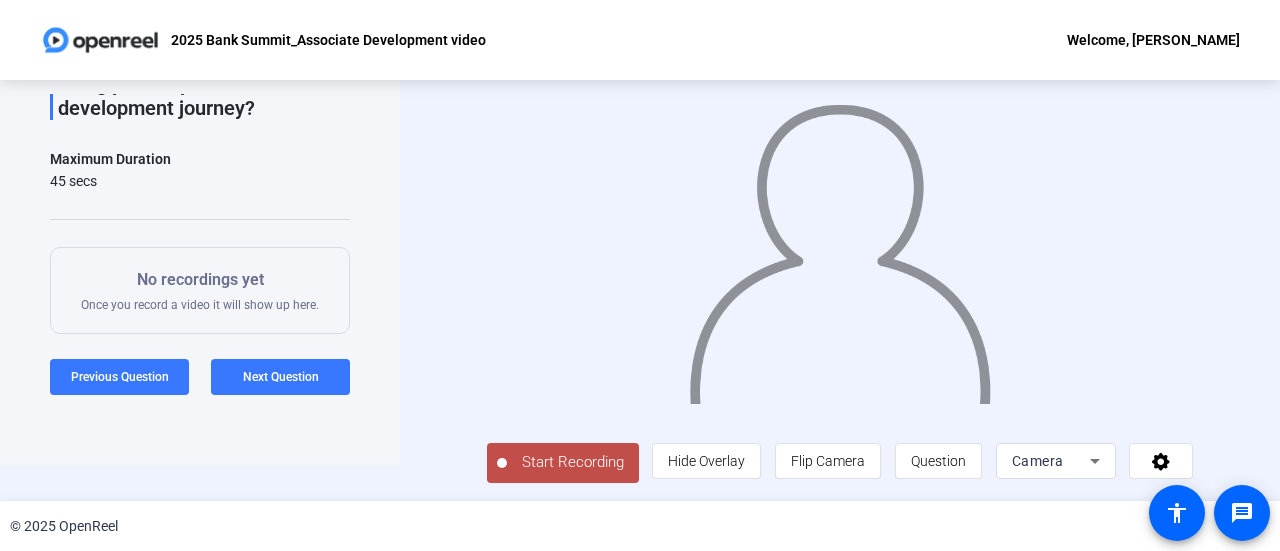 click on "Start Recording" 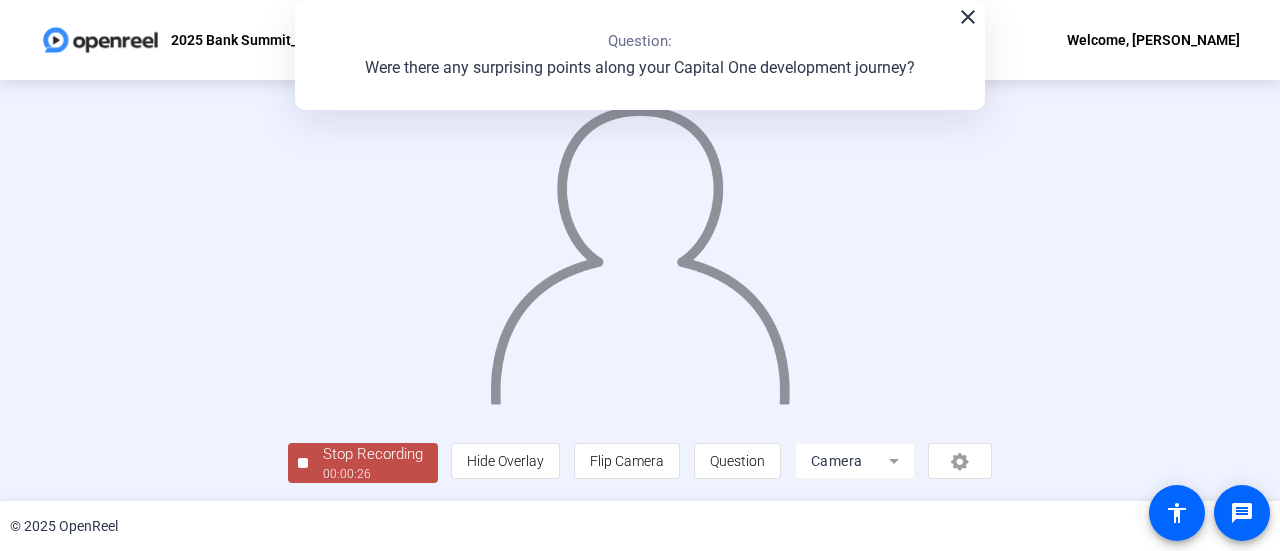 scroll, scrollTop: 125, scrollLeft: 0, axis: vertical 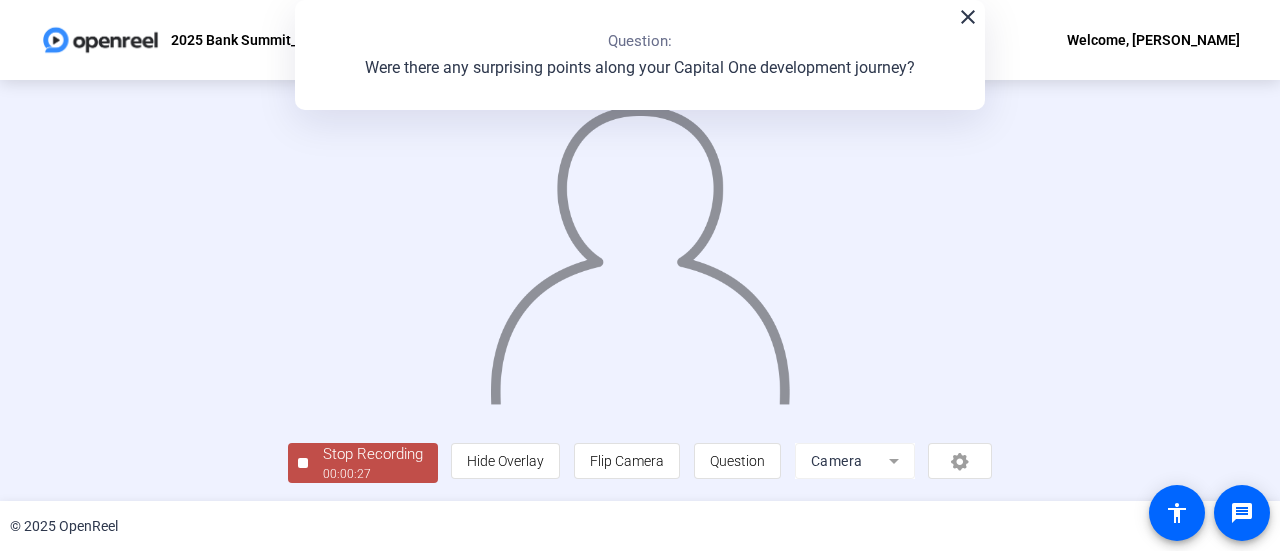 click on "00:00:27" 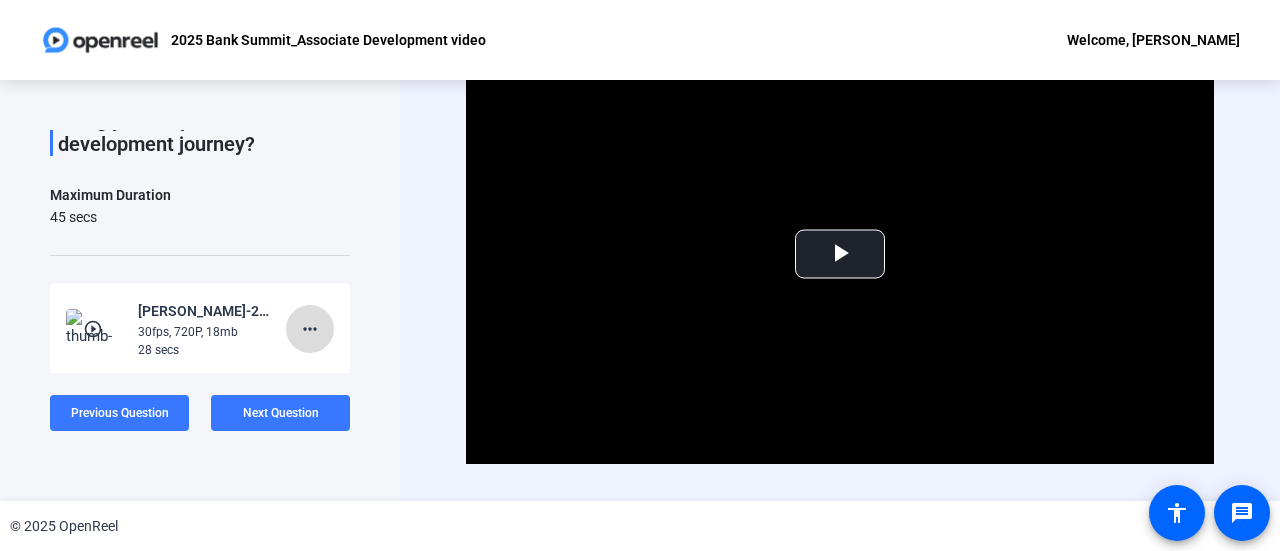 click on "more_horiz" 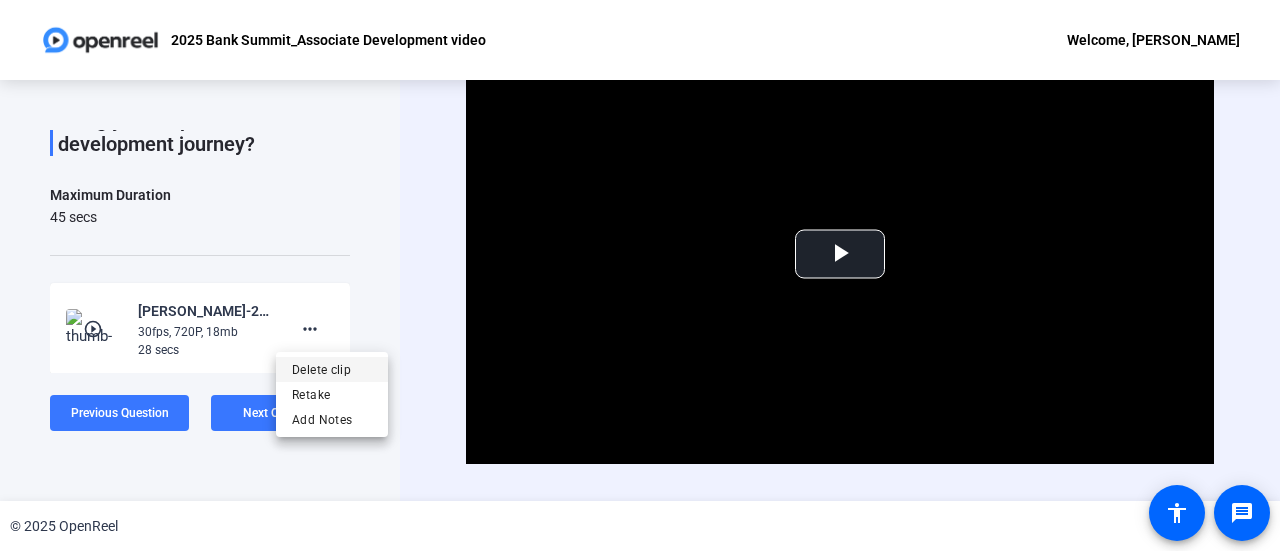 click on "Delete clip" at bounding box center (332, 370) 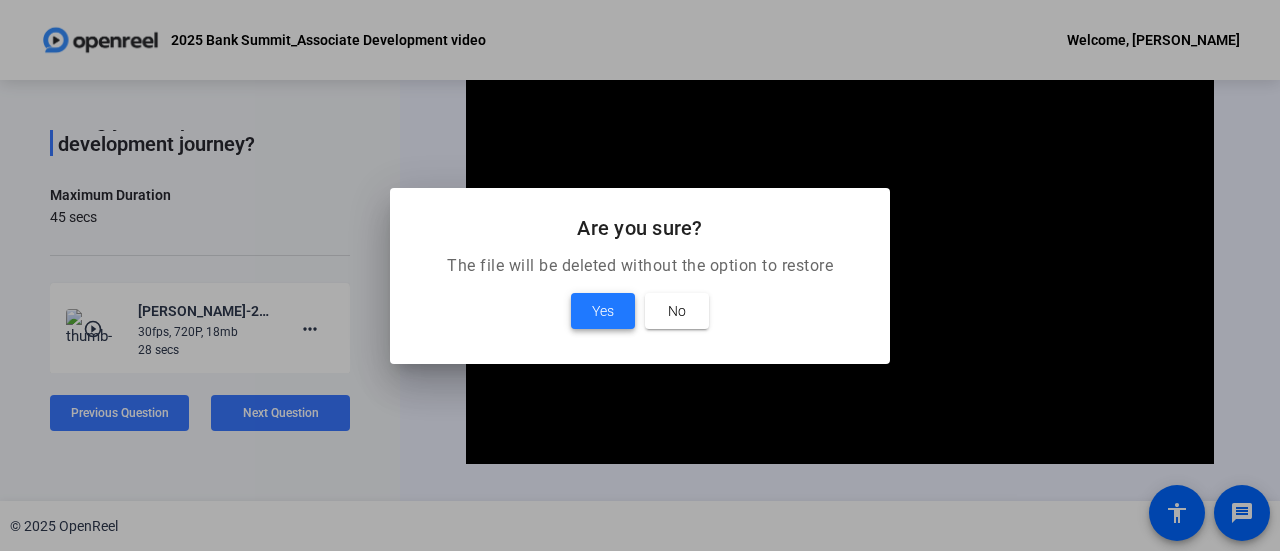 click on "Yes" at bounding box center [603, 311] 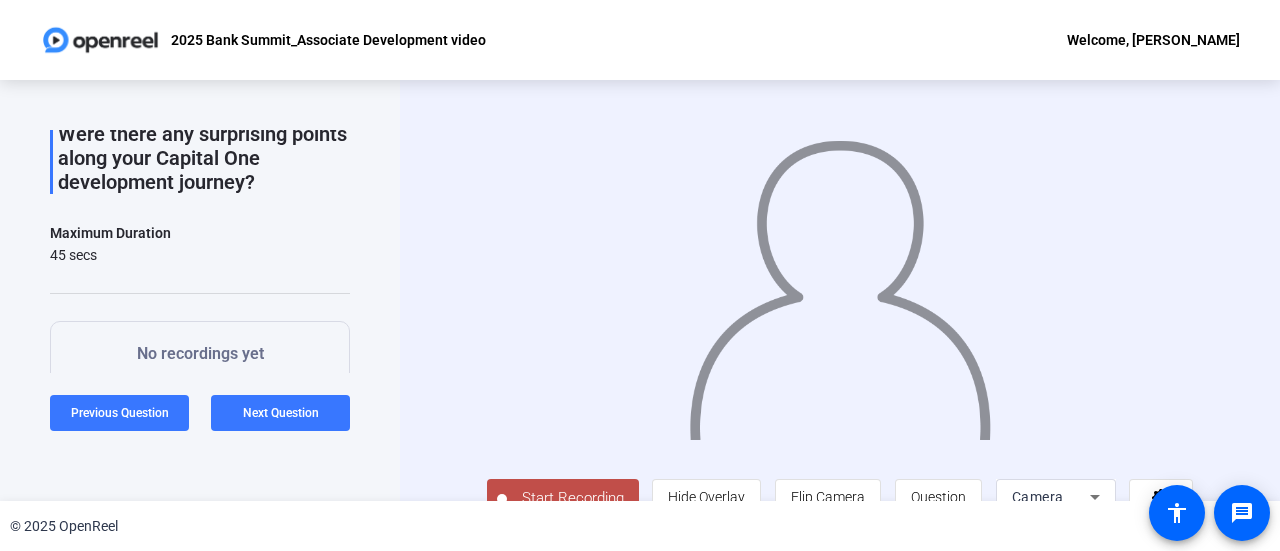 scroll, scrollTop: 83, scrollLeft: 0, axis: vertical 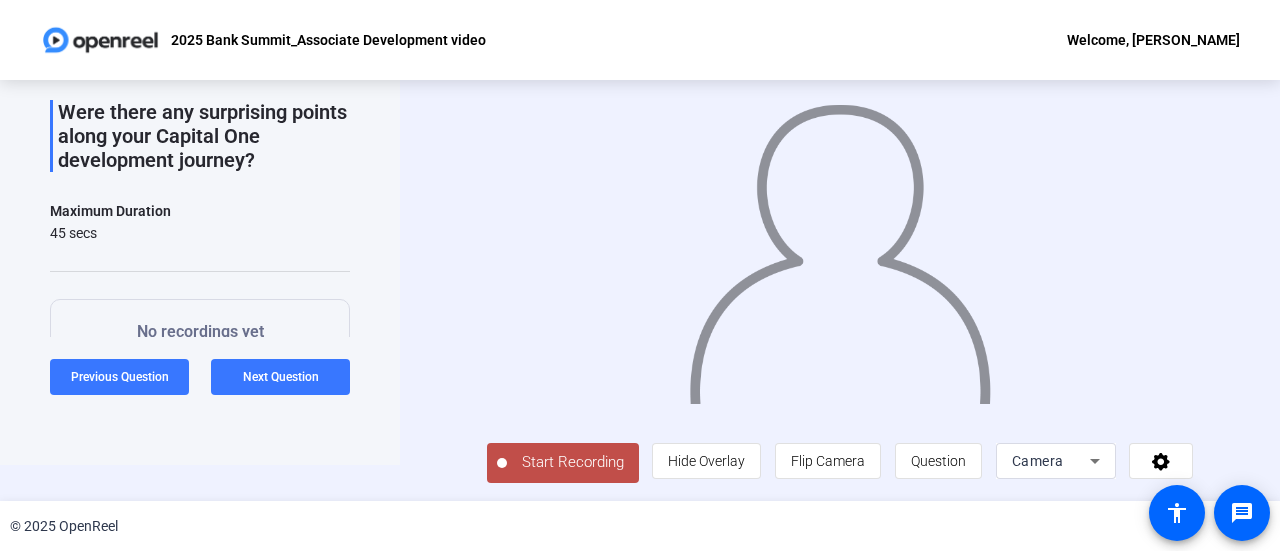 click on "Start Recording" 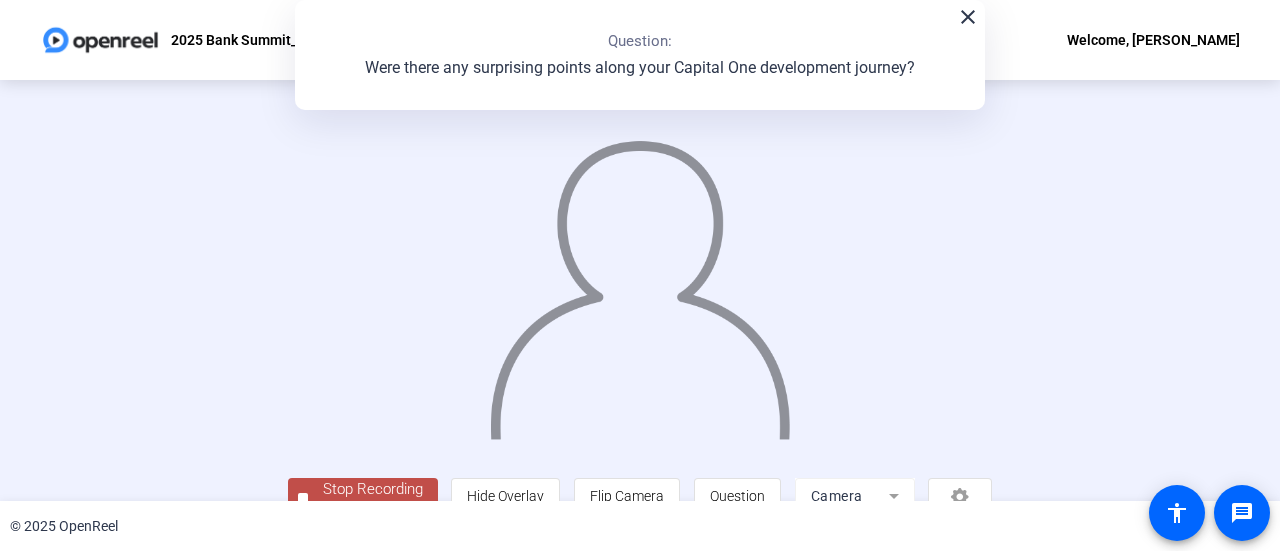 scroll, scrollTop: 140, scrollLeft: 0, axis: vertical 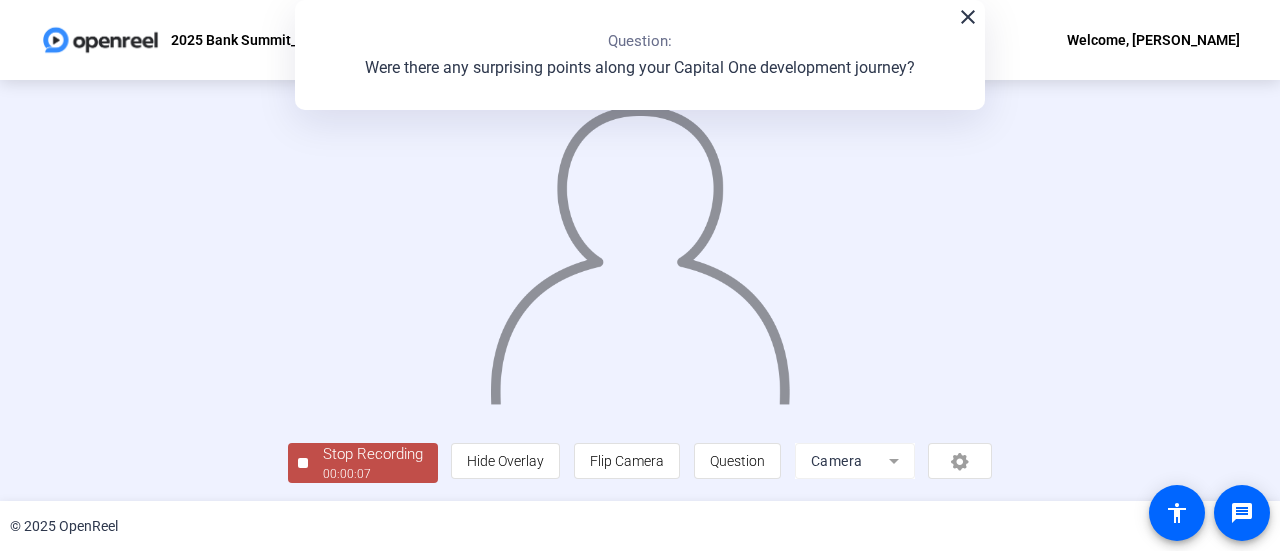 click on "Stop Recording" 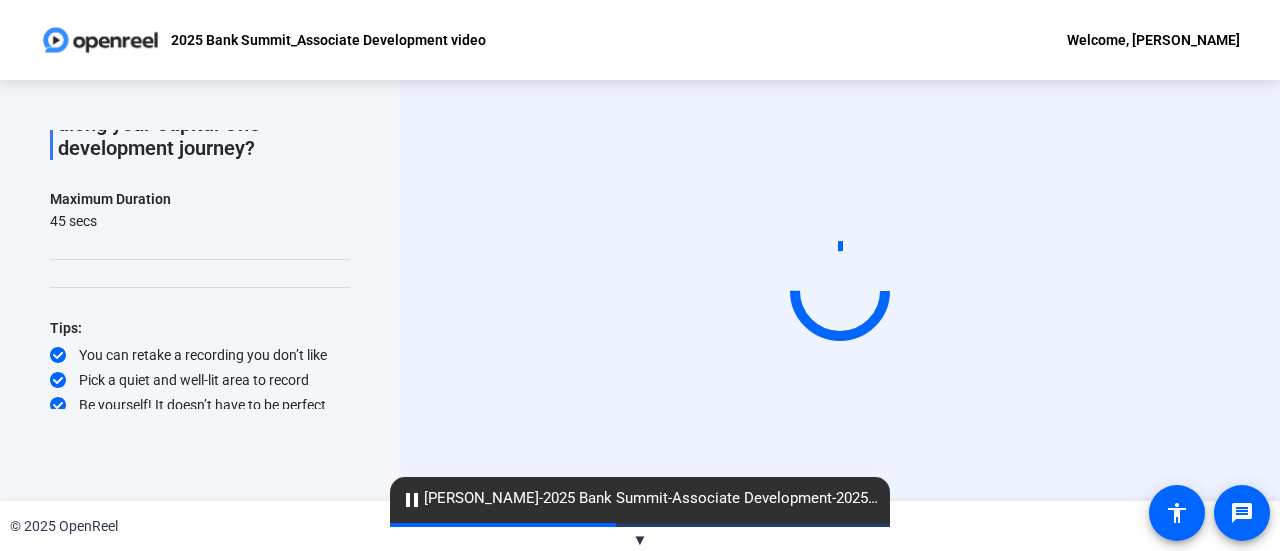 scroll, scrollTop: 132, scrollLeft: 0, axis: vertical 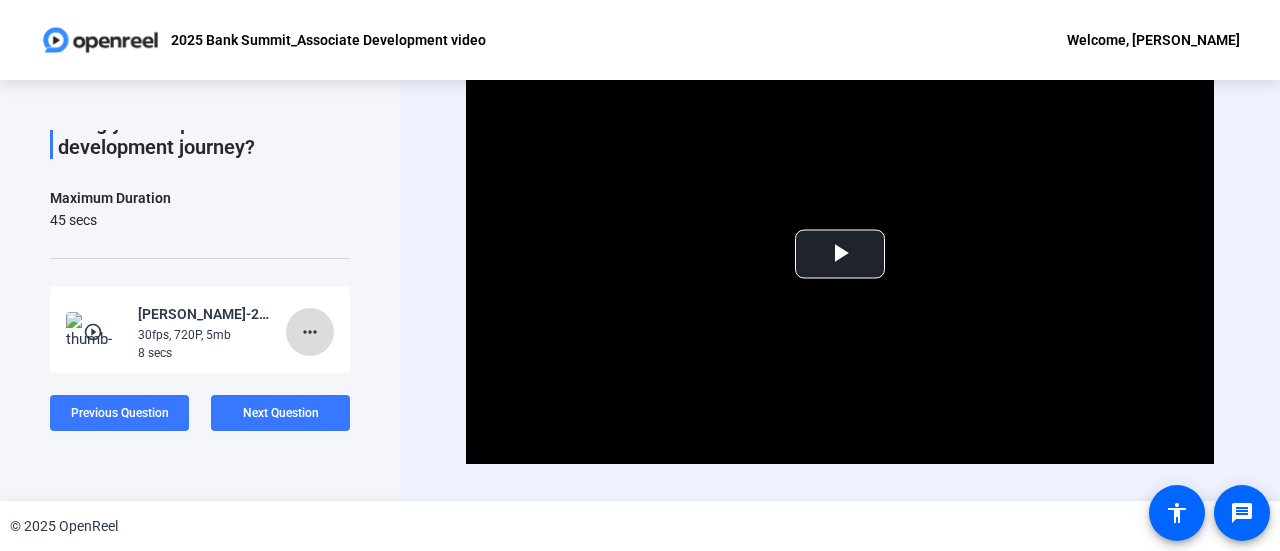 click on "more_horiz" 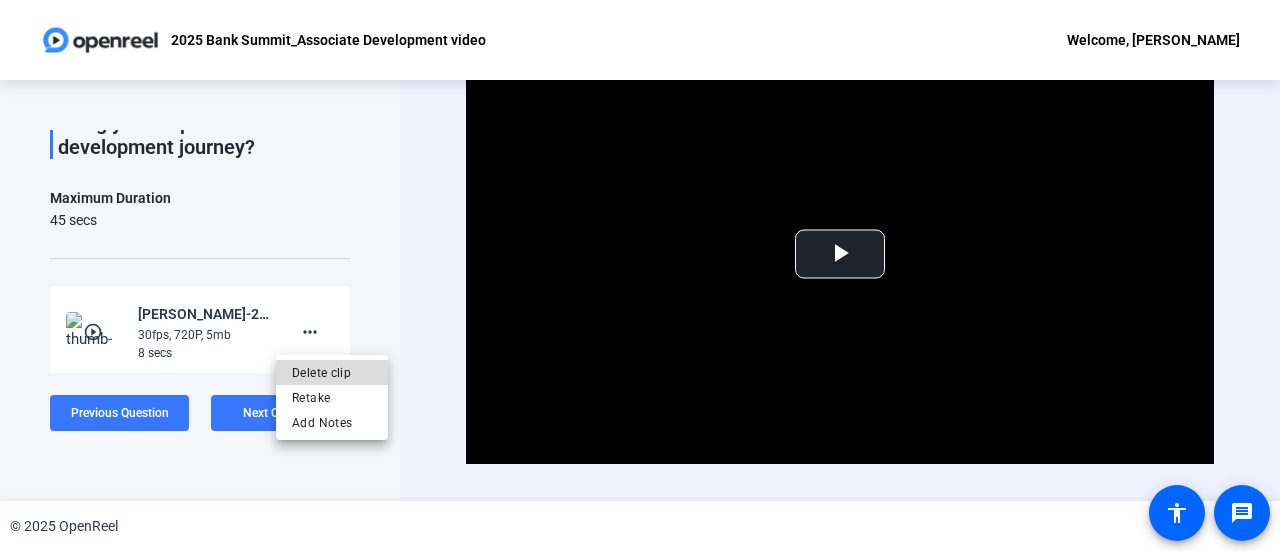 click on "Delete clip" at bounding box center [332, 372] 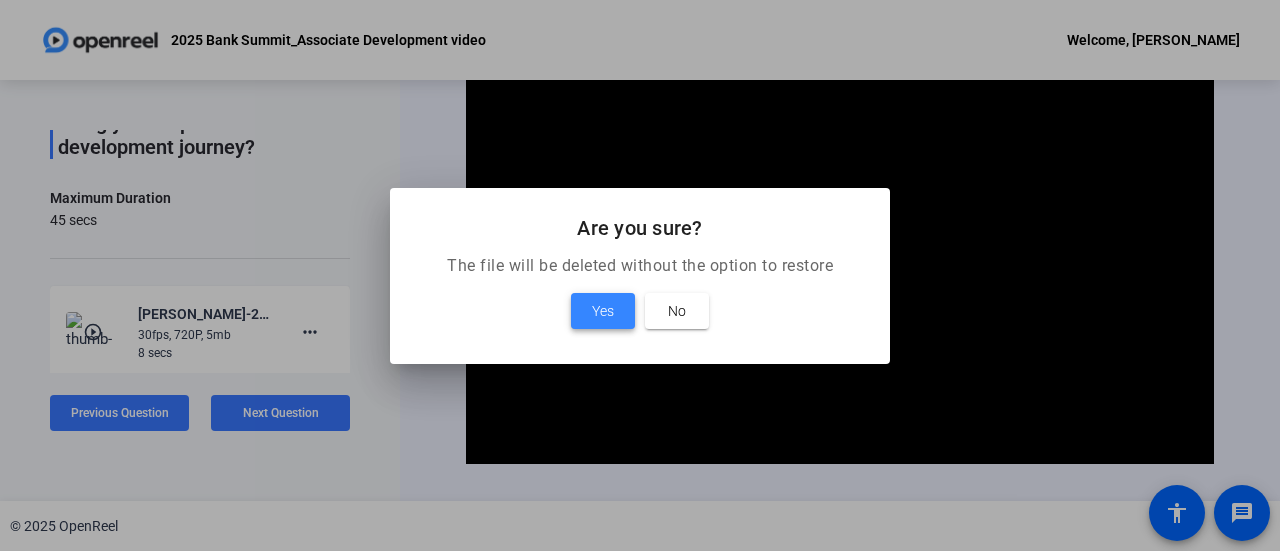 click on "Yes" at bounding box center (603, 311) 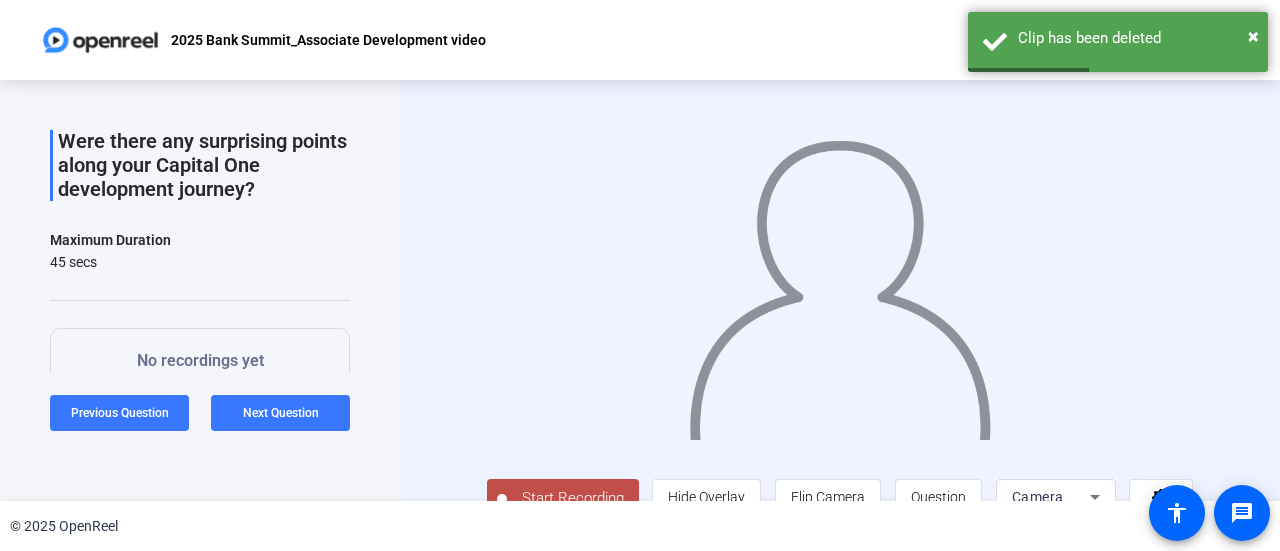 scroll, scrollTop: 91, scrollLeft: 0, axis: vertical 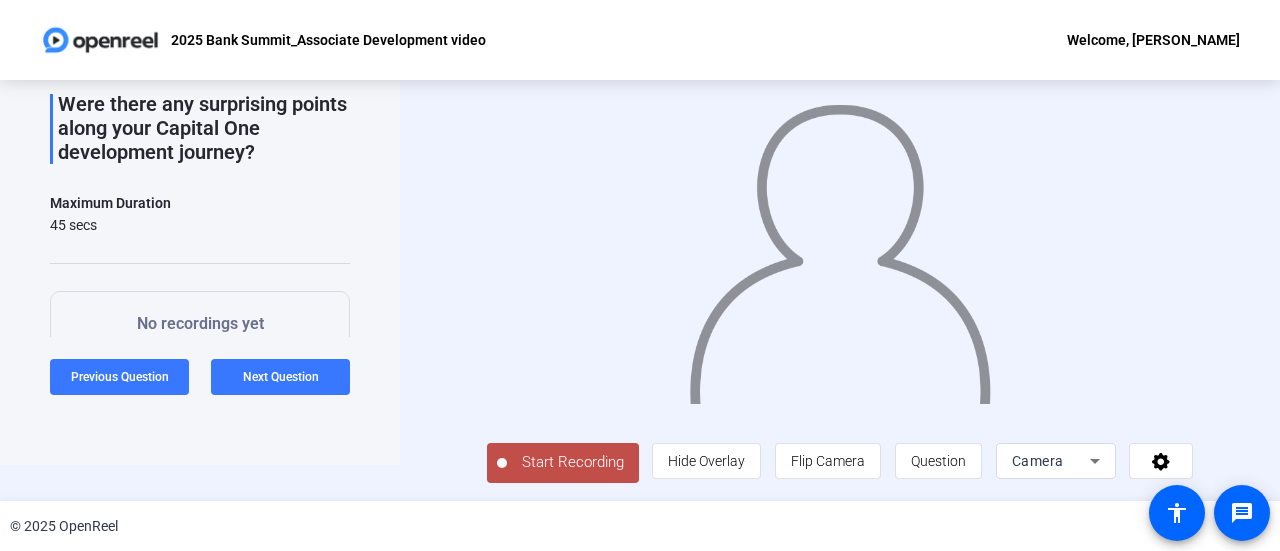 click on "Start Recording" 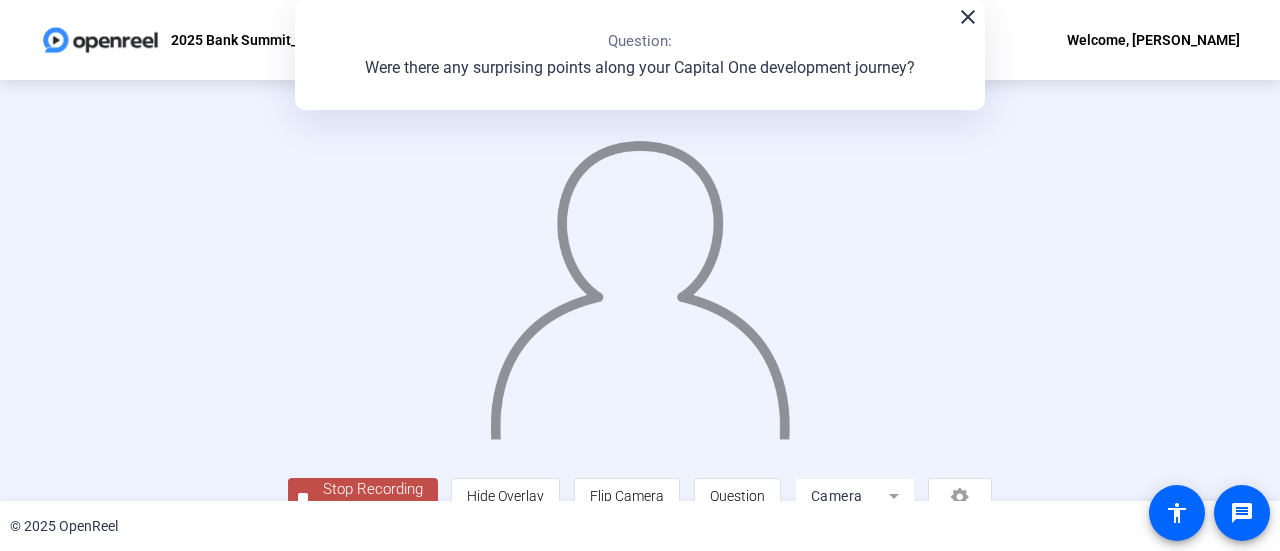 scroll, scrollTop: 140, scrollLeft: 0, axis: vertical 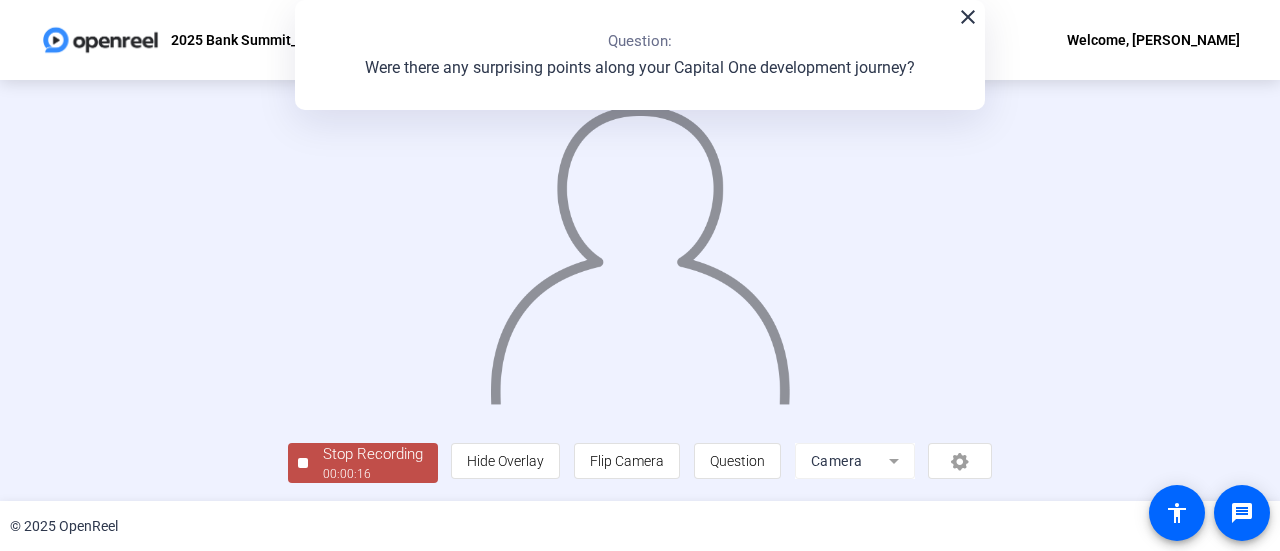 click on "00:00:16" 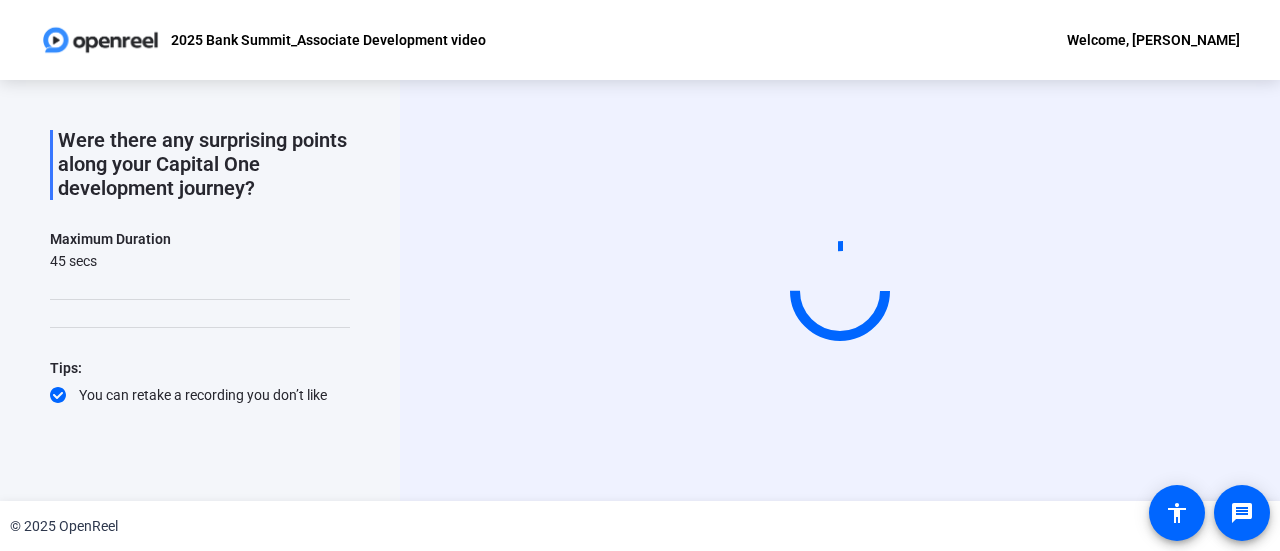 scroll, scrollTop: 0, scrollLeft: 0, axis: both 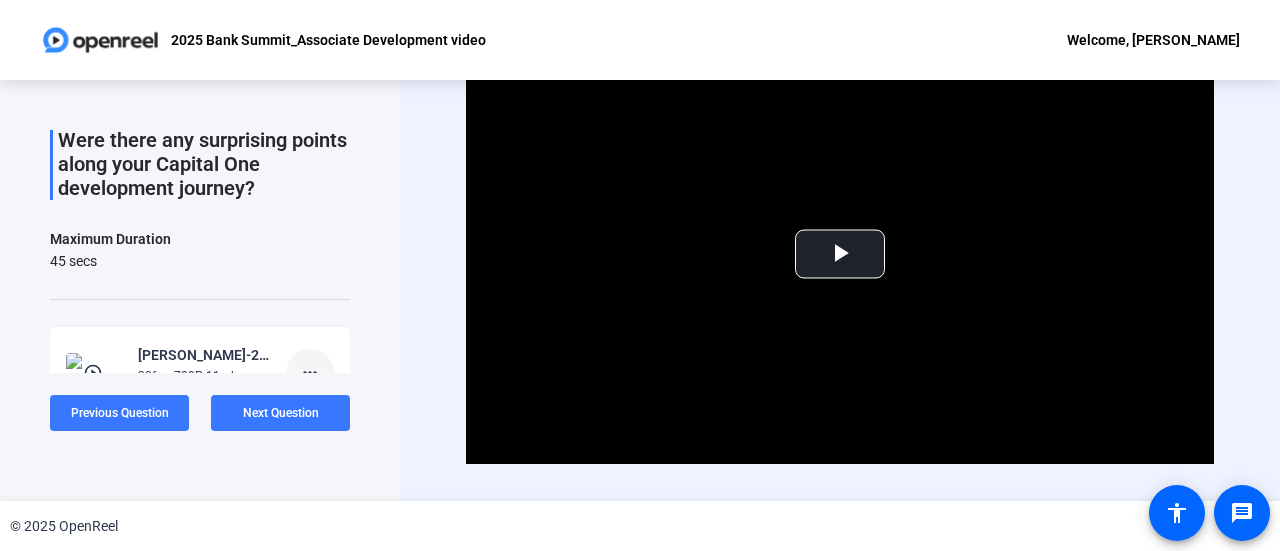 click on "more_horiz" 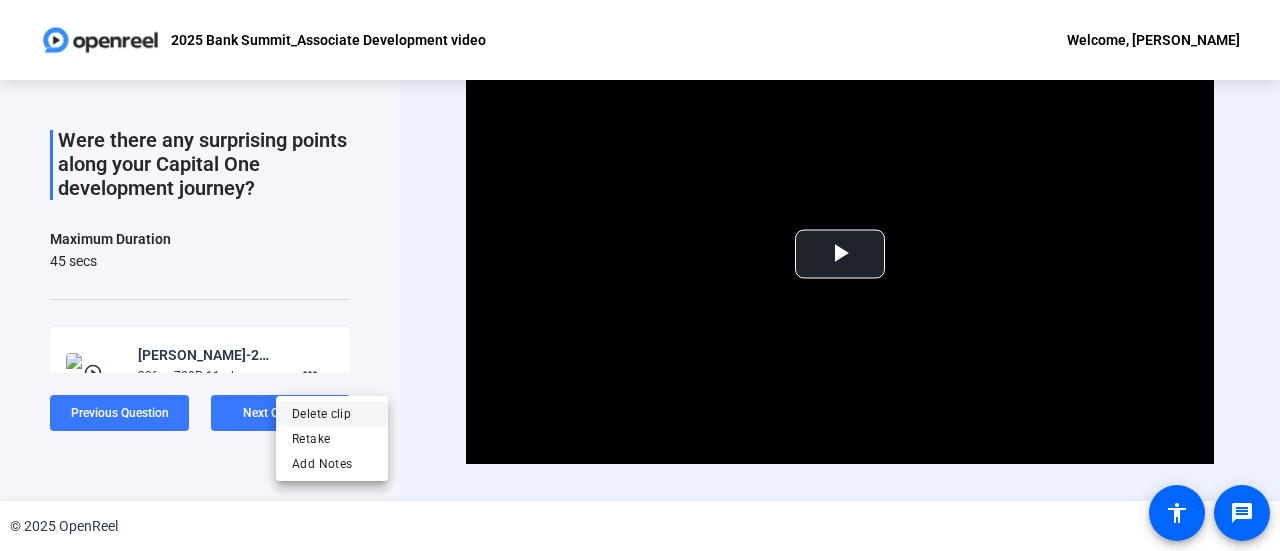 click on "Delete clip" at bounding box center (332, 414) 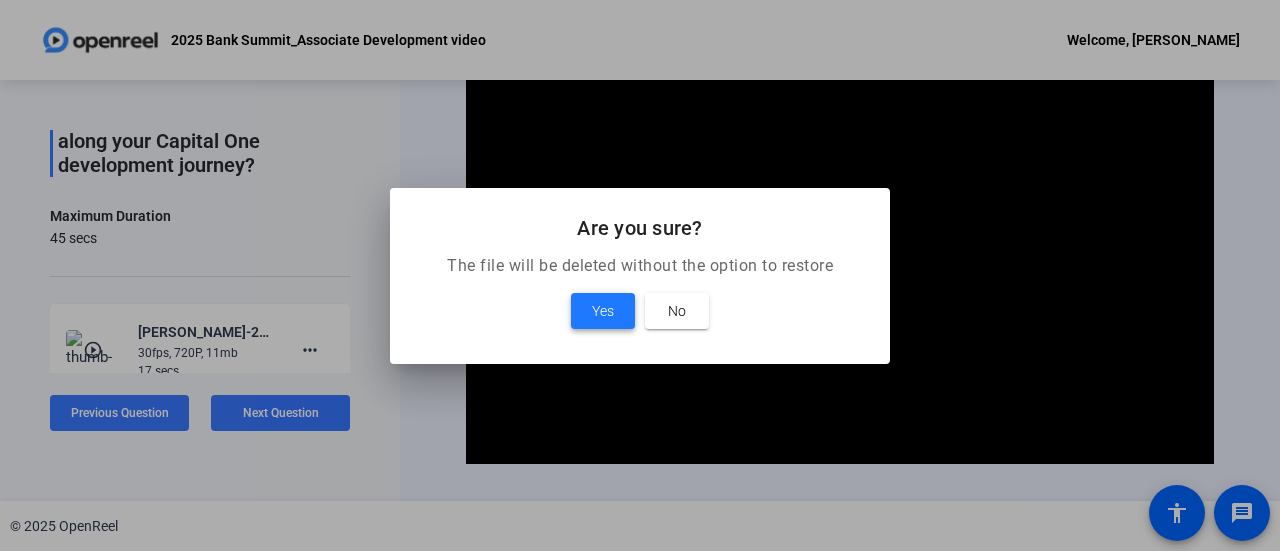 click on "Yes" at bounding box center [603, 311] 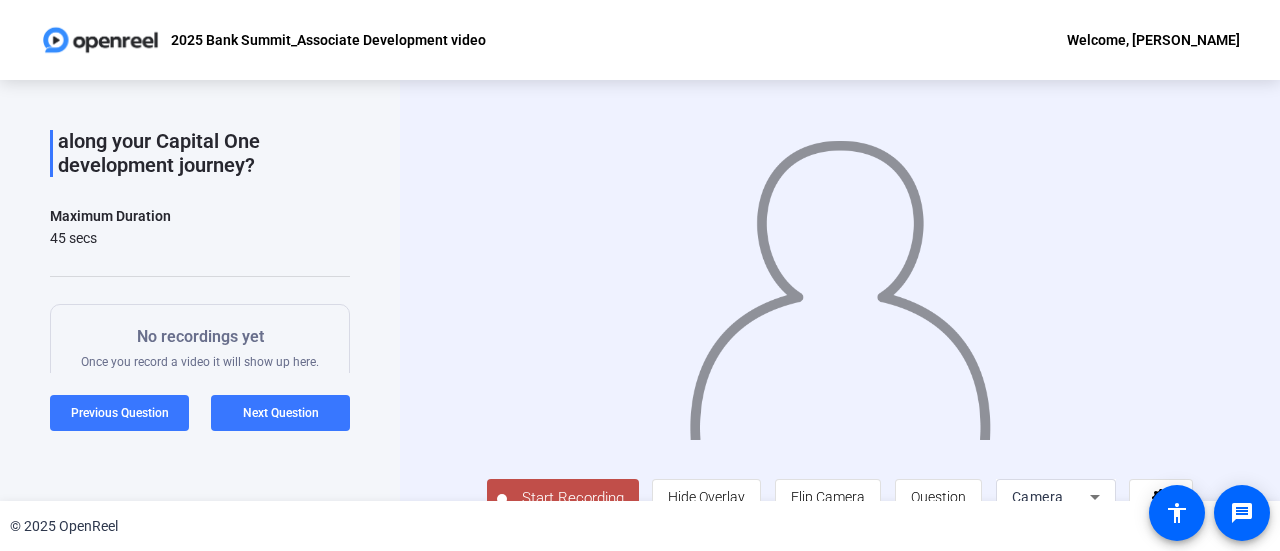 scroll, scrollTop: 44, scrollLeft: 0, axis: vertical 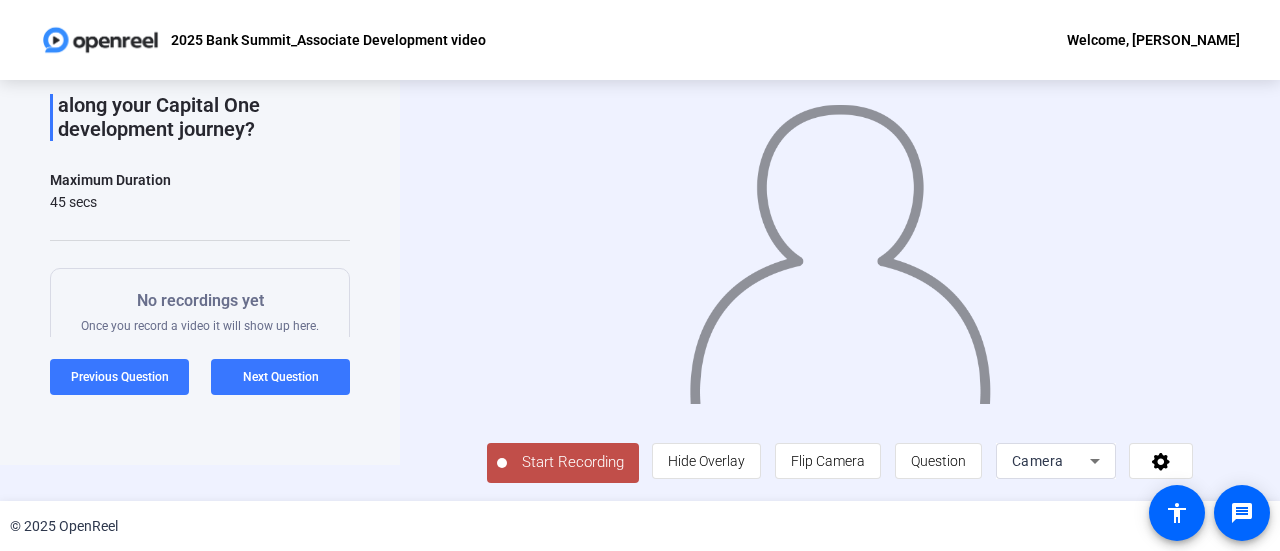 click on "Start Recording" 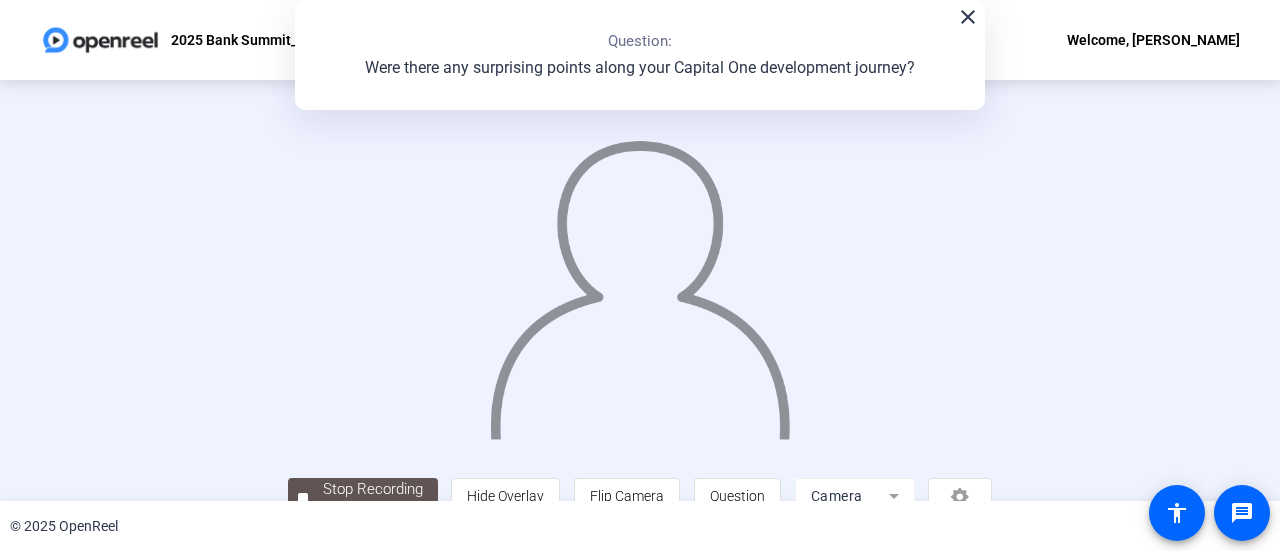 scroll, scrollTop: 140, scrollLeft: 0, axis: vertical 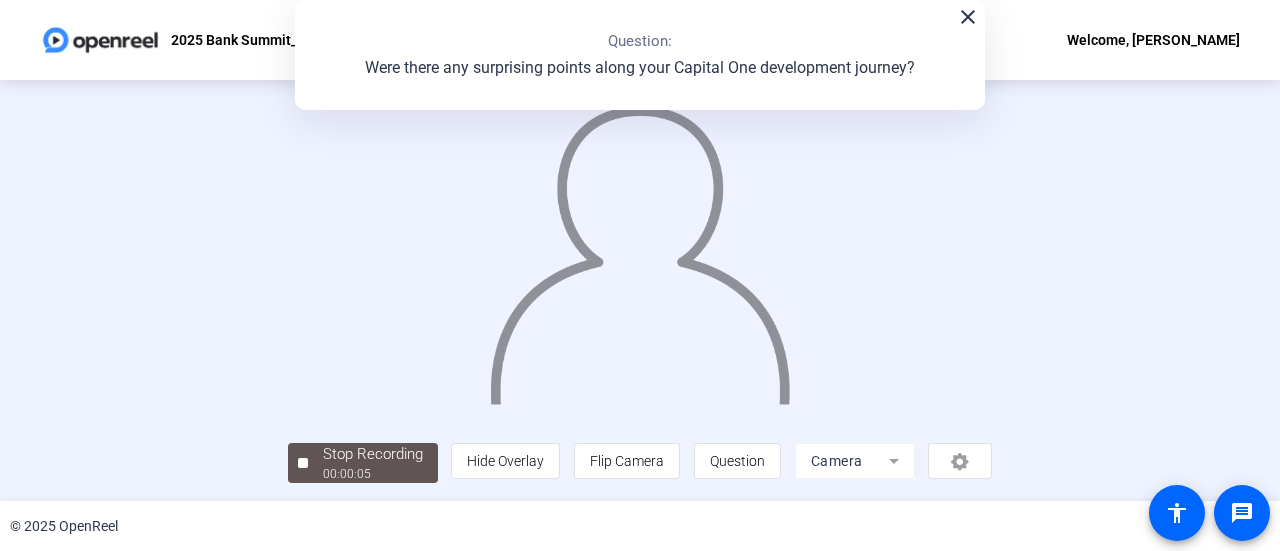 click on "00:00:05" 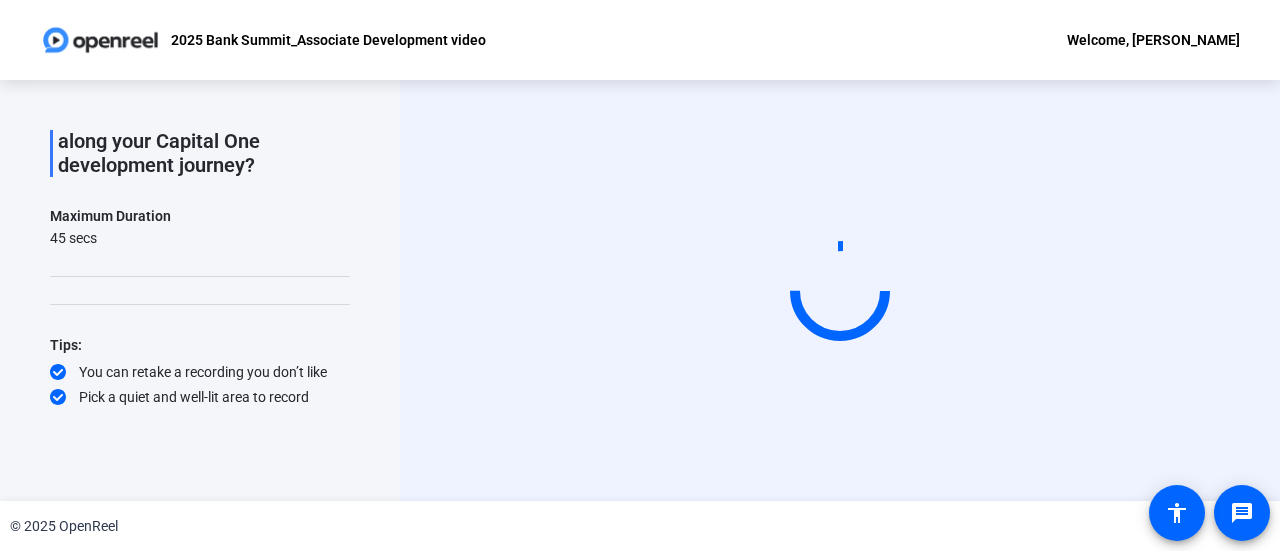 scroll, scrollTop: 0, scrollLeft: 0, axis: both 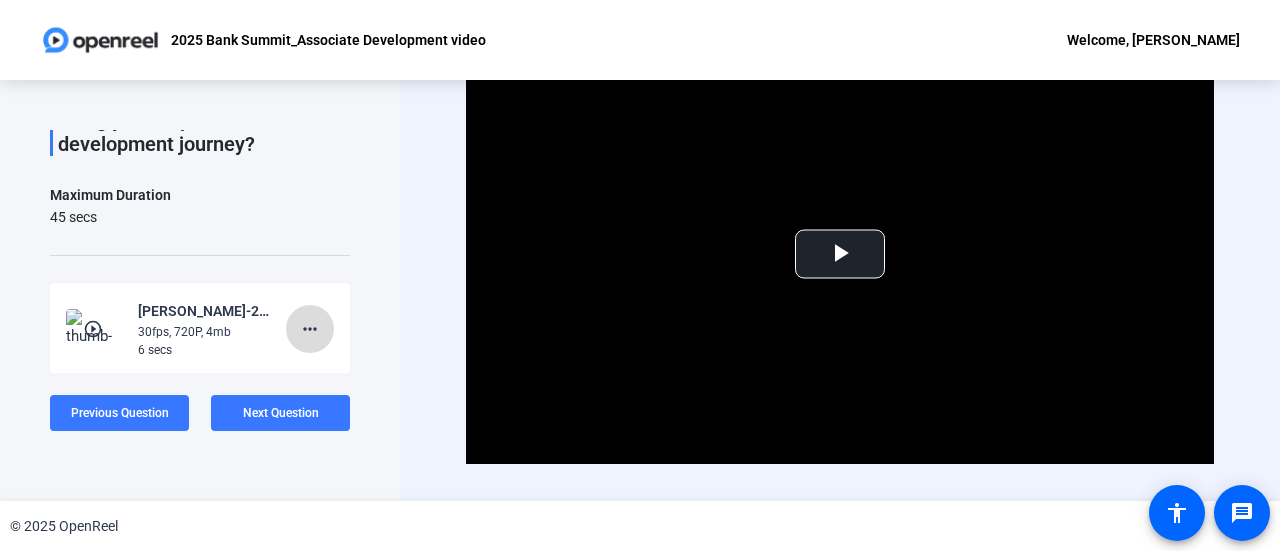 click on "more_horiz" 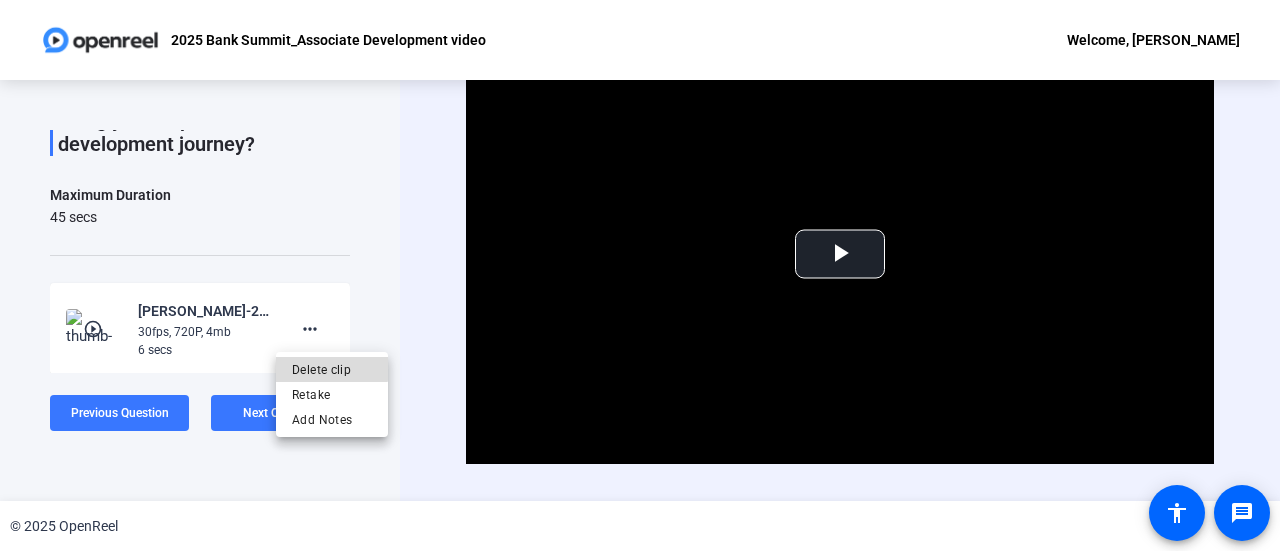 click on "Delete clip" at bounding box center [332, 370] 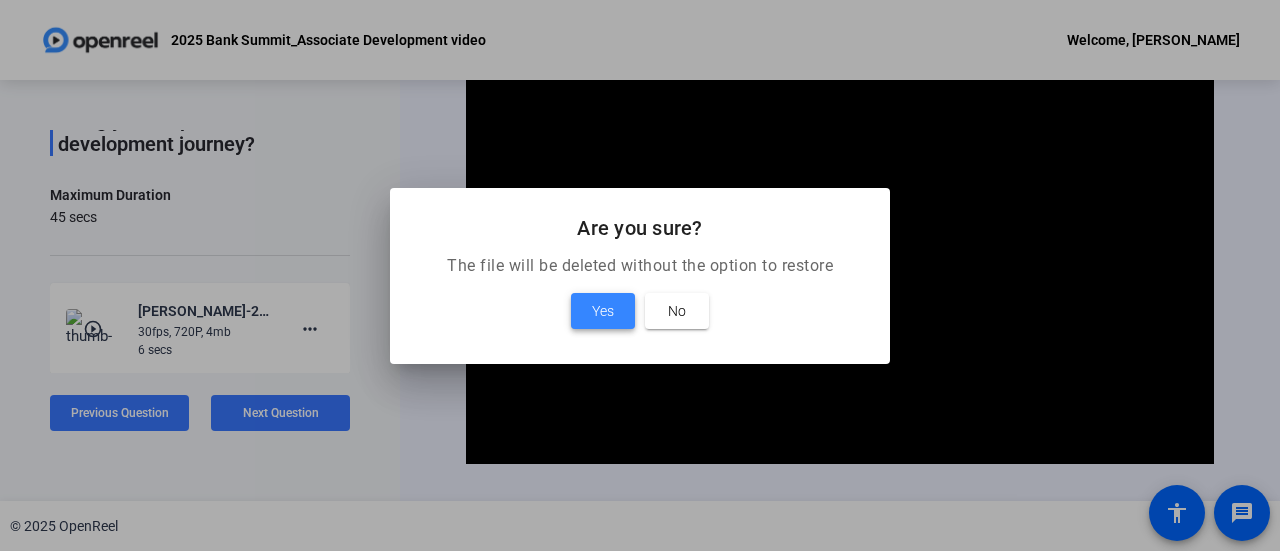 click at bounding box center [603, 311] 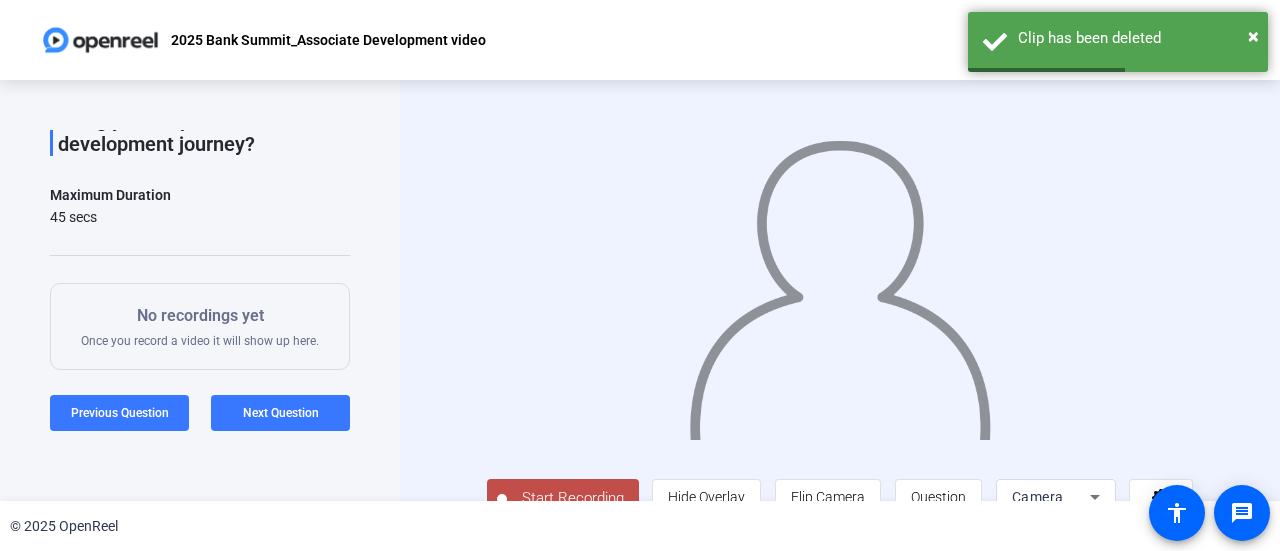 scroll, scrollTop: 44, scrollLeft: 0, axis: vertical 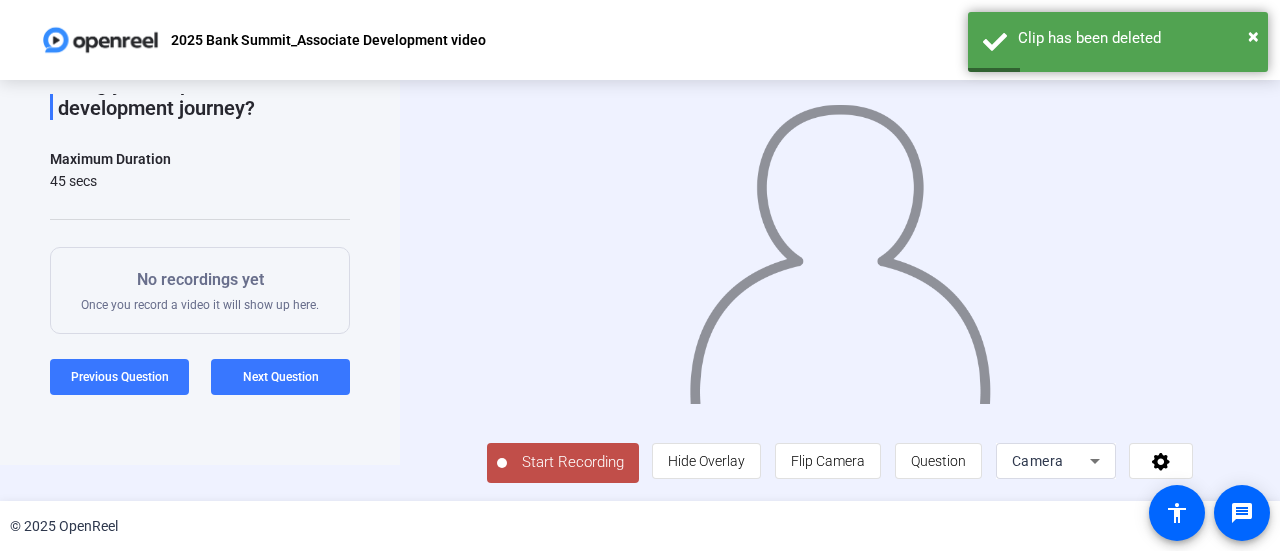 click on "Start Recording" 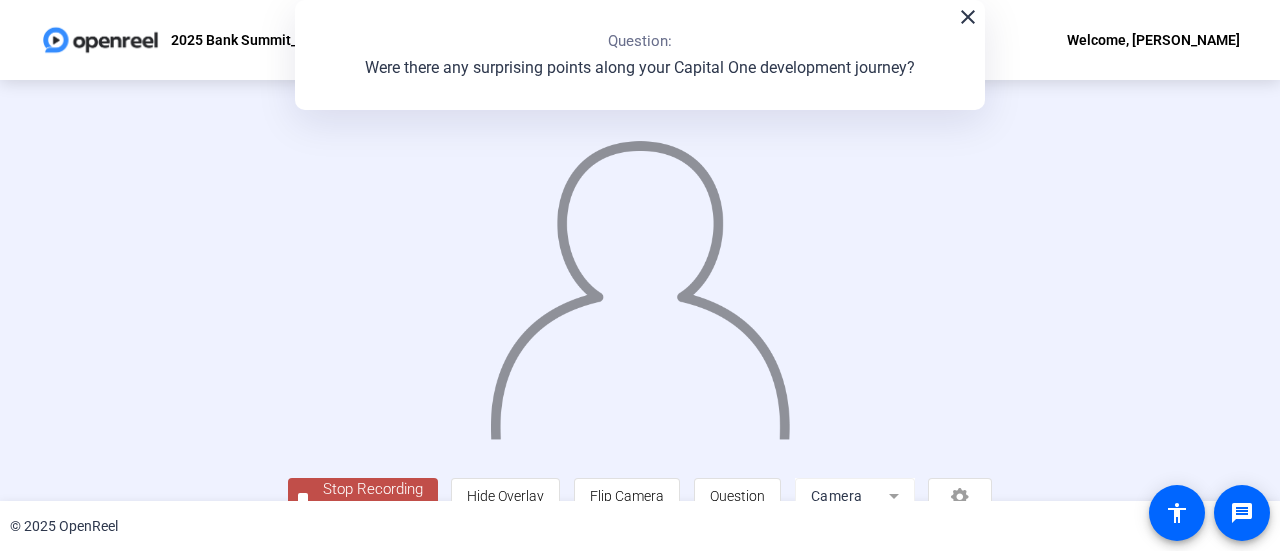 scroll, scrollTop: 140, scrollLeft: 0, axis: vertical 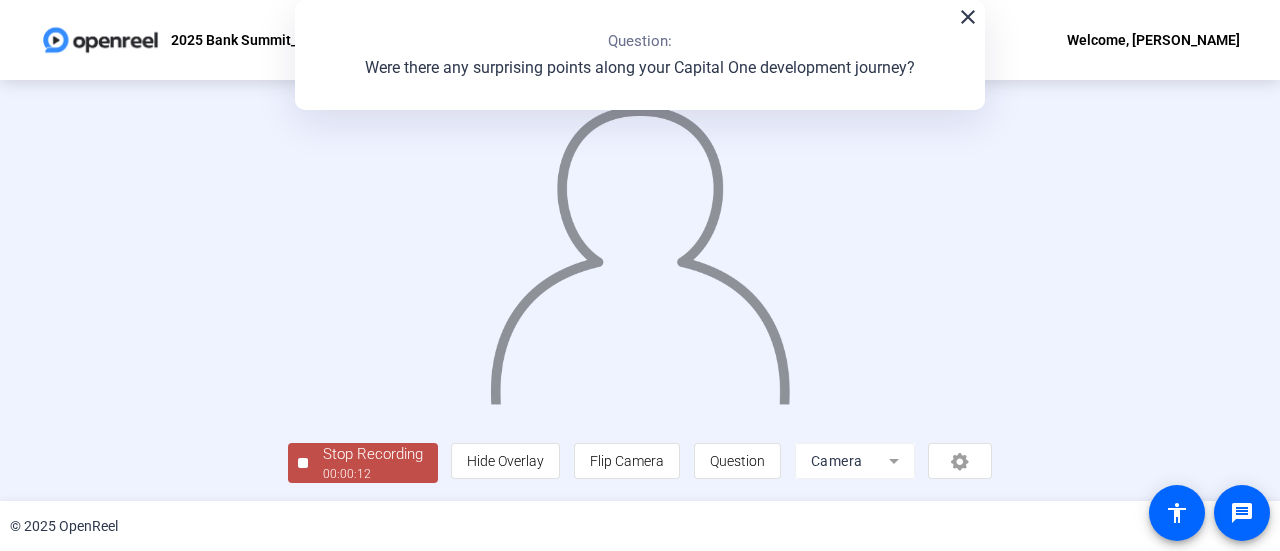 click on "00:00:12" 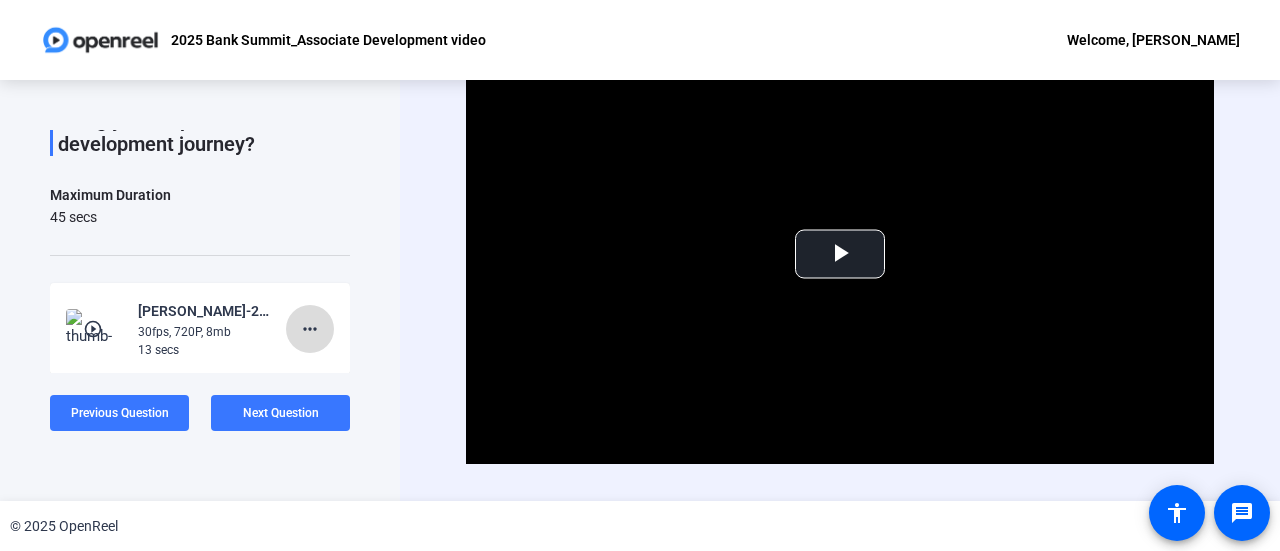 click on "more_horiz" 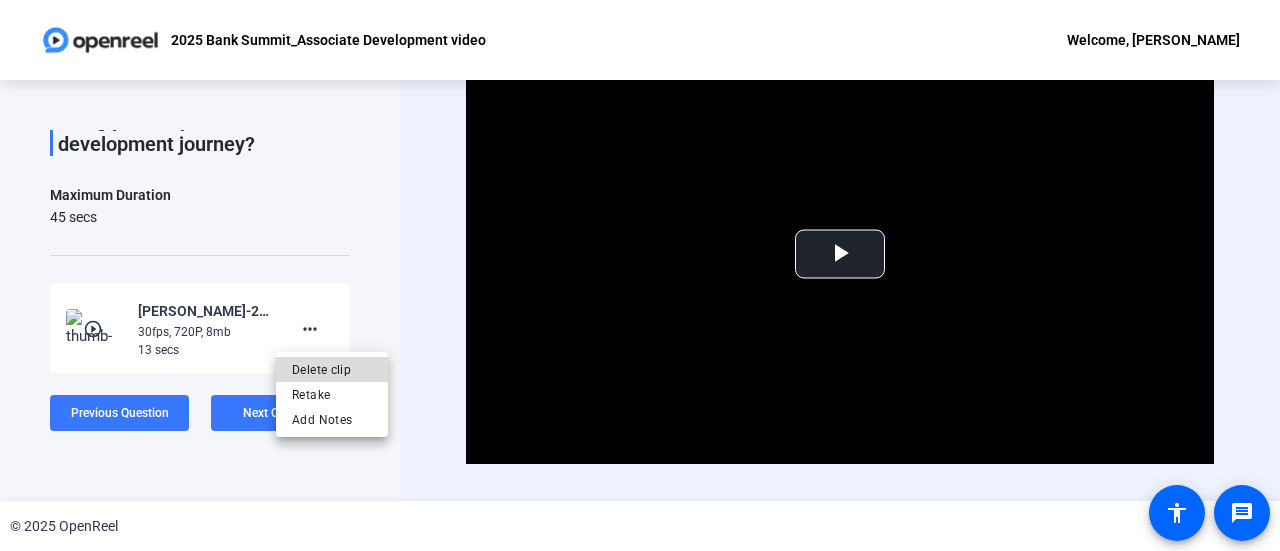 click on "Delete clip" at bounding box center (332, 370) 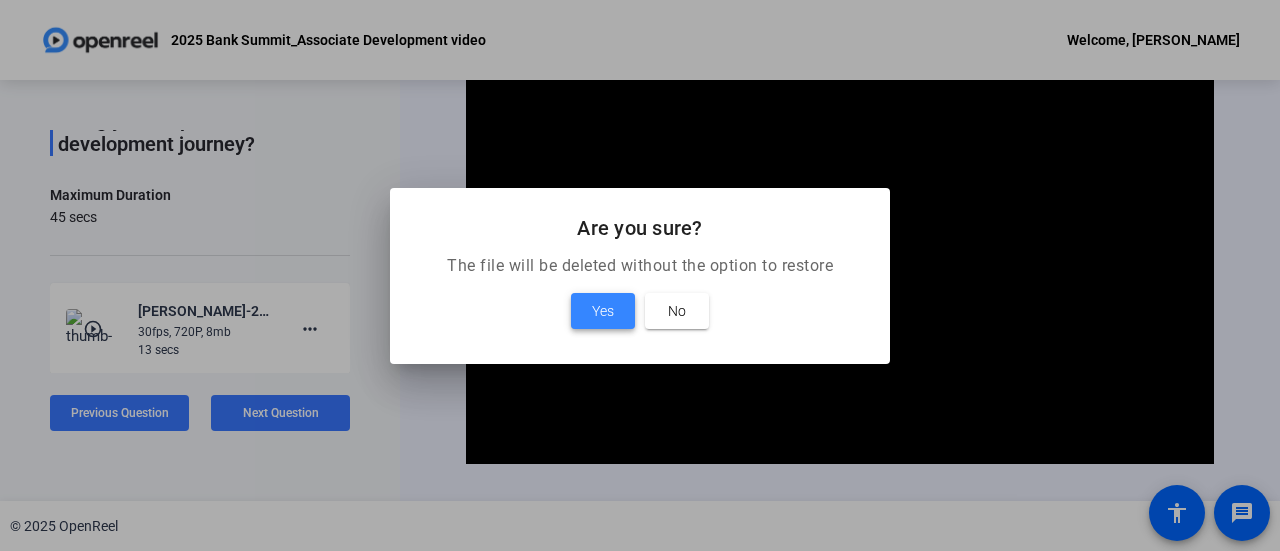 click on "Yes" at bounding box center [603, 311] 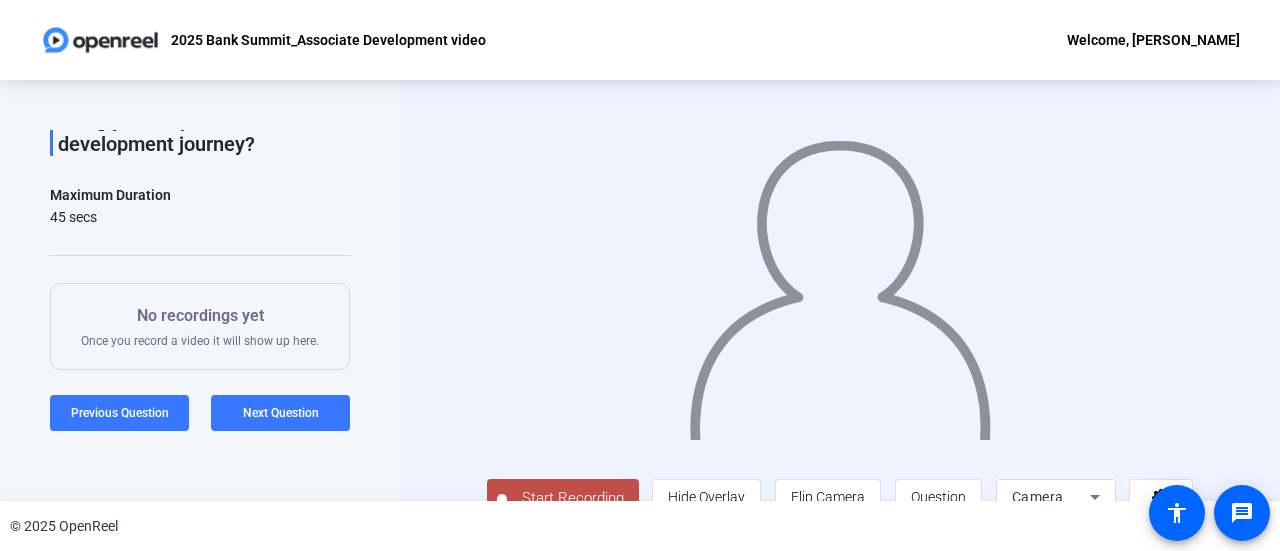 scroll, scrollTop: 44, scrollLeft: 0, axis: vertical 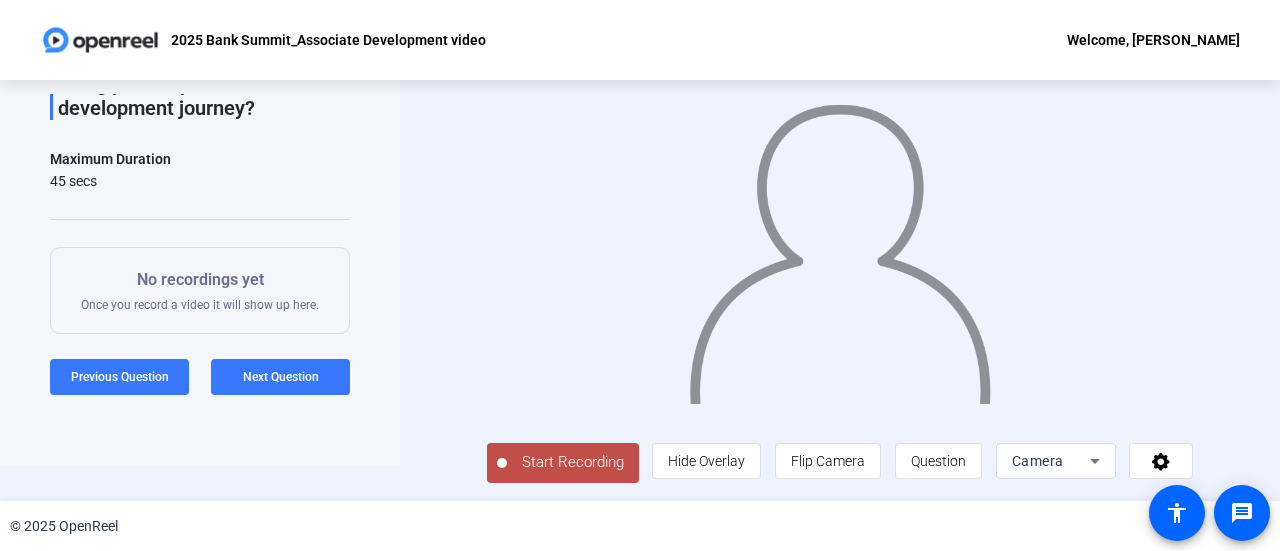 click on "Start Recording" 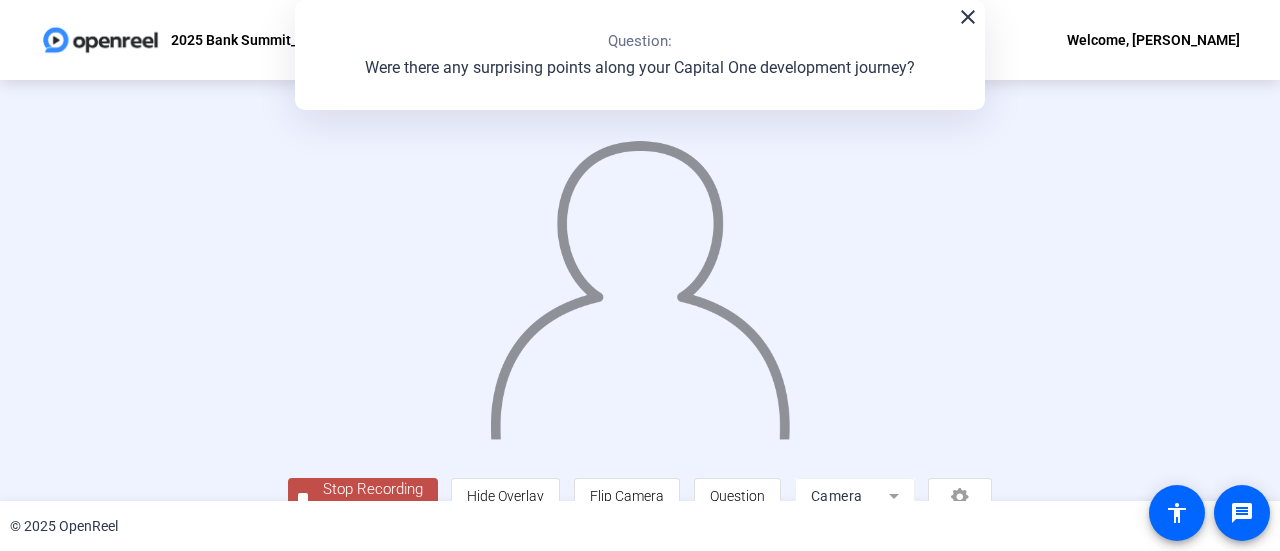 scroll, scrollTop: 140, scrollLeft: 0, axis: vertical 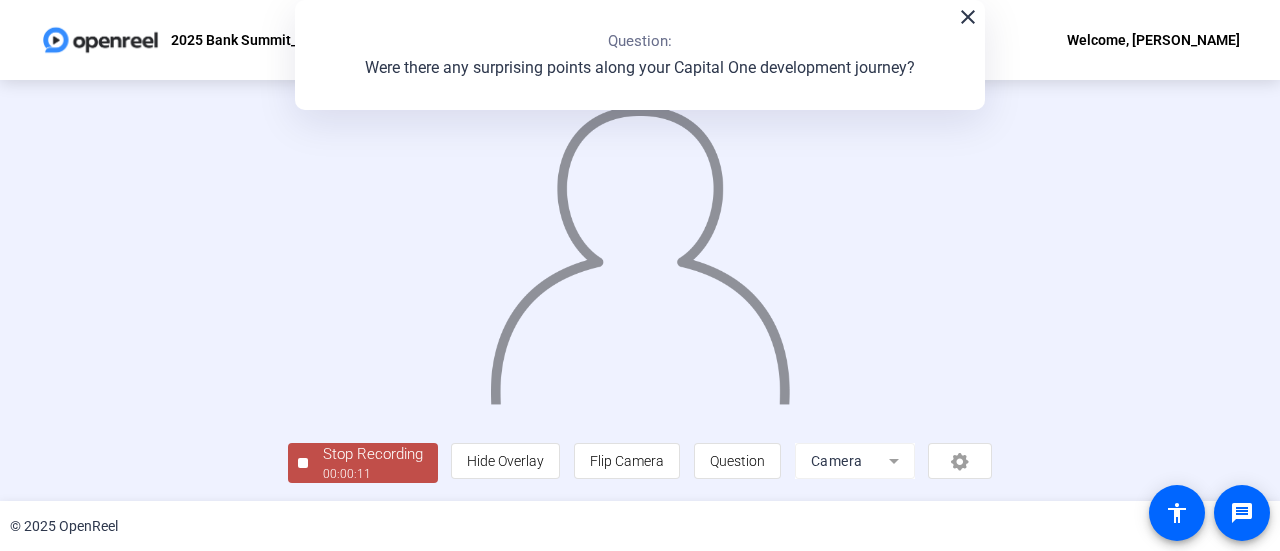 click on "Stop Recording" 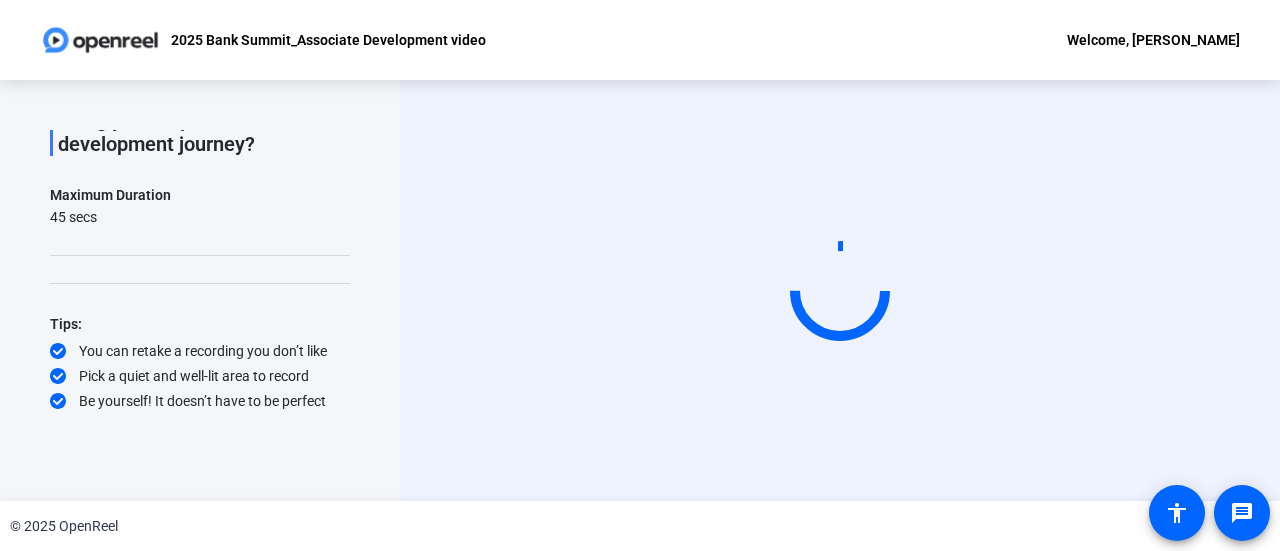 scroll, scrollTop: 0, scrollLeft: 0, axis: both 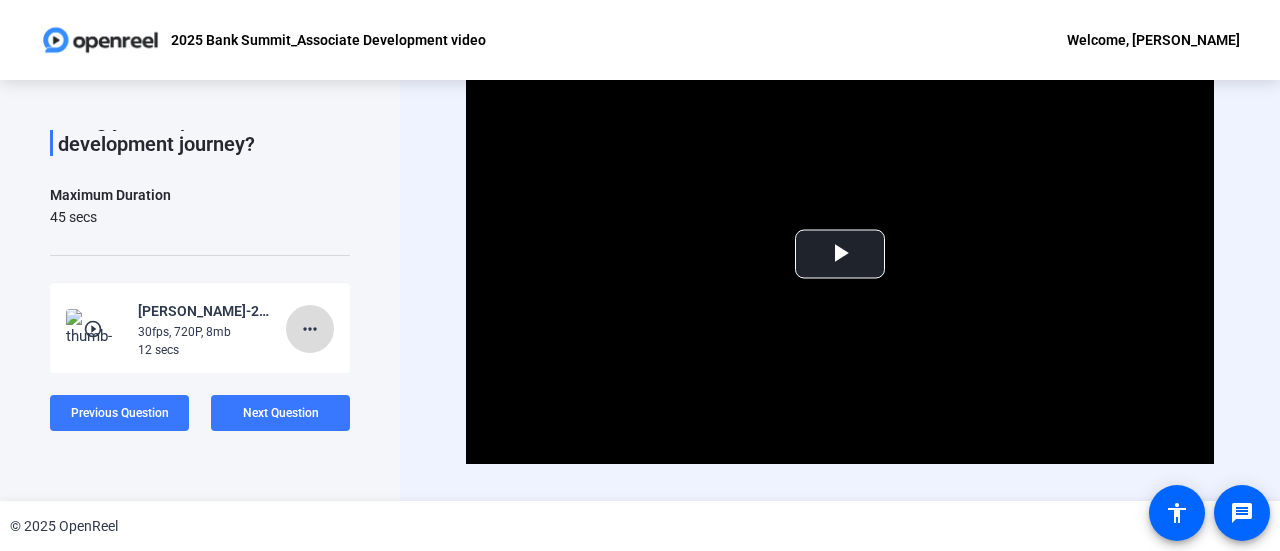 click on "more_horiz" 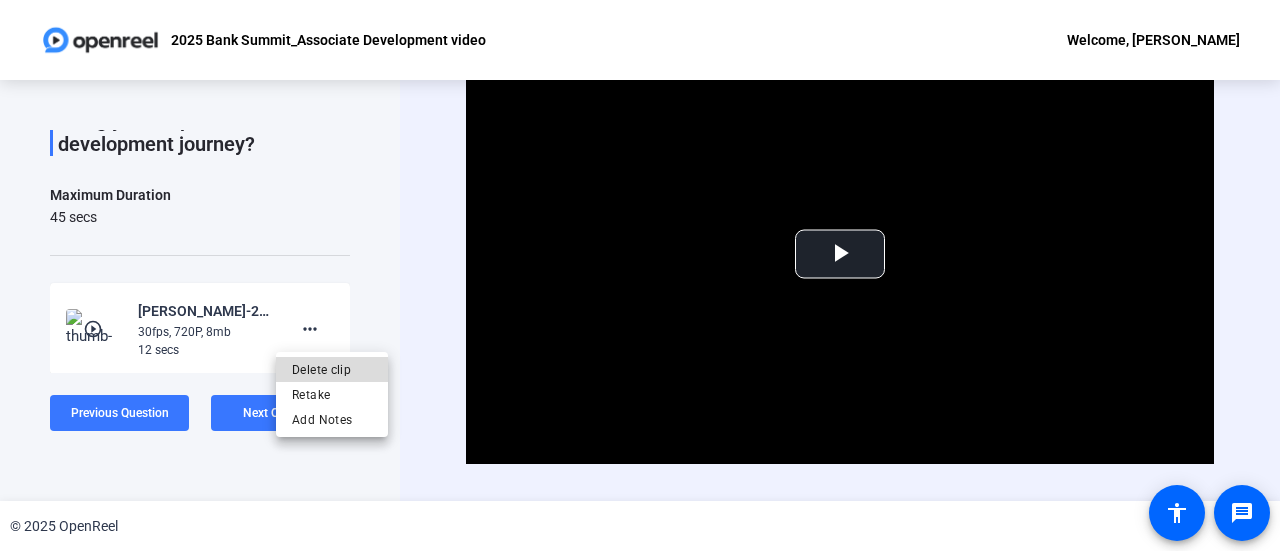 click on "Delete clip" at bounding box center (332, 370) 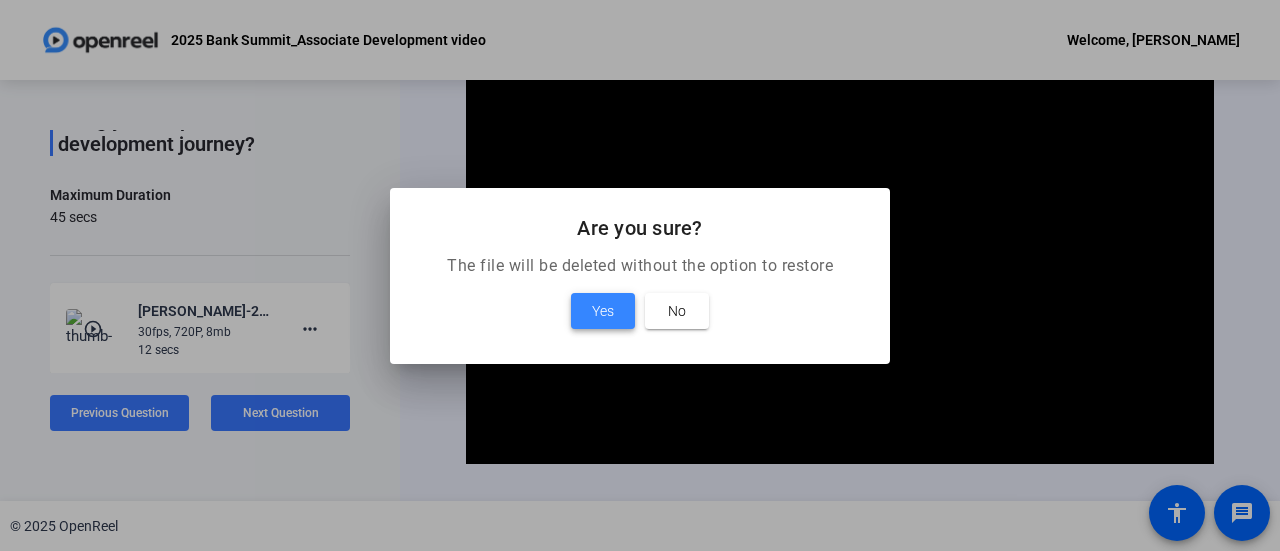 click on "Yes" at bounding box center [603, 311] 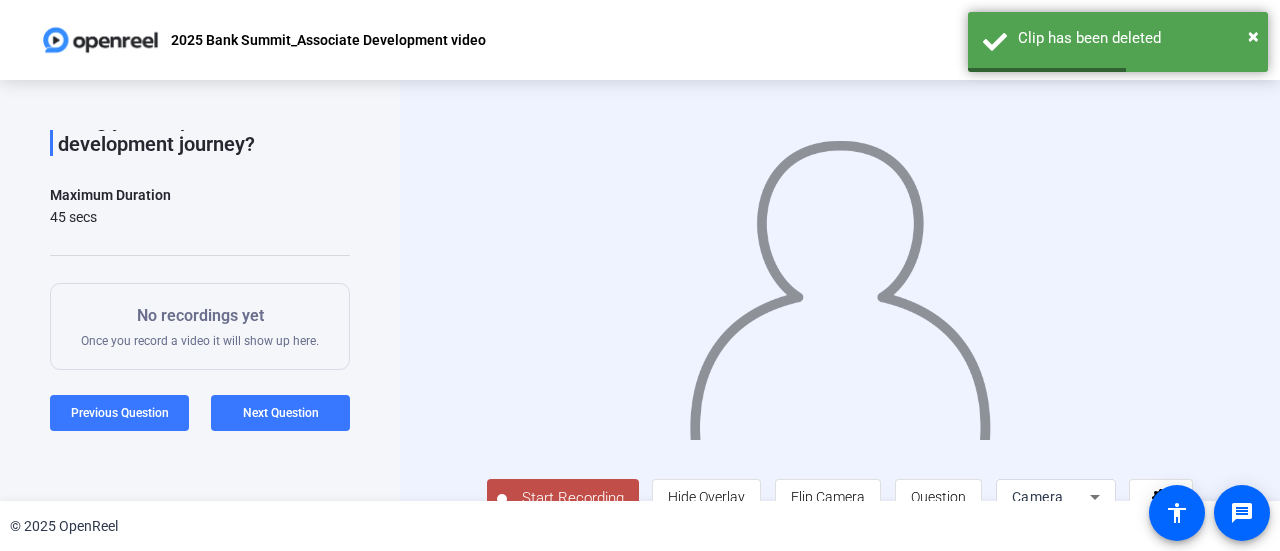 scroll, scrollTop: 42, scrollLeft: 0, axis: vertical 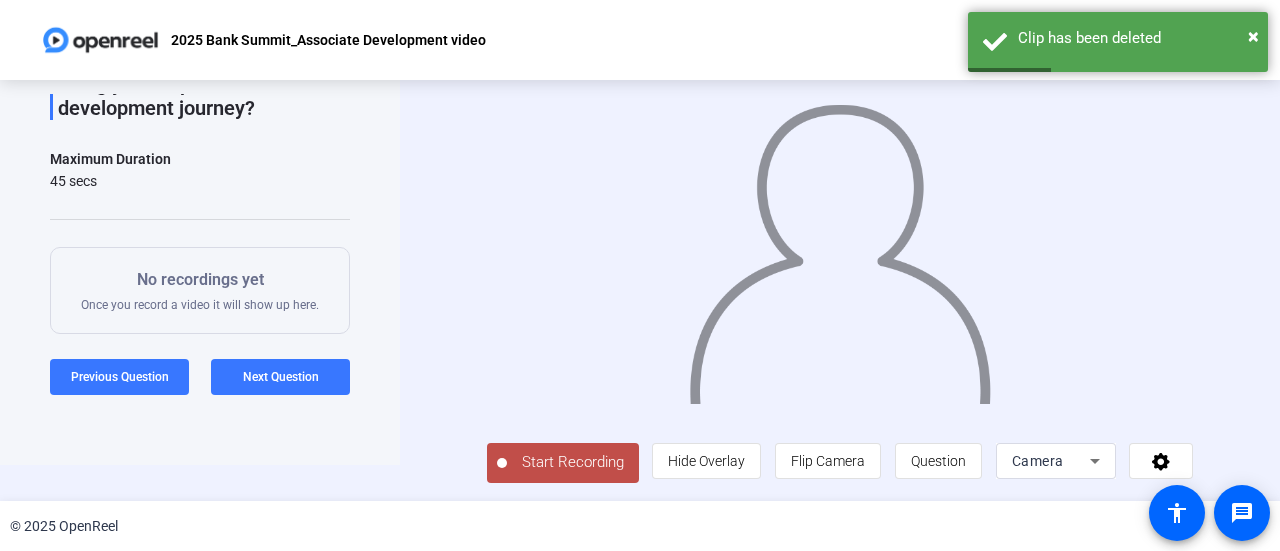 click on "Start Recording" 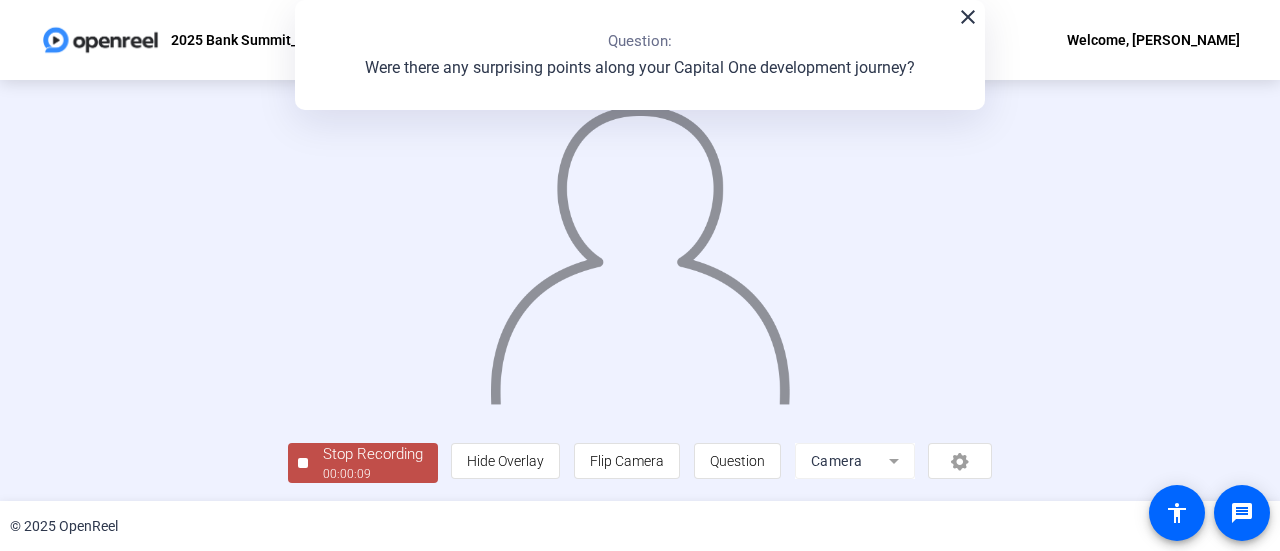 scroll, scrollTop: 139, scrollLeft: 0, axis: vertical 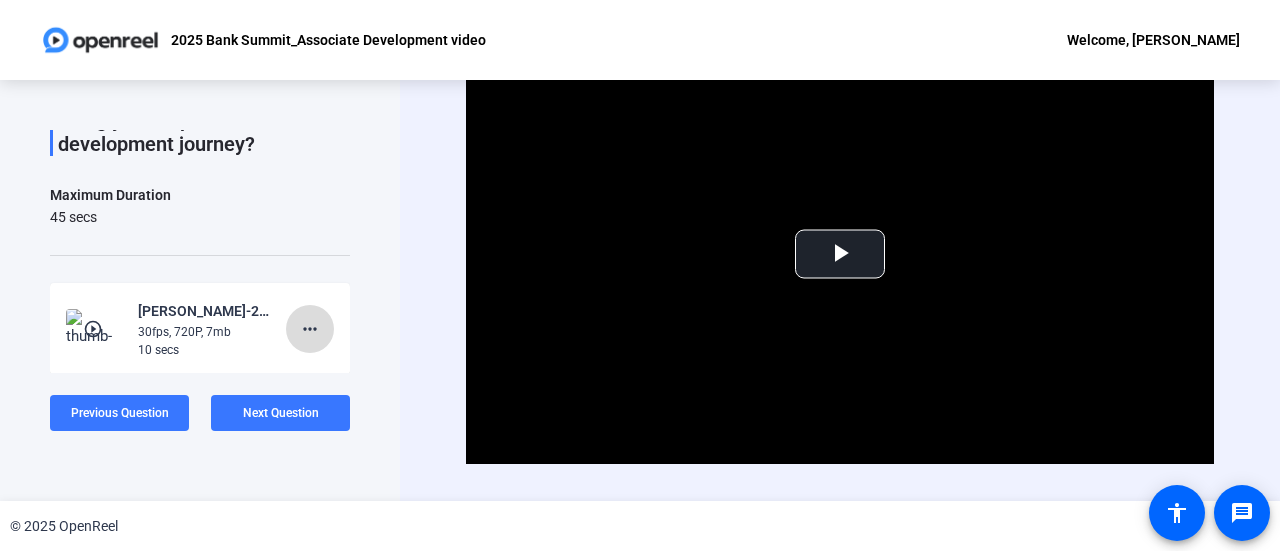 click on "more_horiz" 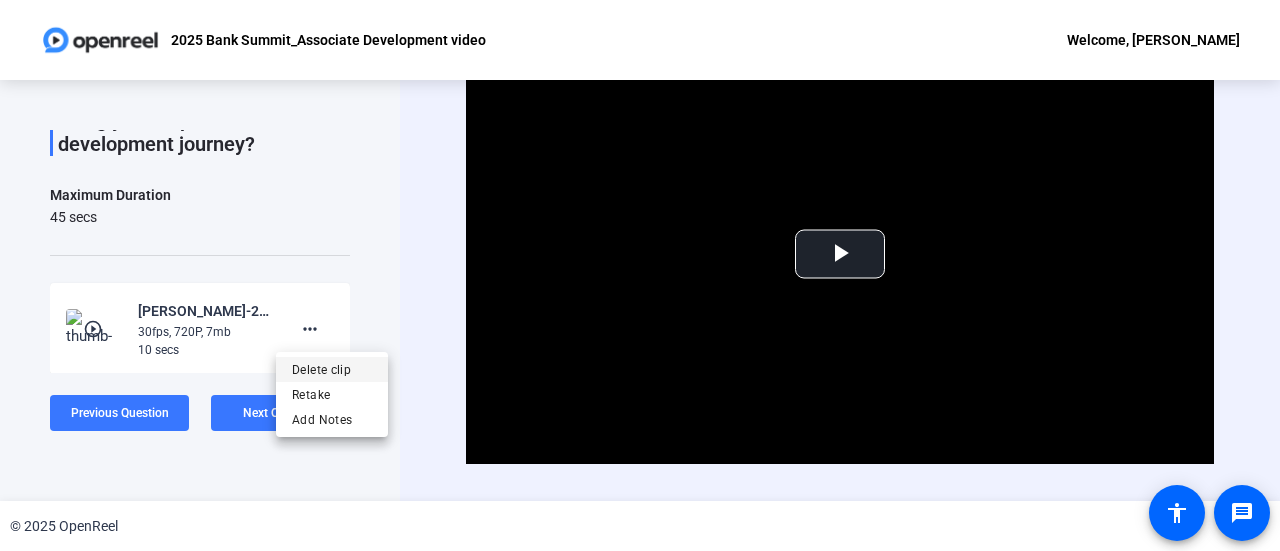 click on "Delete clip" at bounding box center [332, 370] 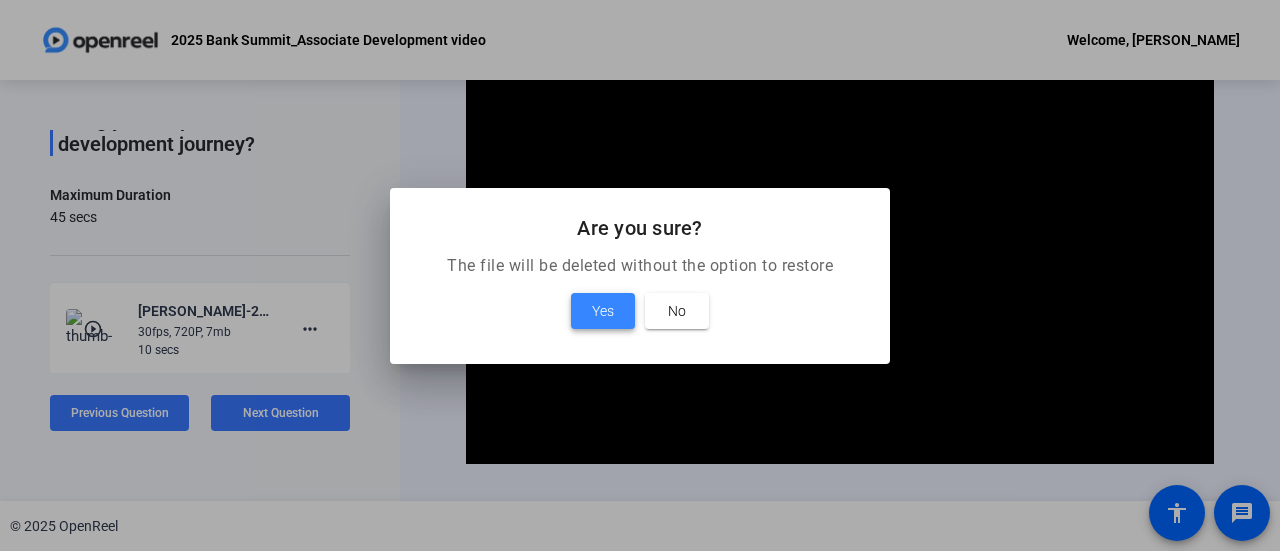click on "Yes" at bounding box center [603, 311] 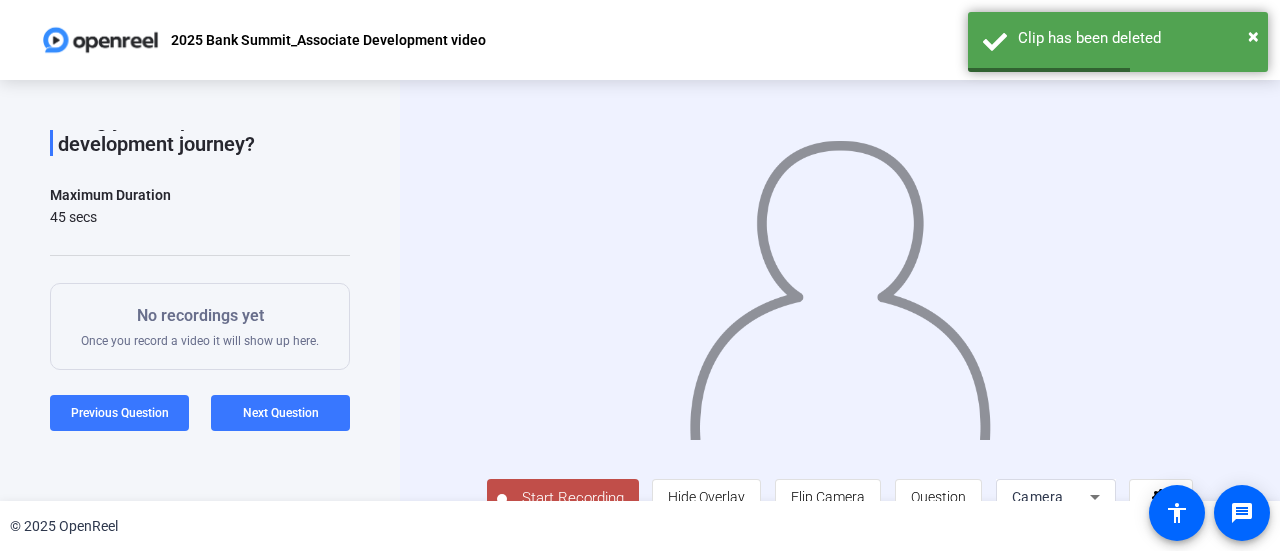 scroll, scrollTop: 44, scrollLeft: 0, axis: vertical 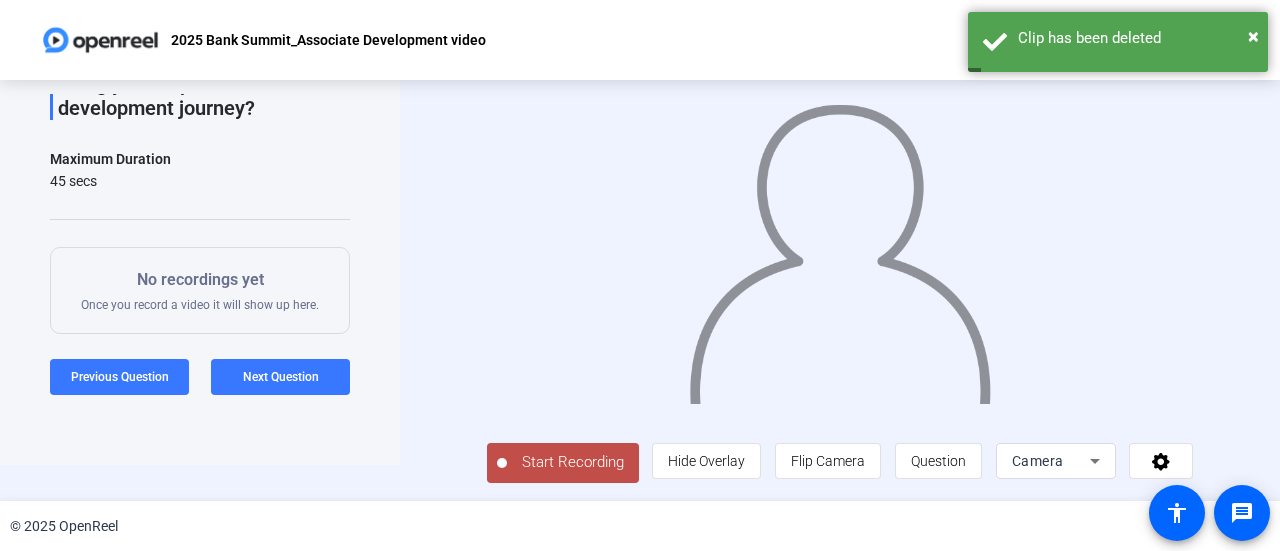 click on "Start Recording" 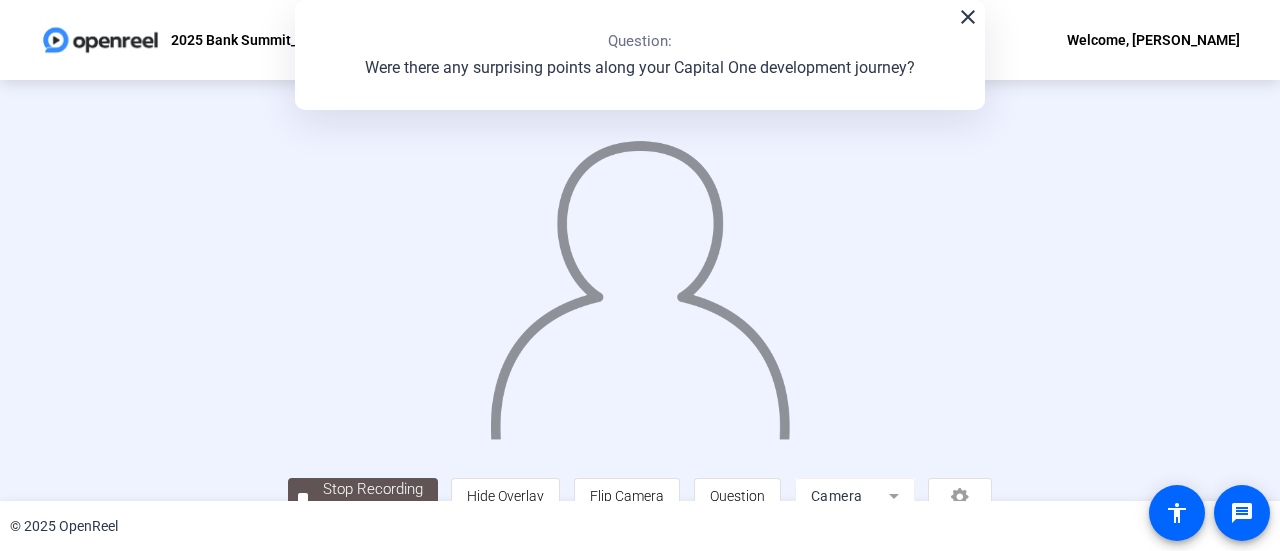 scroll, scrollTop: 140, scrollLeft: 0, axis: vertical 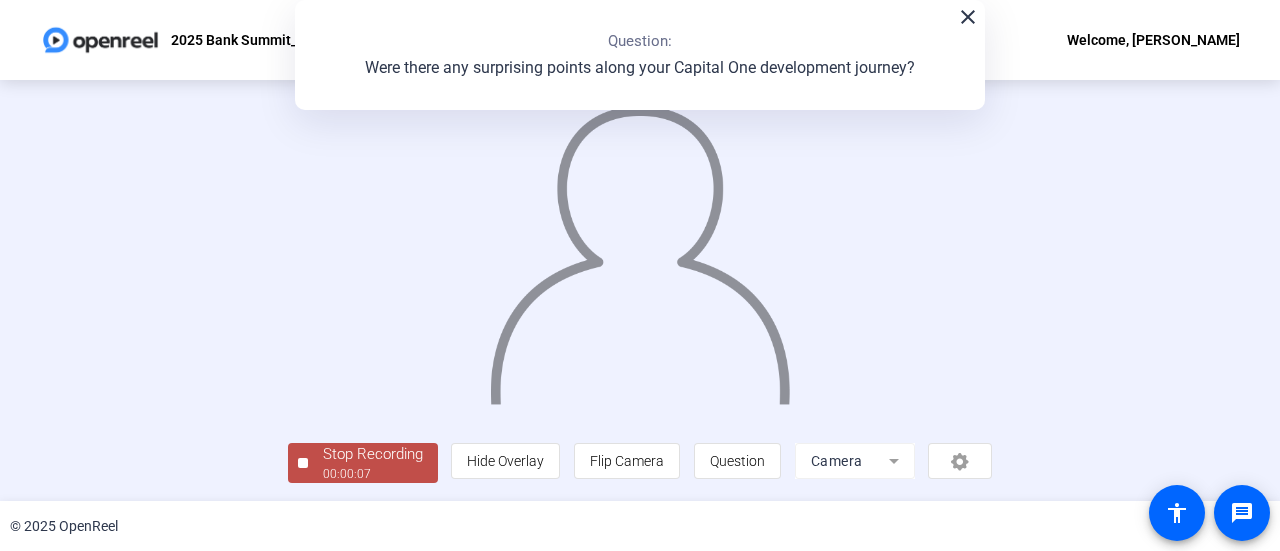 click on "Stop Recording  00:00:07" 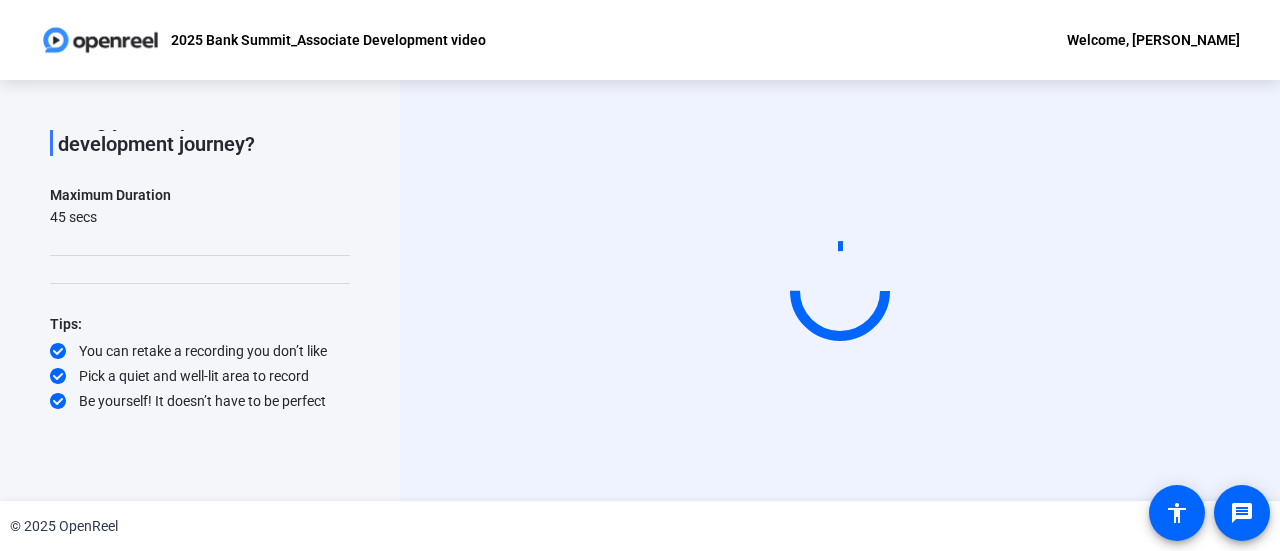 scroll, scrollTop: 0, scrollLeft: 0, axis: both 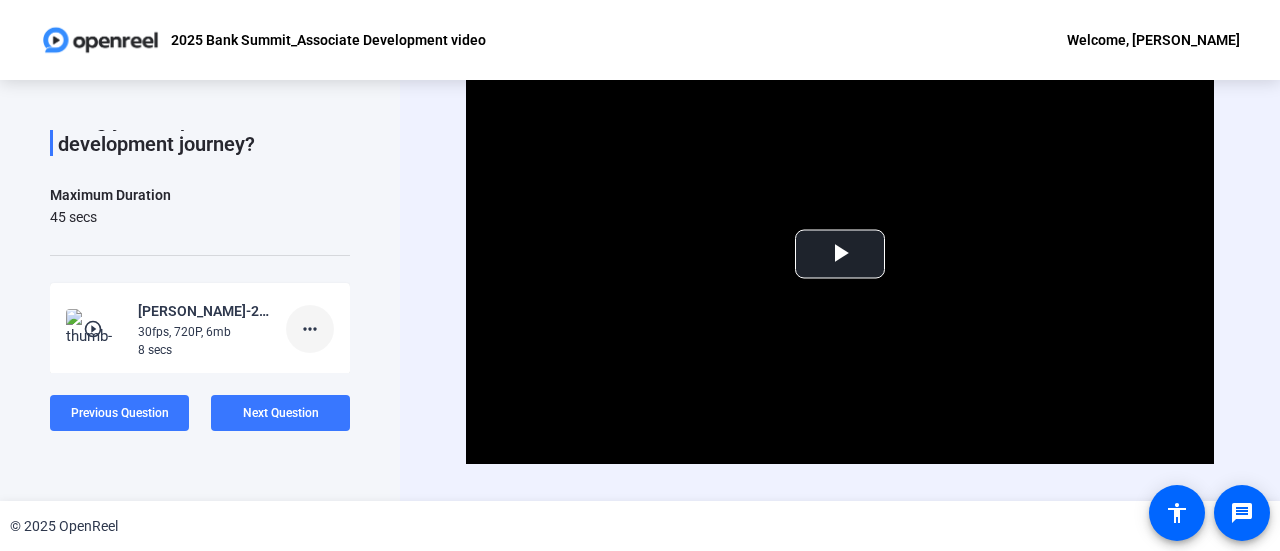 click on "more_horiz" 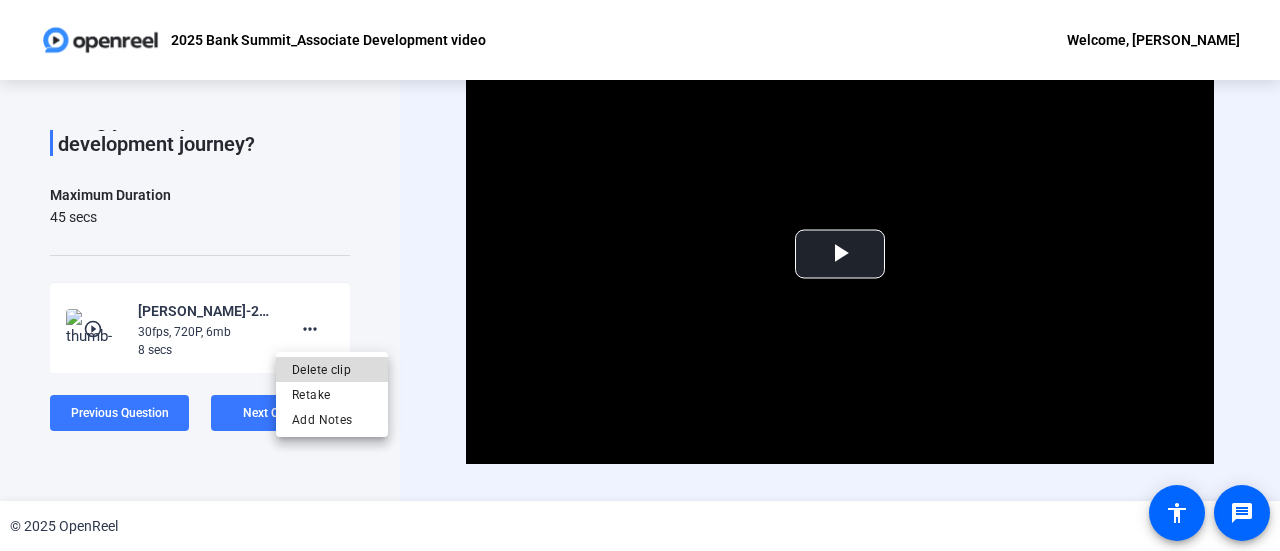 click on "Delete clip" at bounding box center (332, 370) 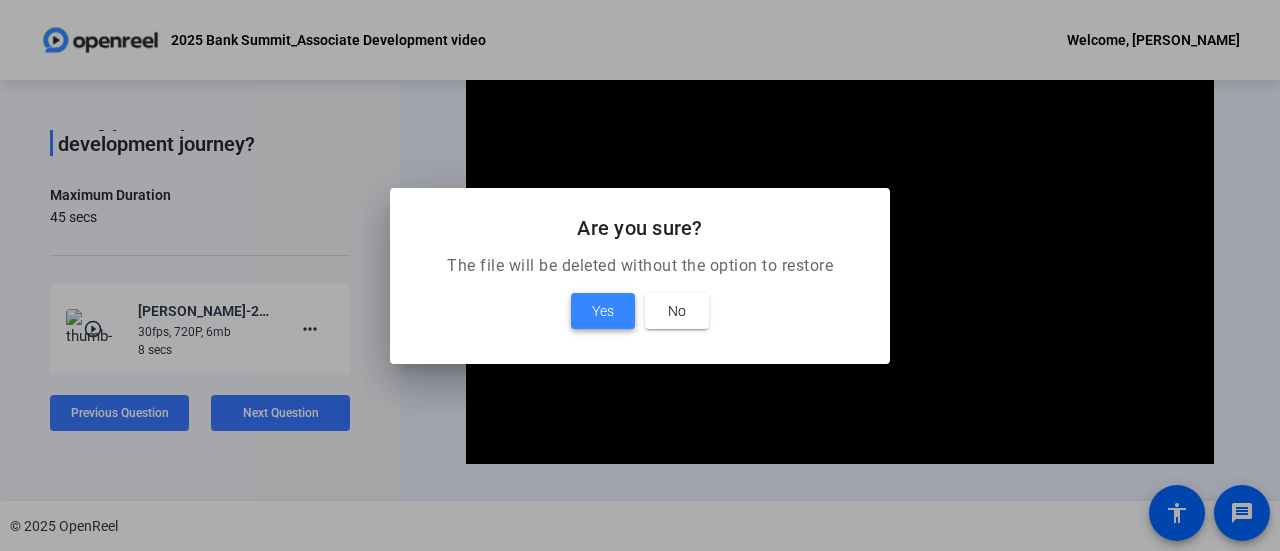click on "Yes" at bounding box center (603, 311) 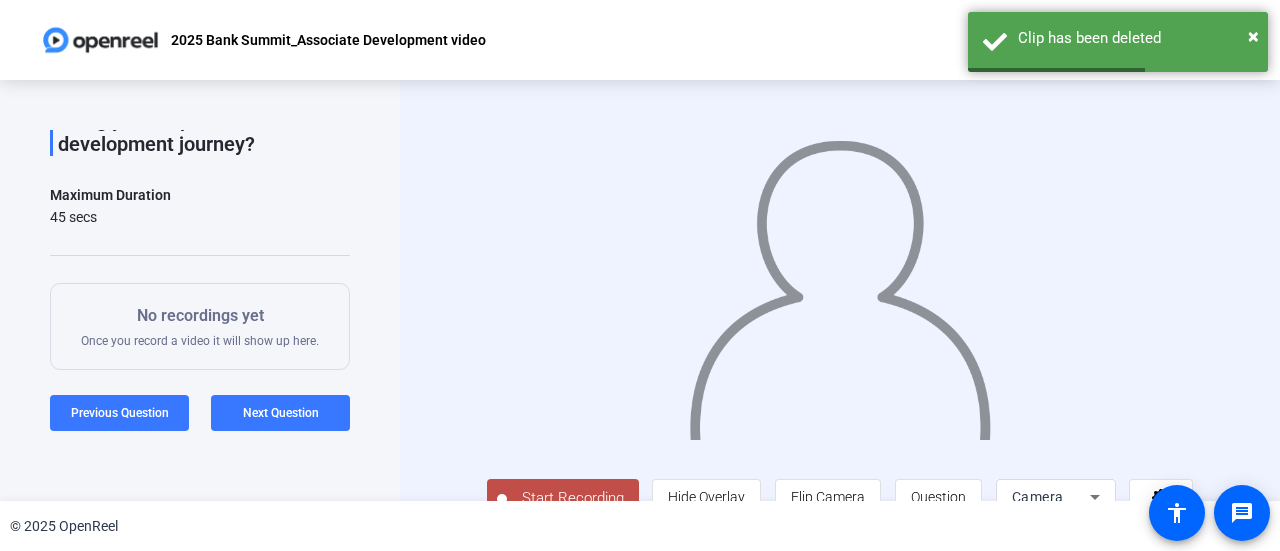 scroll, scrollTop: 44, scrollLeft: 0, axis: vertical 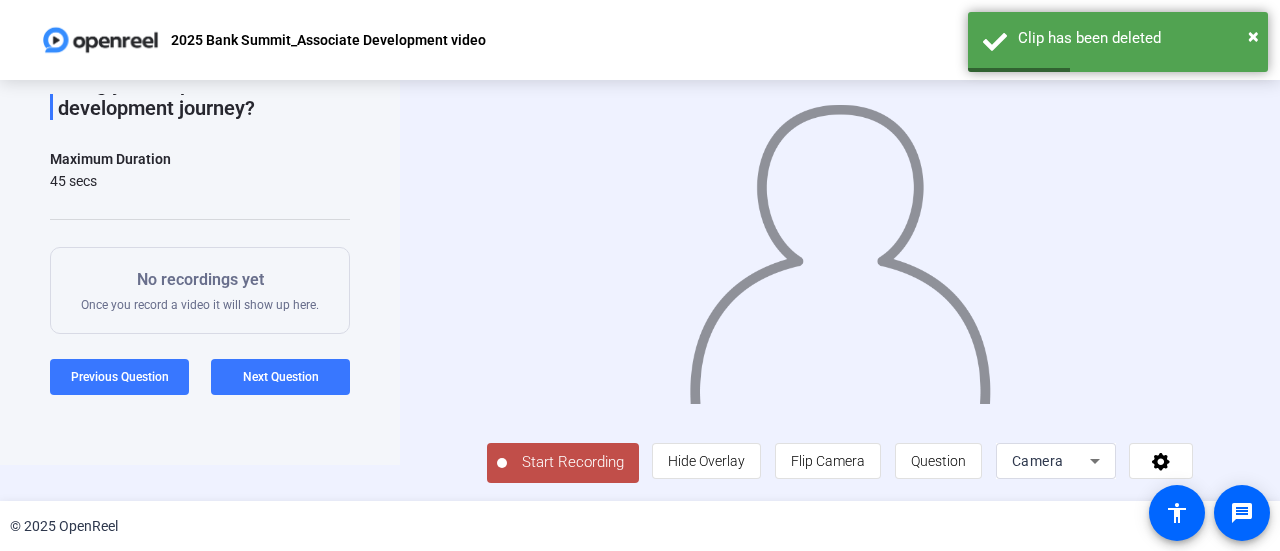 click on "Start Recording" 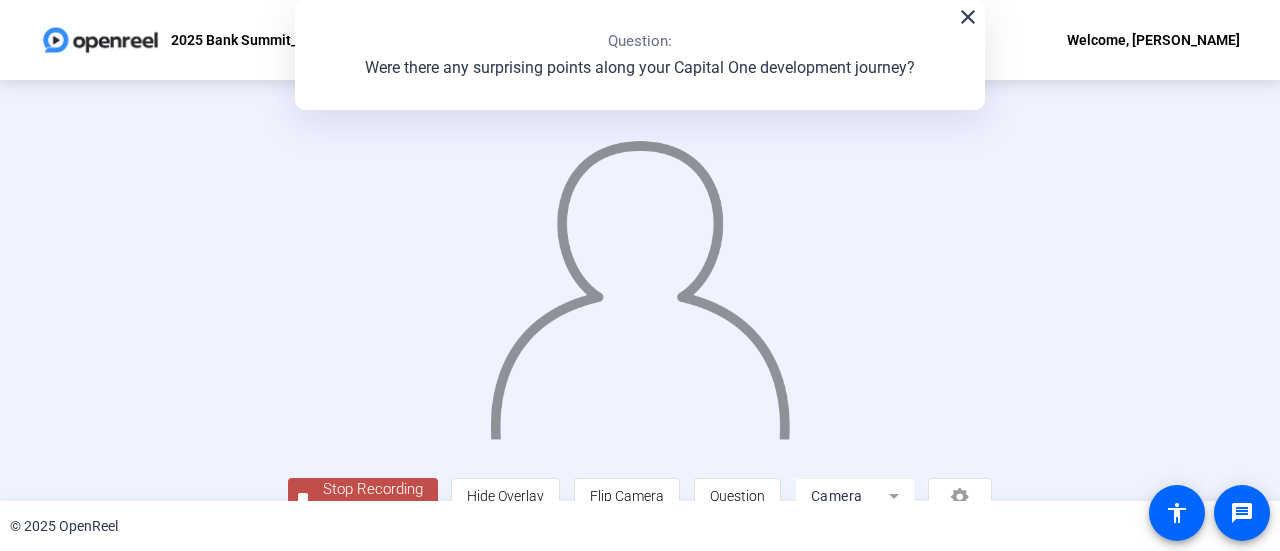 click 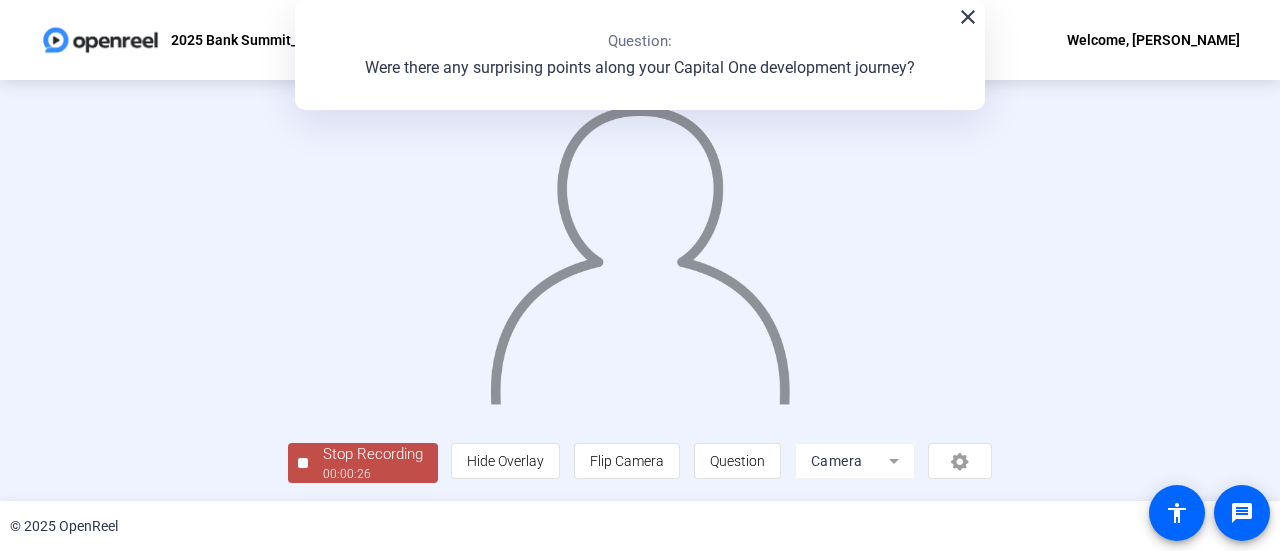 click on "Stop Recording" 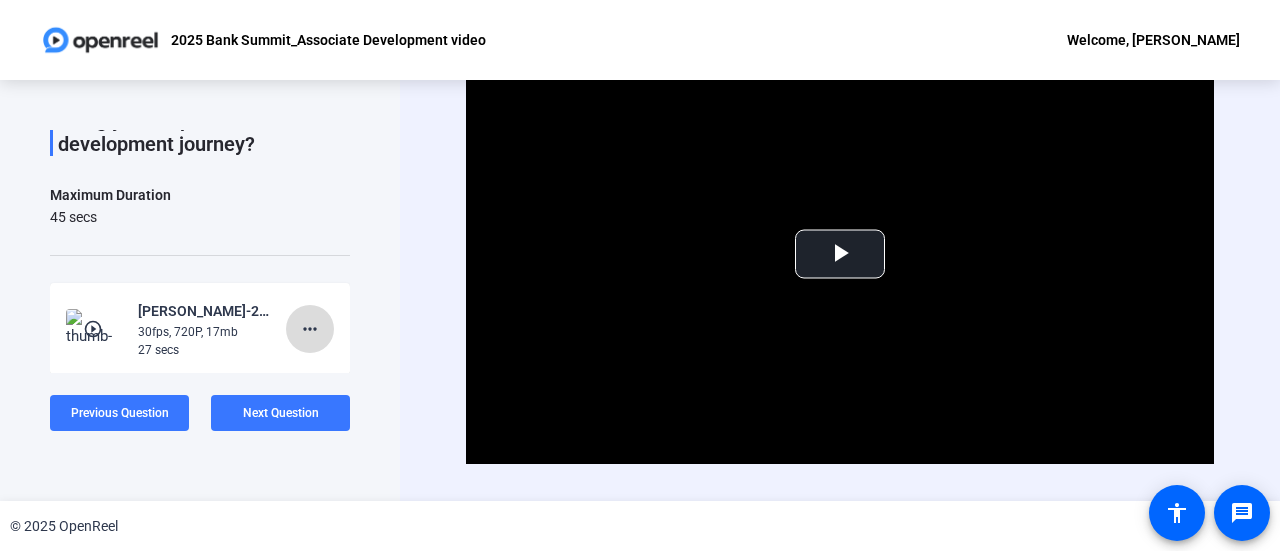 click on "more_horiz" 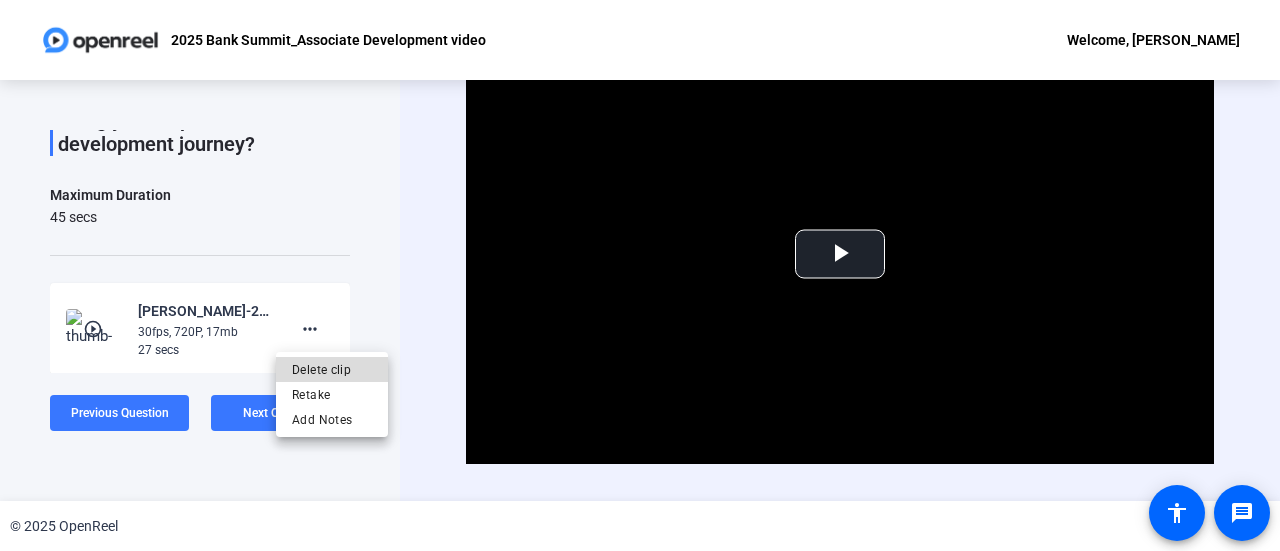 click on "Delete clip" at bounding box center (332, 370) 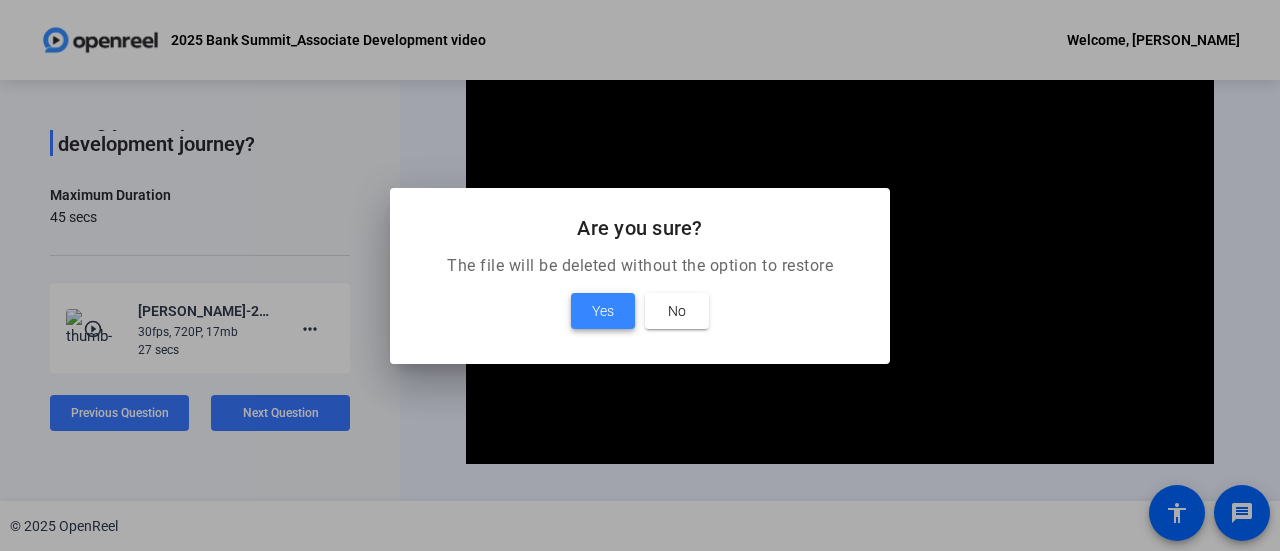 click on "Yes" at bounding box center [603, 311] 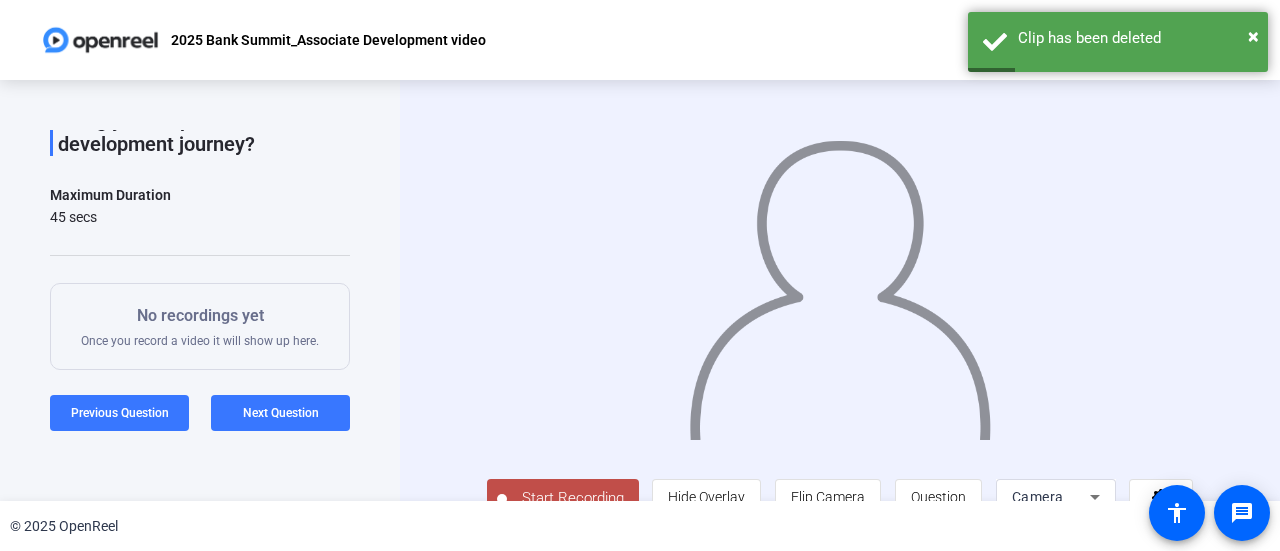 click on "Start Recording" 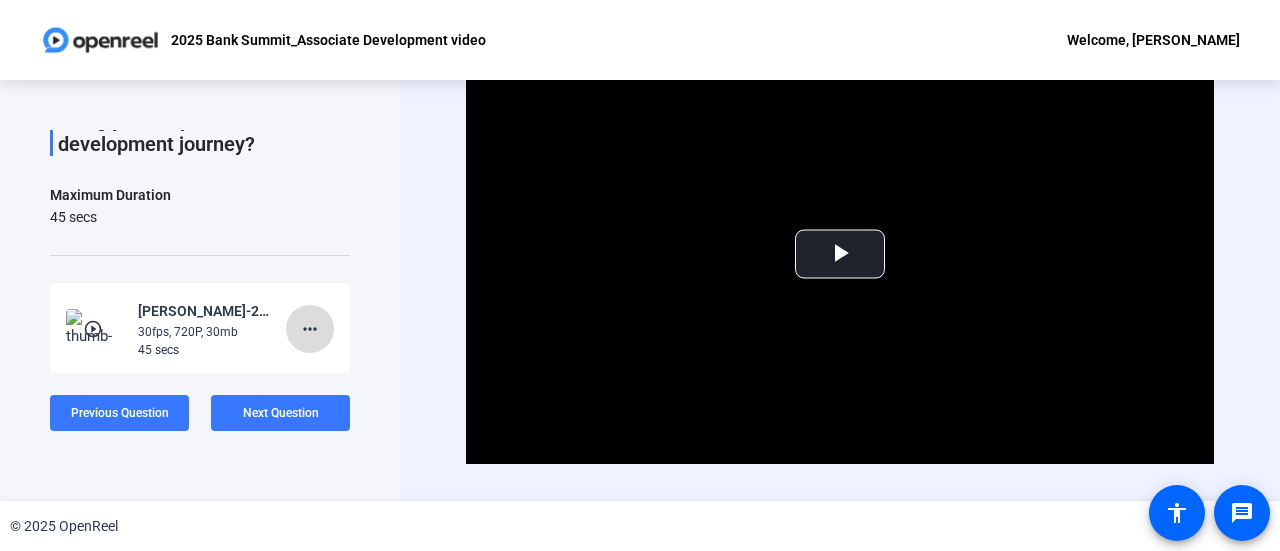 click on "more_horiz" 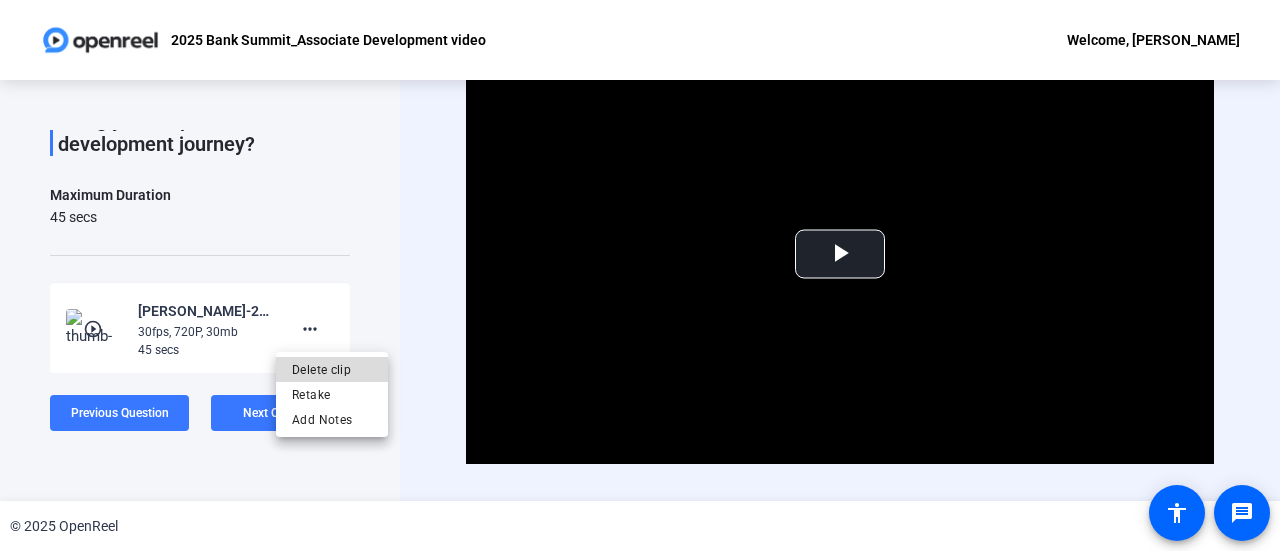 click on "Delete clip" at bounding box center (332, 370) 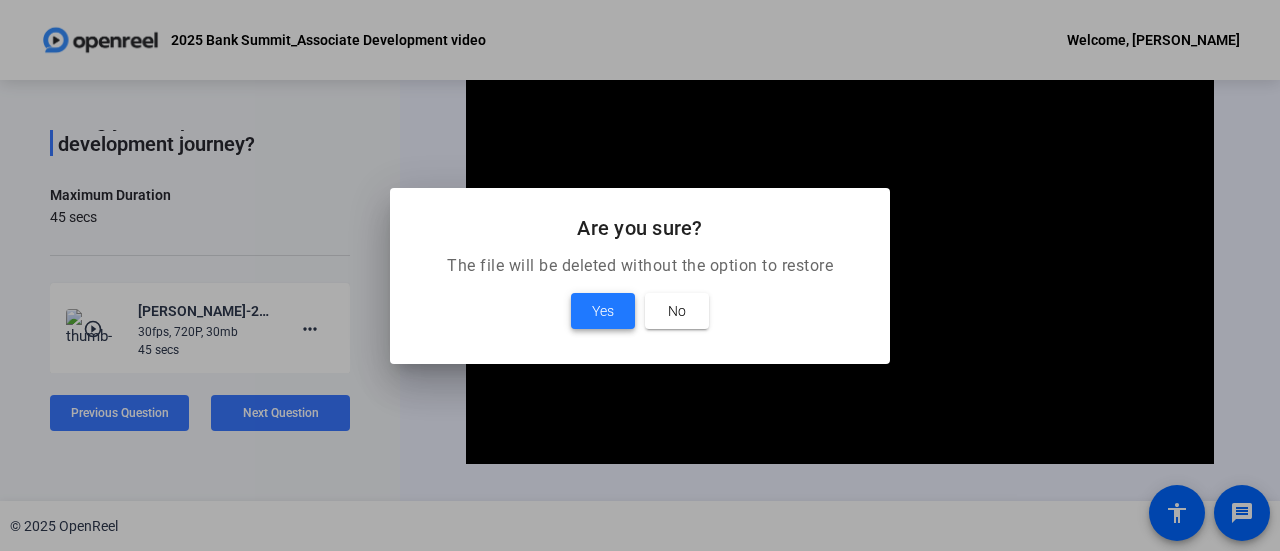 click on "Yes" at bounding box center (603, 311) 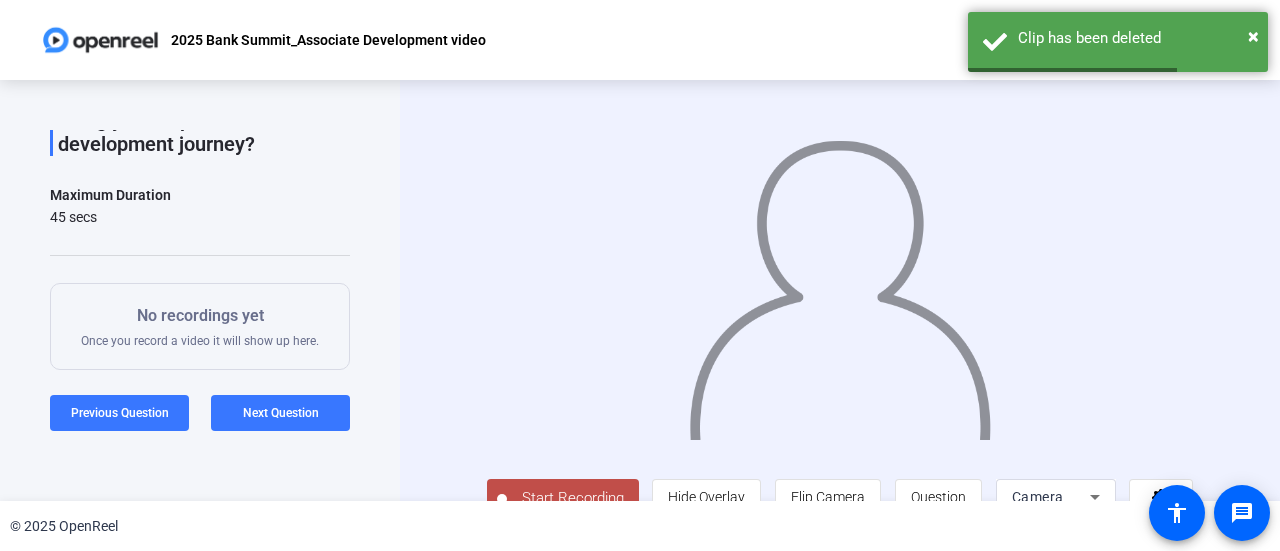 scroll, scrollTop: 44, scrollLeft: 0, axis: vertical 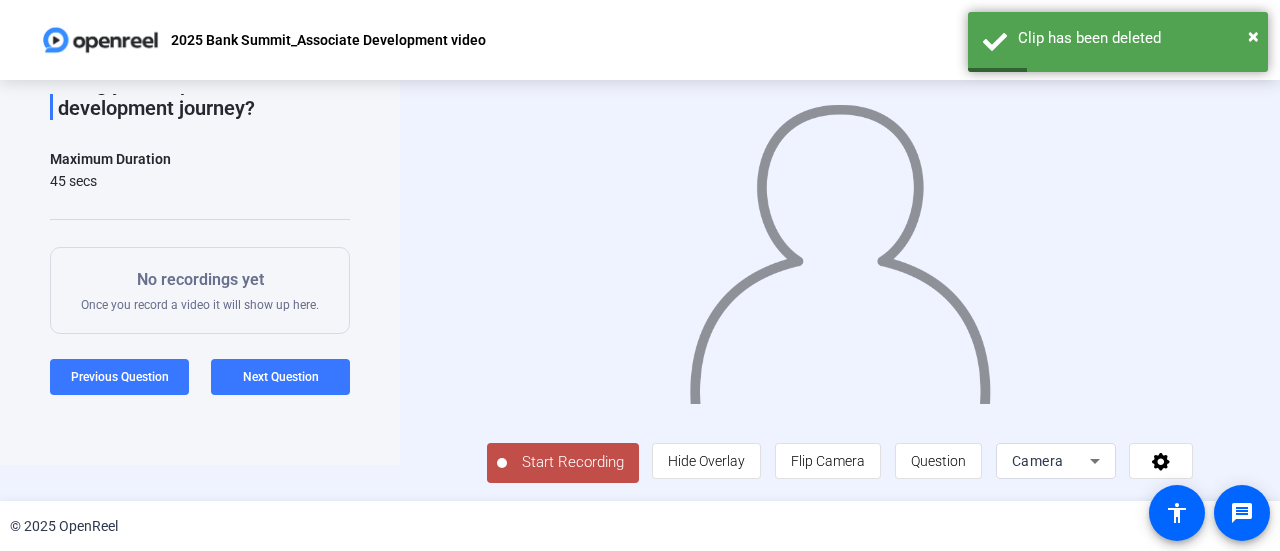 click on "Start Recording" 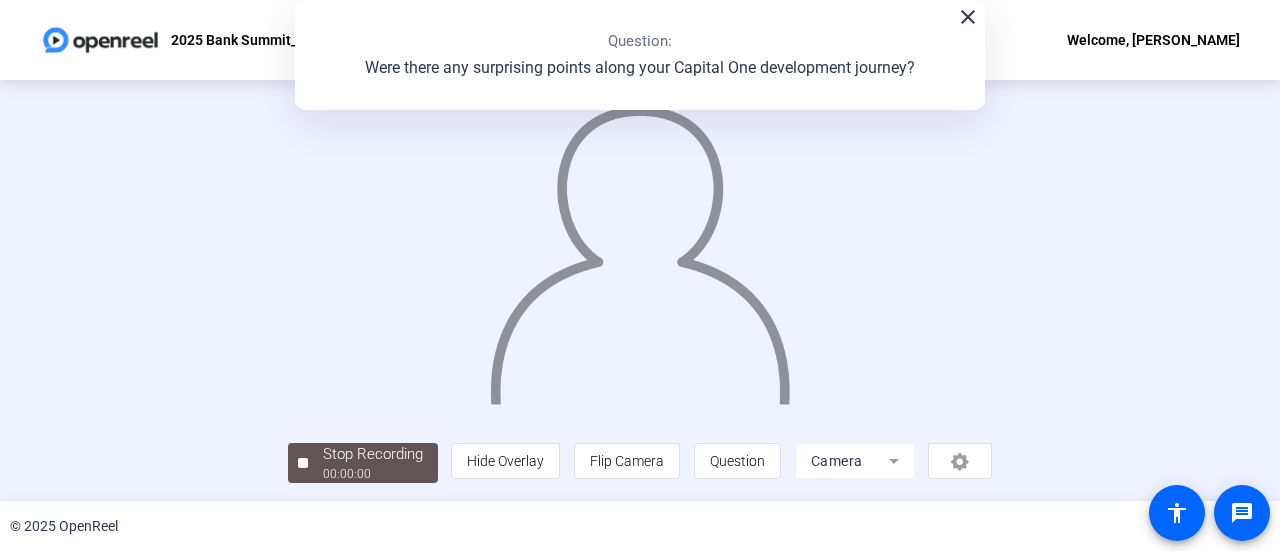 scroll, scrollTop: 116, scrollLeft: 0, axis: vertical 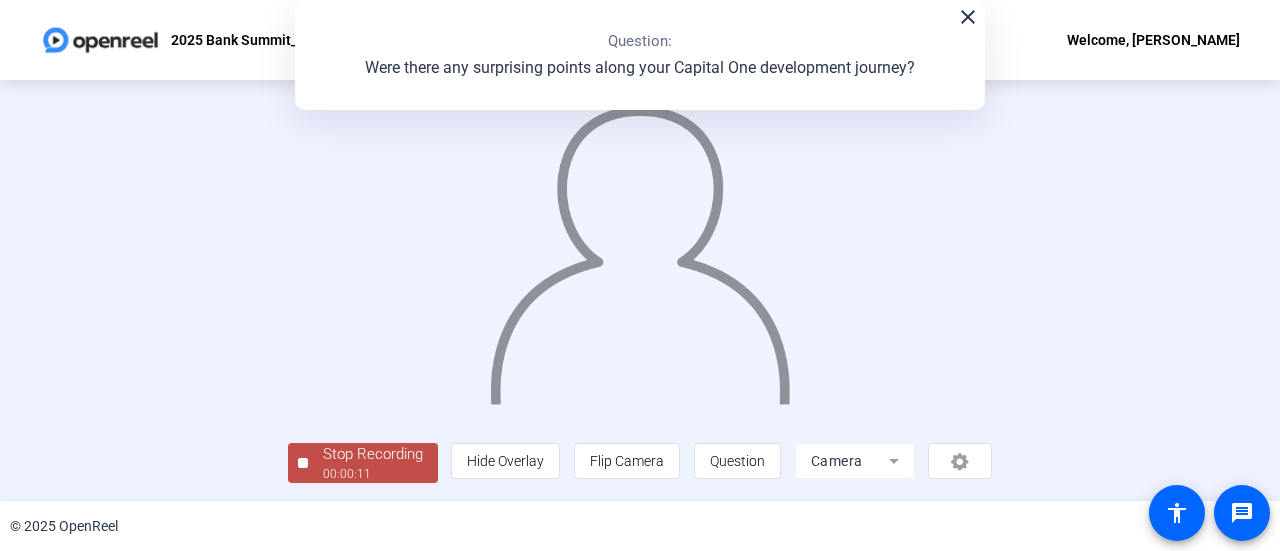 click on "00:00:11" 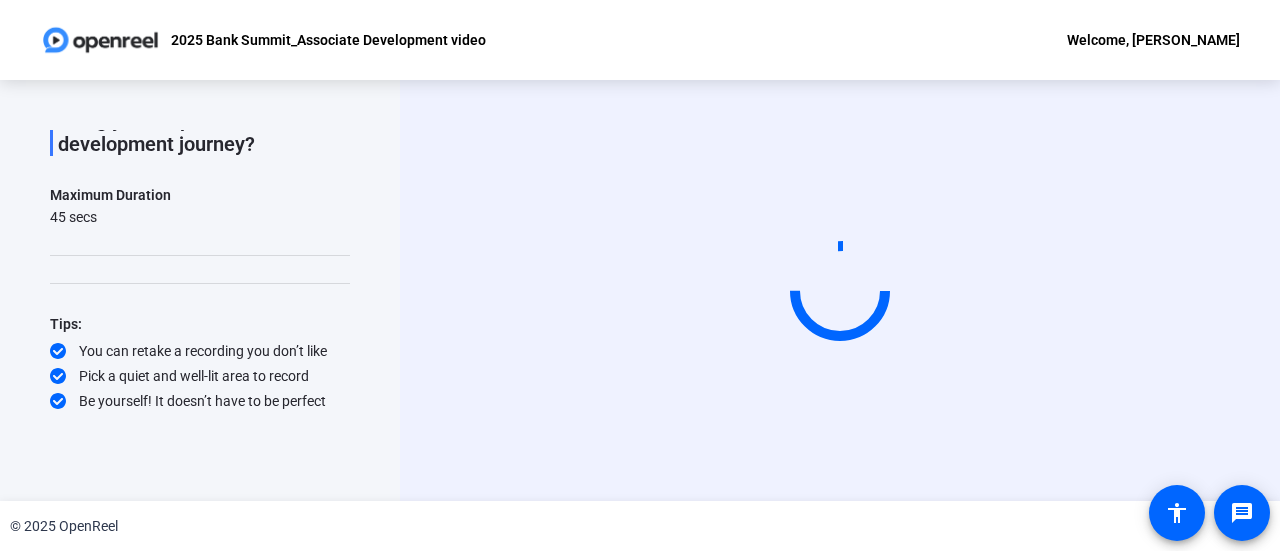 scroll, scrollTop: 0, scrollLeft: 0, axis: both 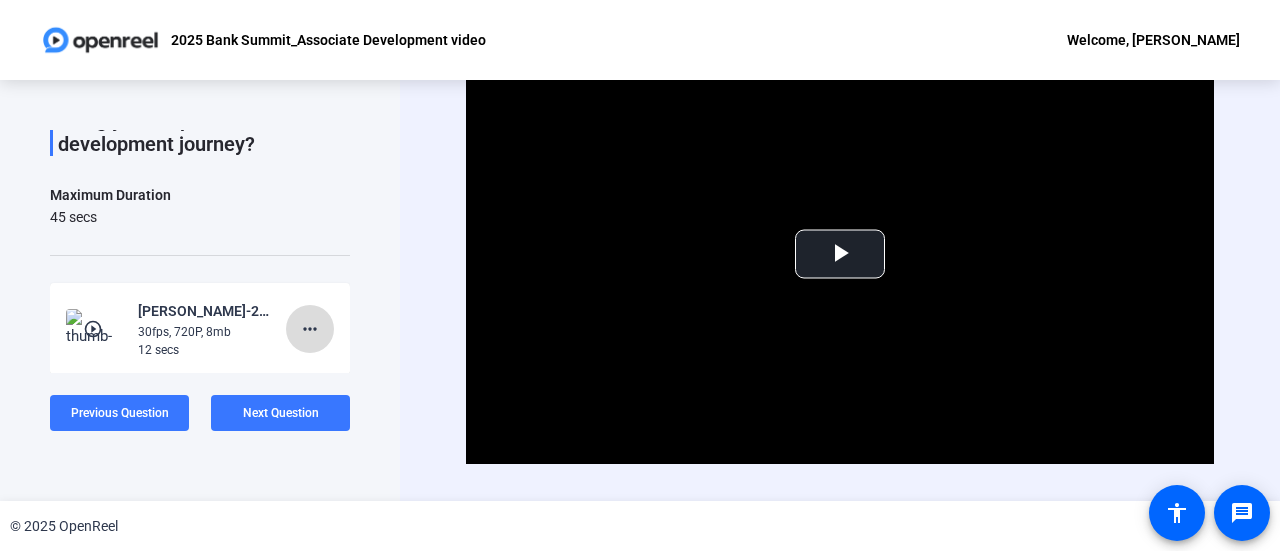 click on "more_horiz" 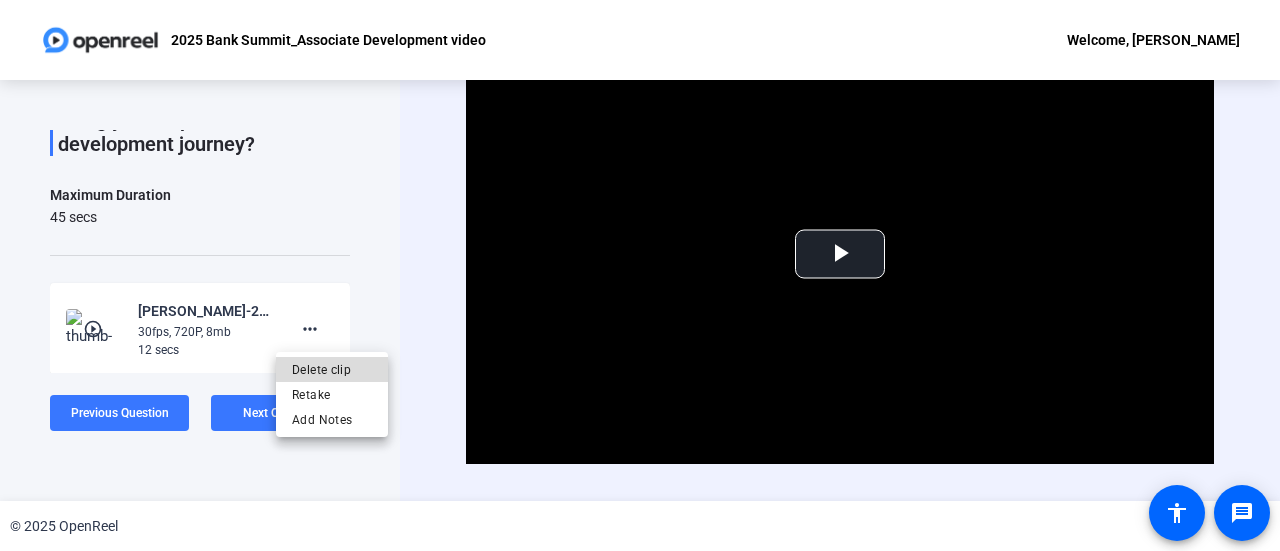 click on "Delete clip" at bounding box center [332, 370] 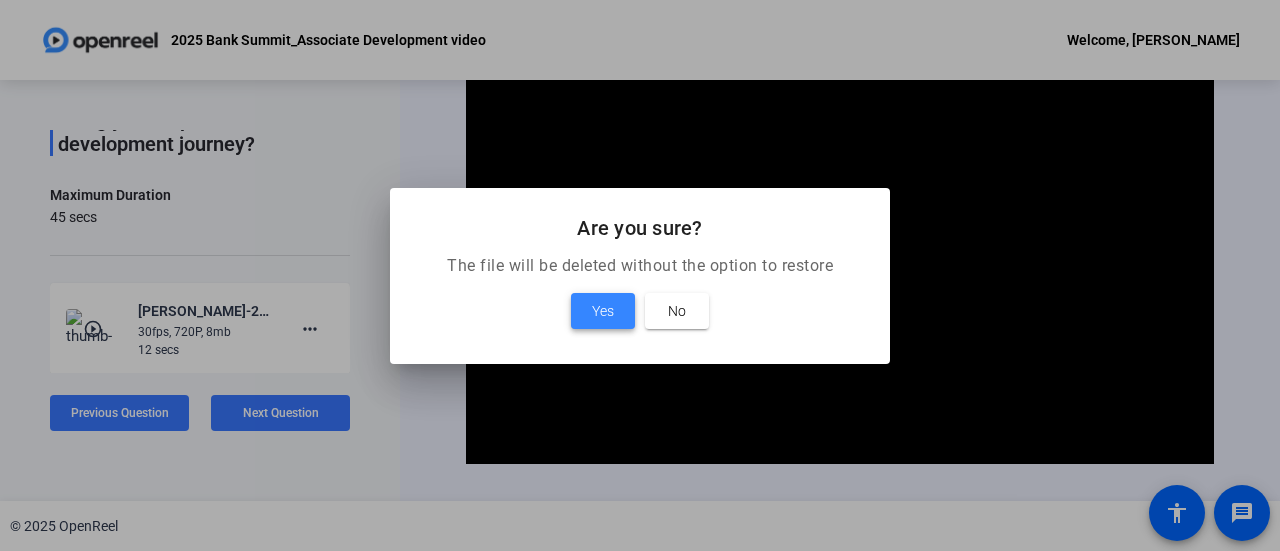 click on "Yes" at bounding box center (603, 311) 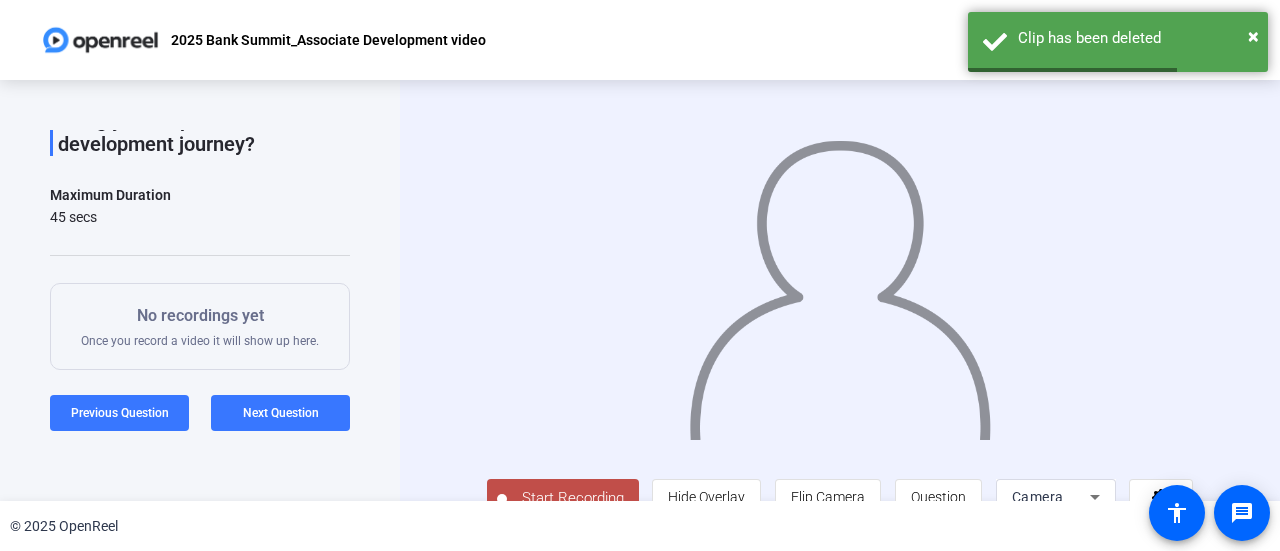 scroll, scrollTop: 44, scrollLeft: 0, axis: vertical 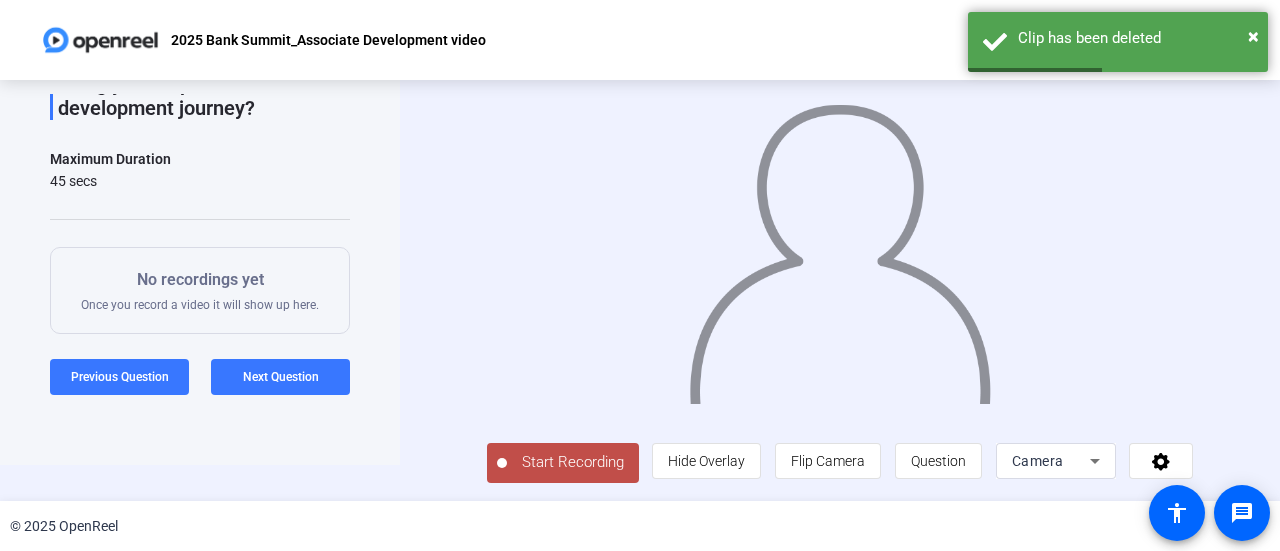 click on "Start Recording" 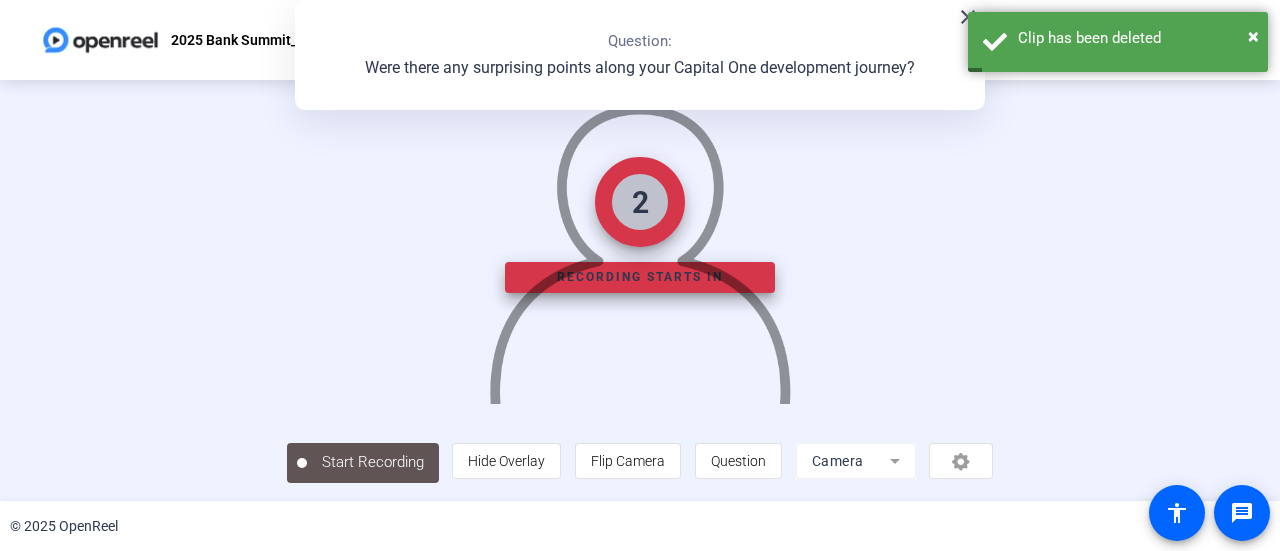scroll, scrollTop: 128, scrollLeft: 0, axis: vertical 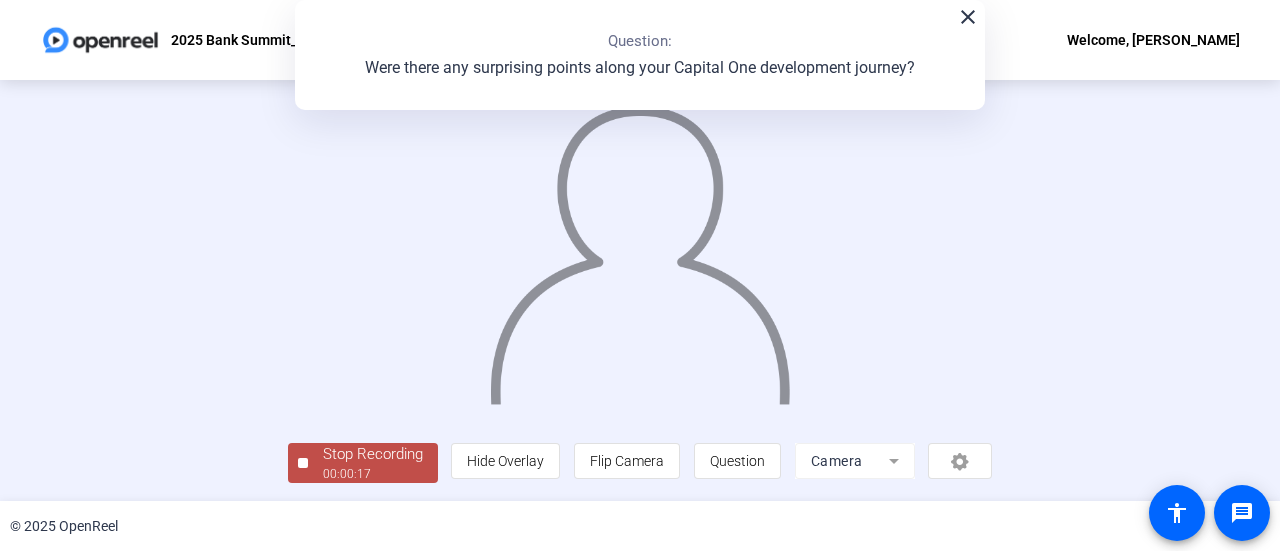 click on "Stop Recording" 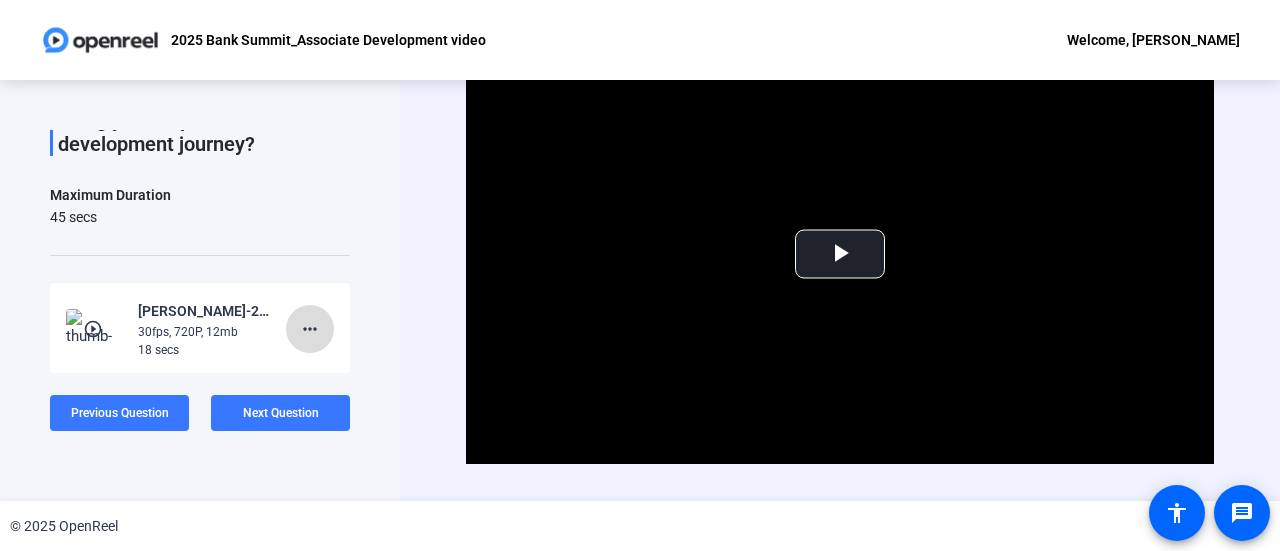 click on "more_horiz" 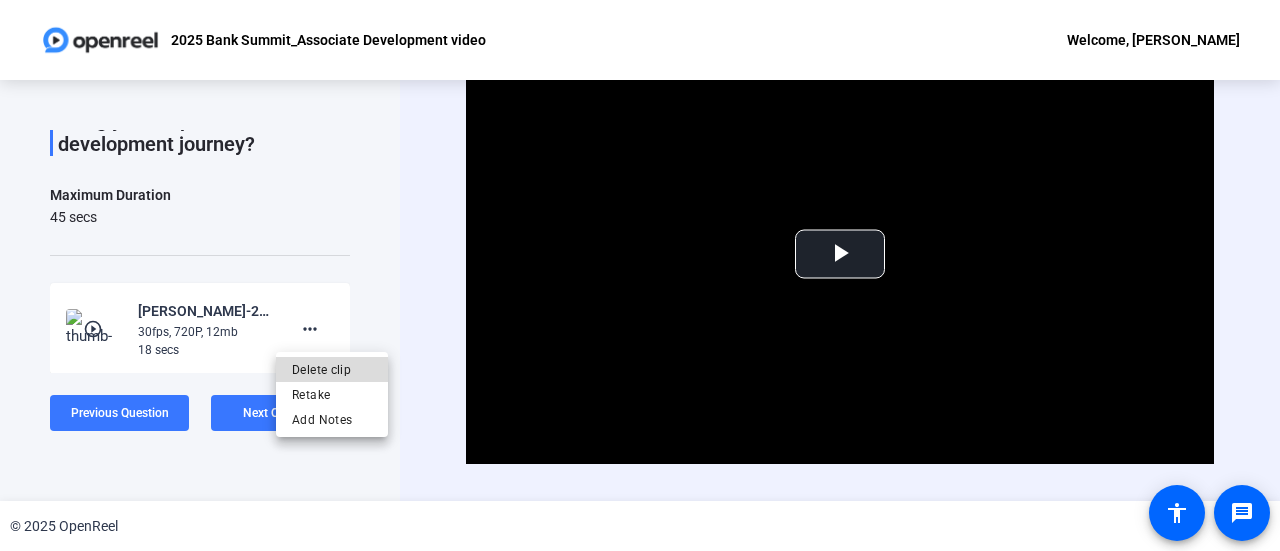 click on "Delete clip" at bounding box center (332, 370) 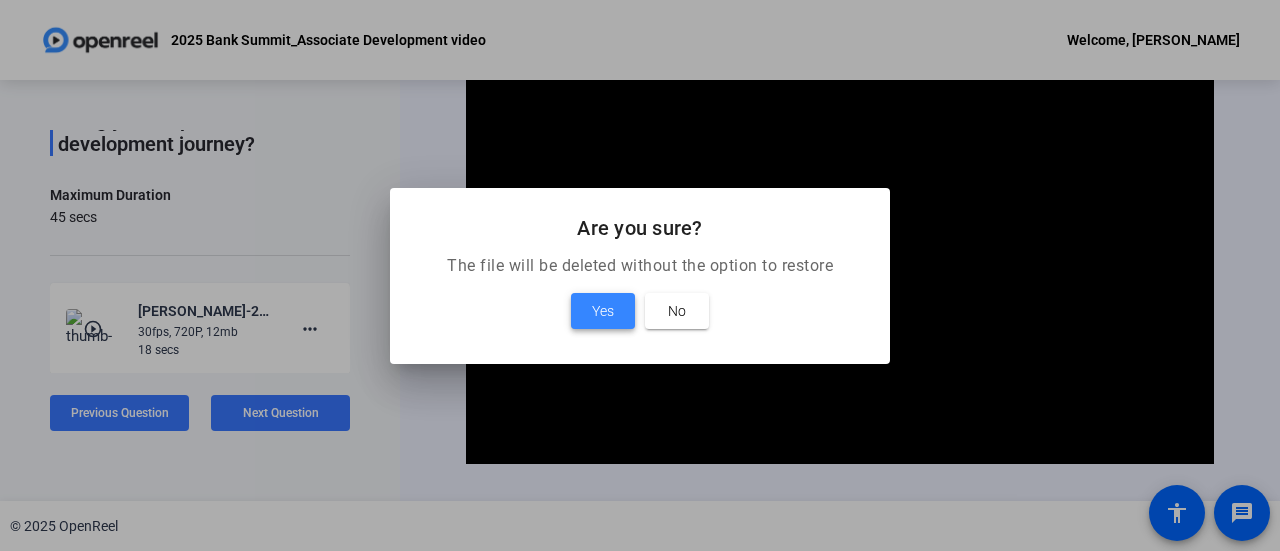 click on "Yes" at bounding box center (603, 311) 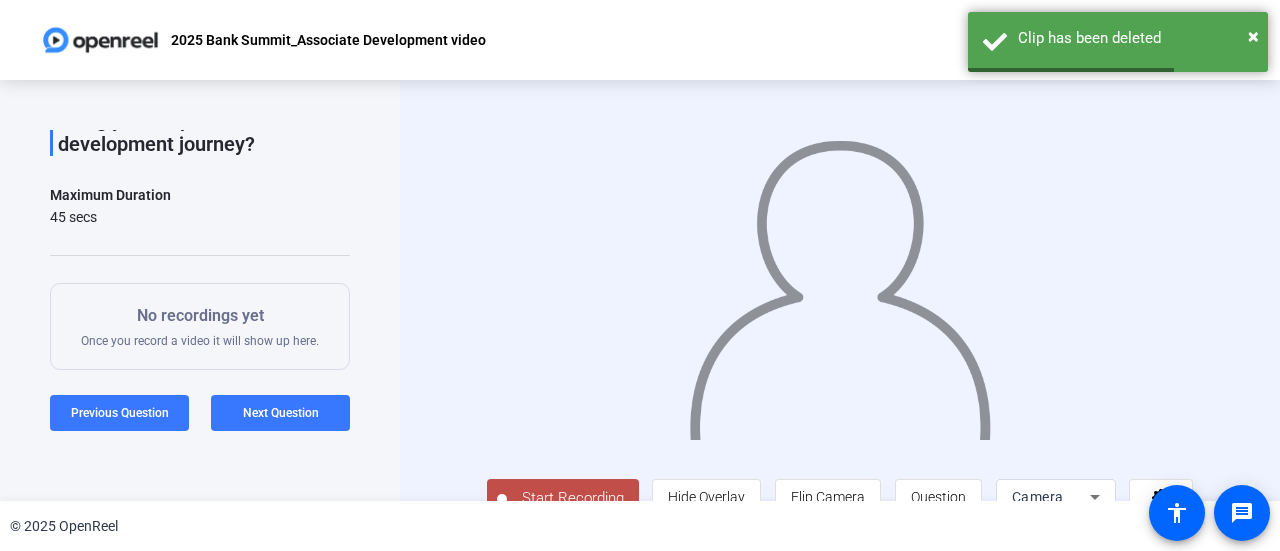 scroll, scrollTop: 44, scrollLeft: 0, axis: vertical 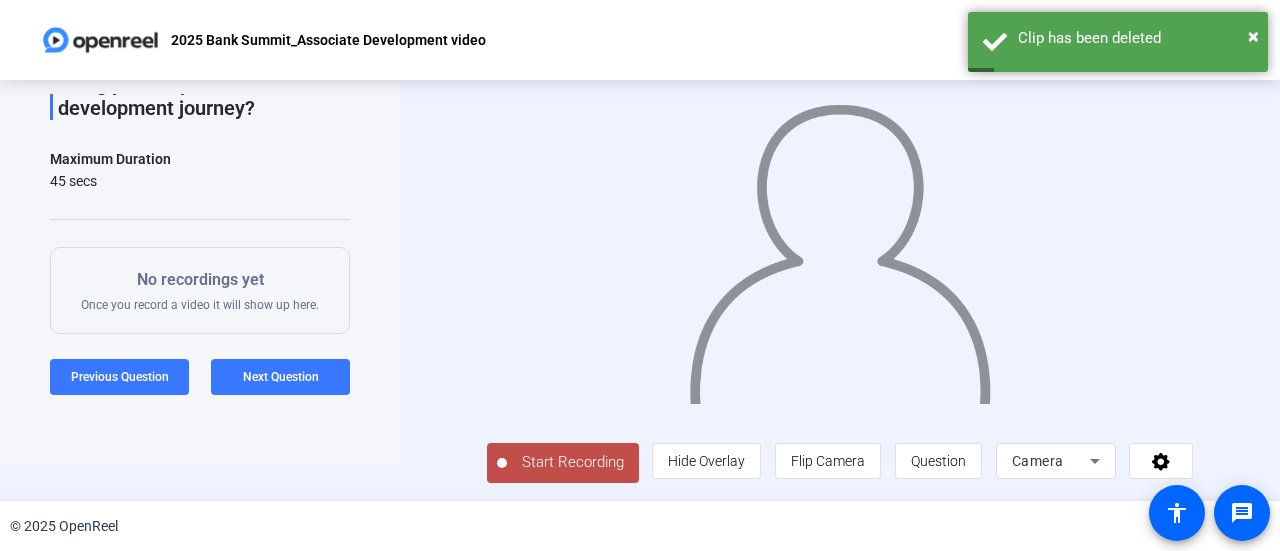 click on "Start Recording" 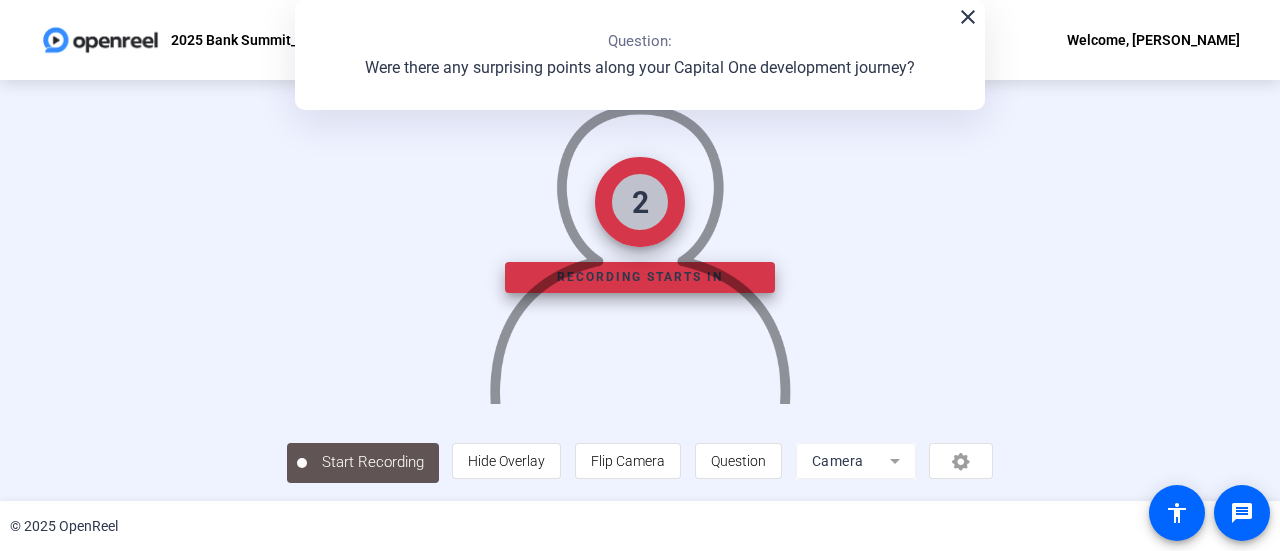 scroll, scrollTop: 131, scrollLeft: 0, axis: vertical 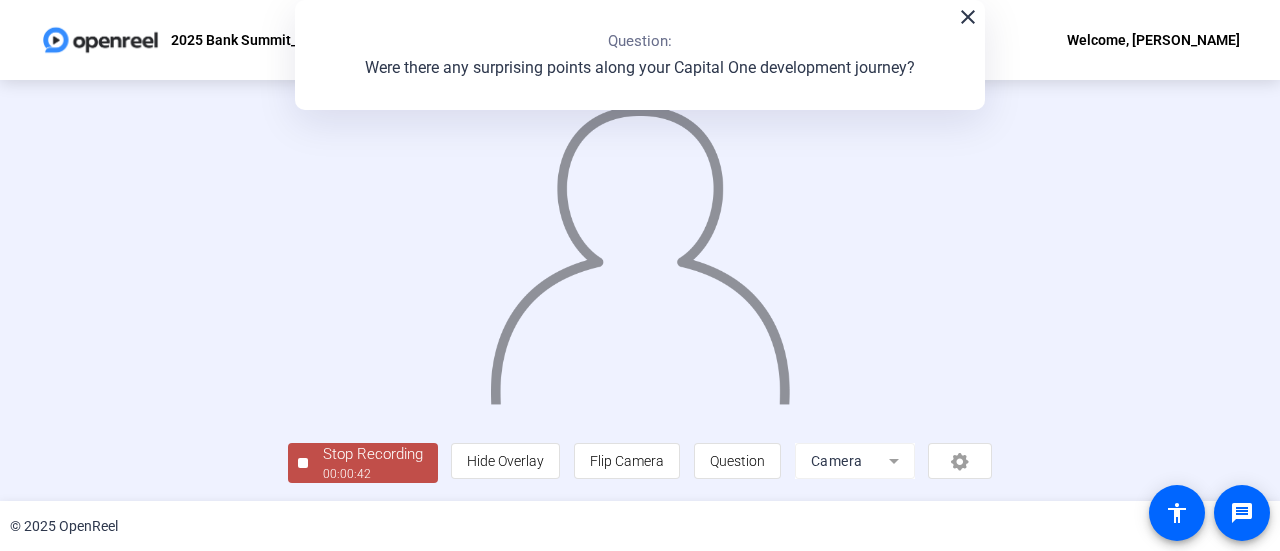 click on "Stop Recording" 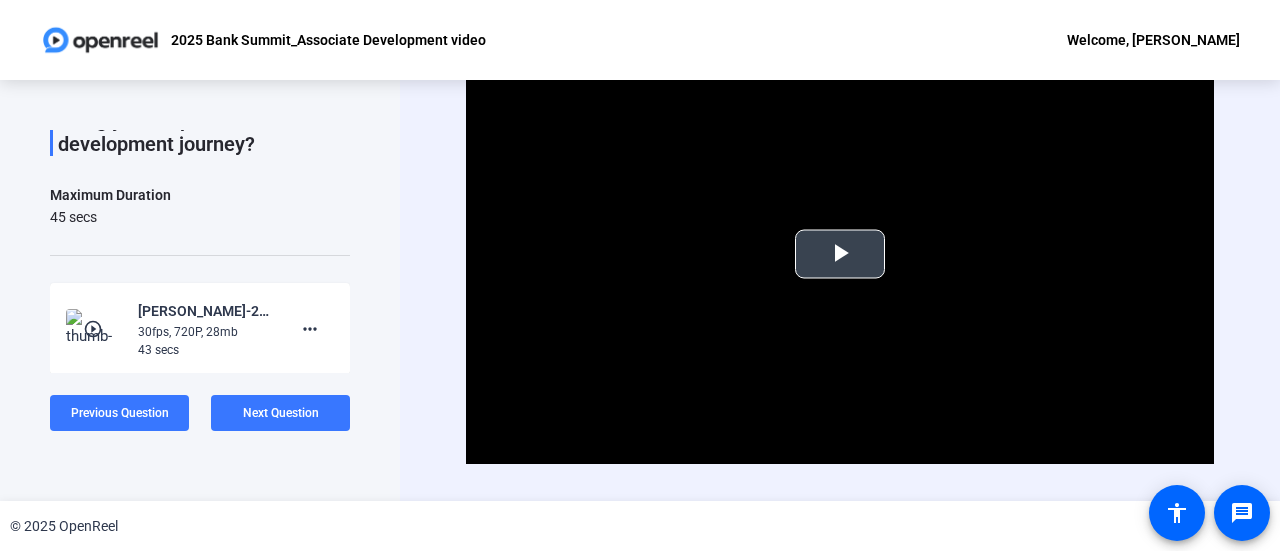 click at bounding box center [840, 254] 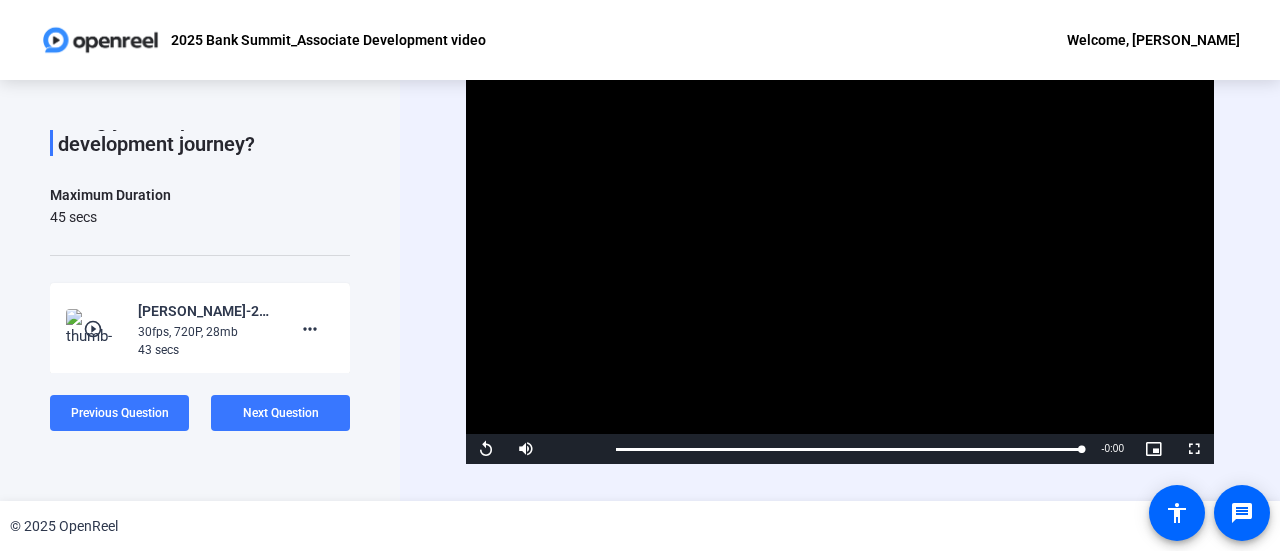 scroll, scrollTop: 40, scrollLeft: 0, axis: vertical 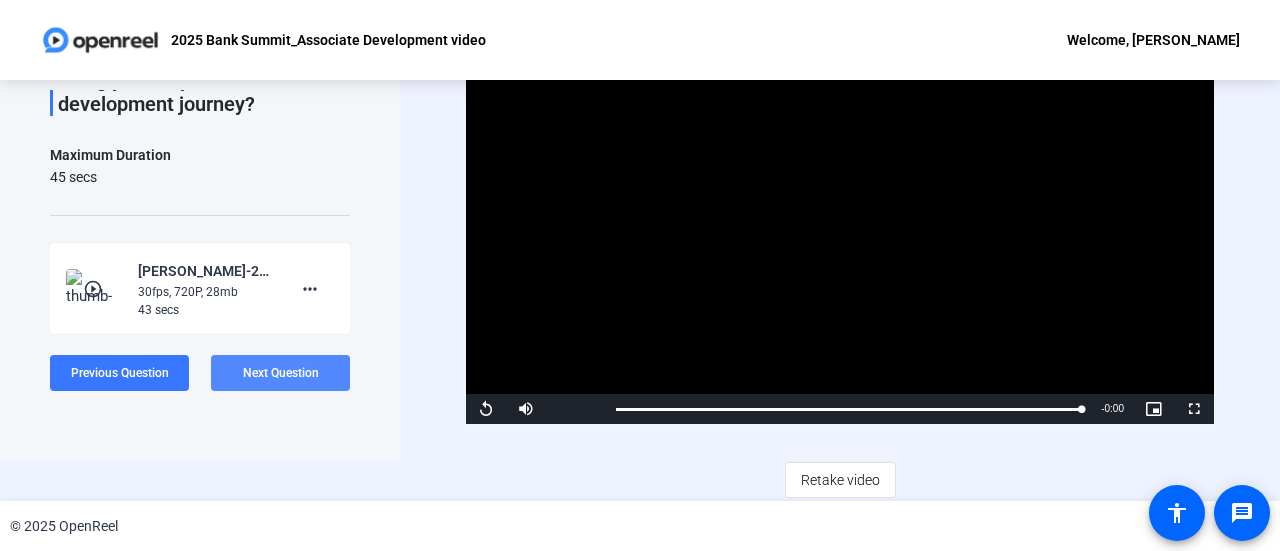 click on "Next Question" 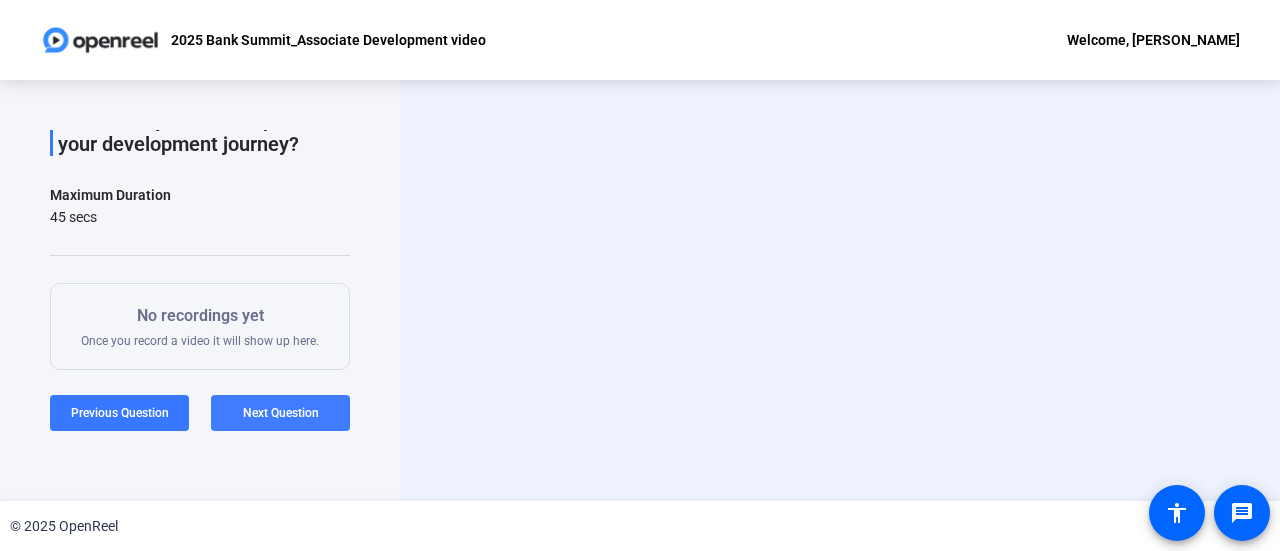 scroll, scrollTop: 0, scrollLeft: 0, axis: both 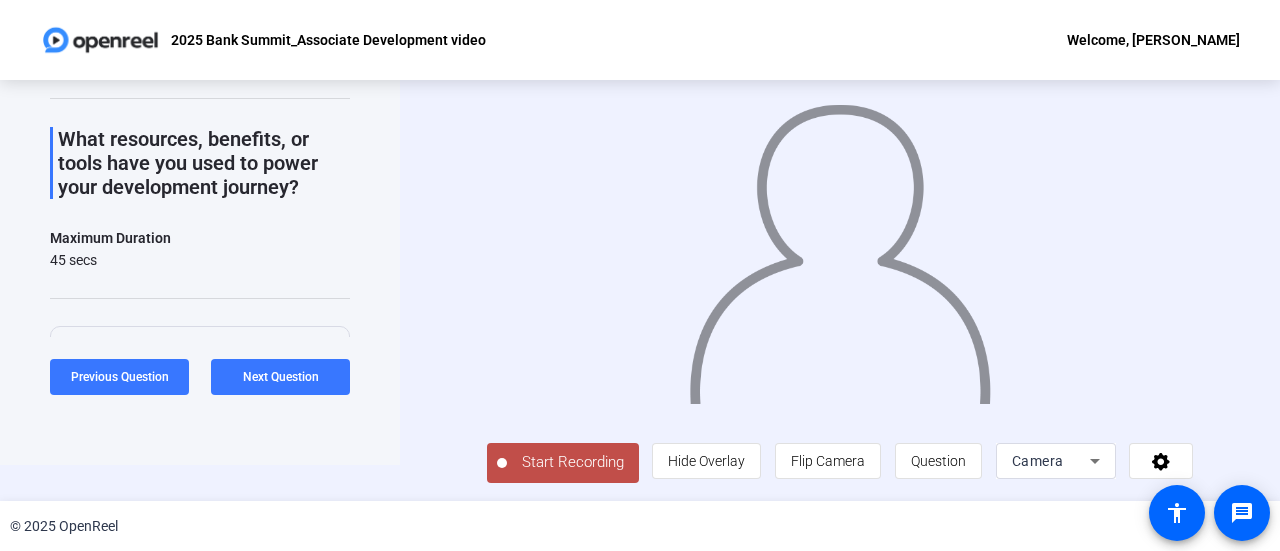 click on "Start Recording" 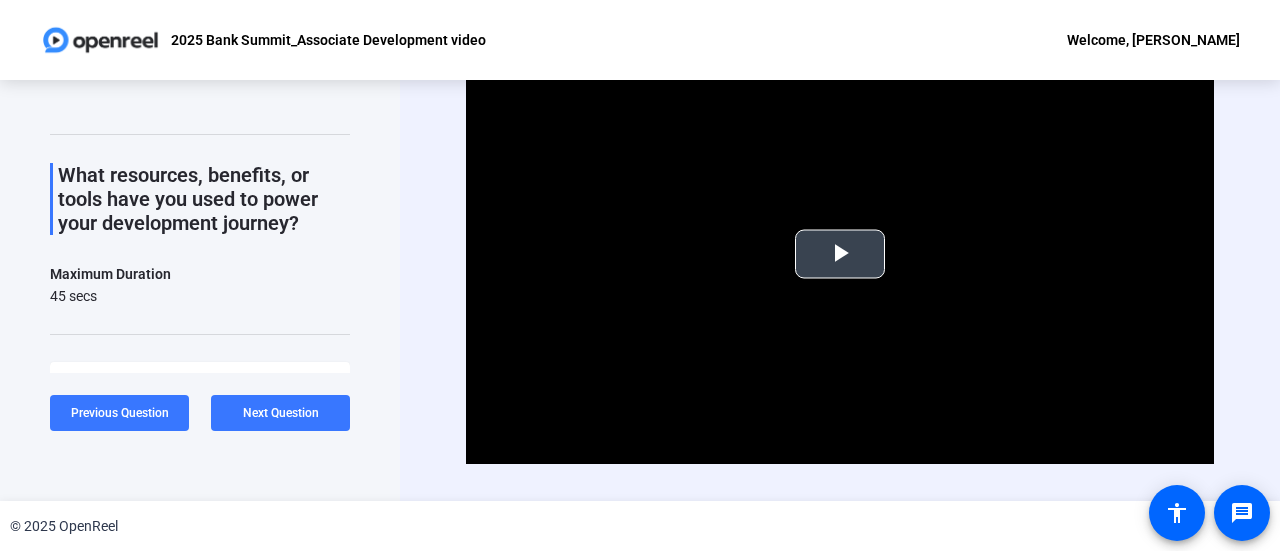 scroll, scrollTop: 40, scrollLeft: 0, axis: vertical 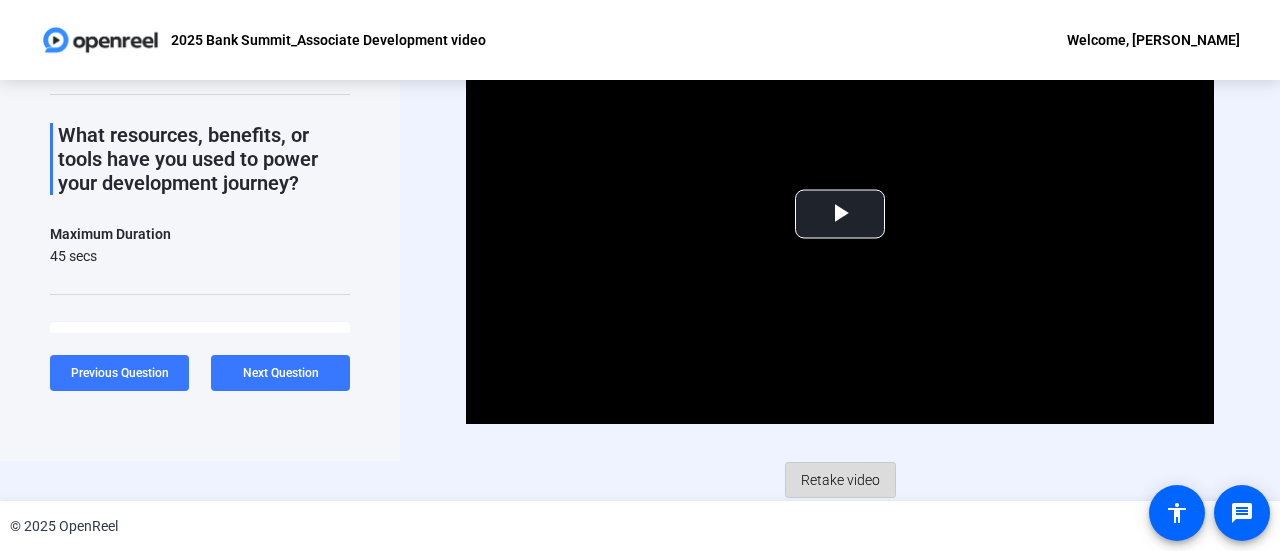 click on "Retake video" 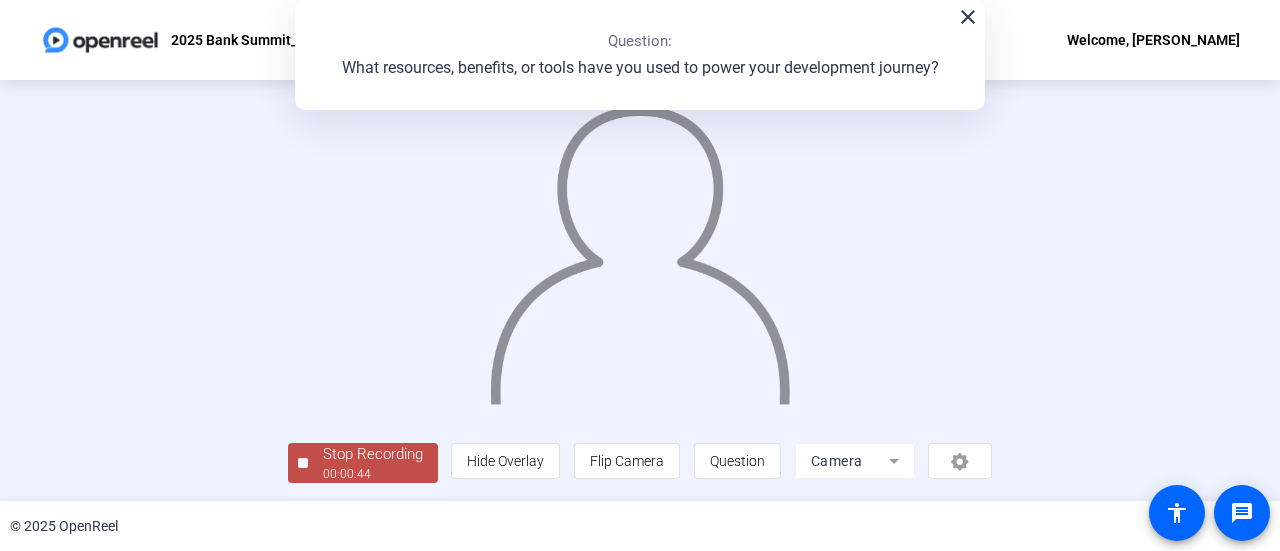scroll, scrollTop: 140, scrollLeft: 0, axis: vertical 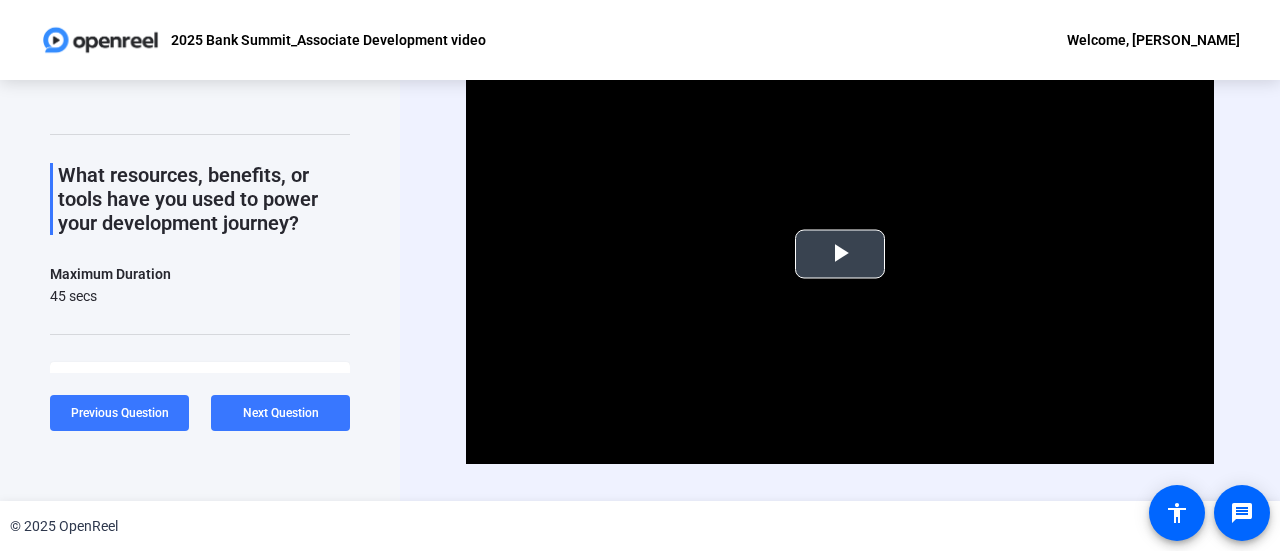 click at bounding box center (840, 254) 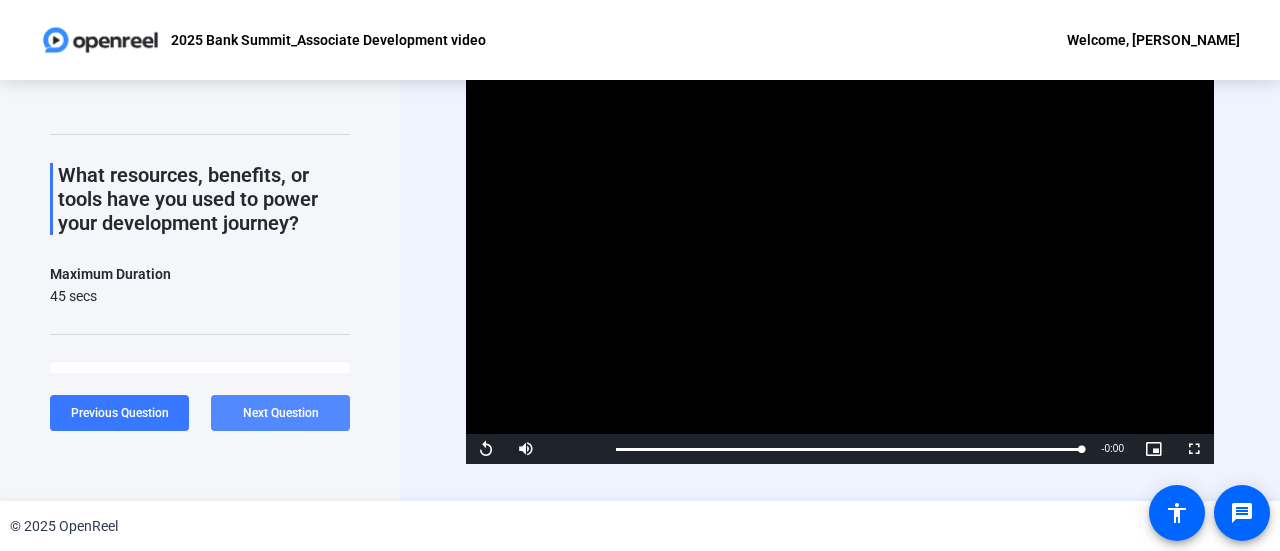 click on "Next Question" 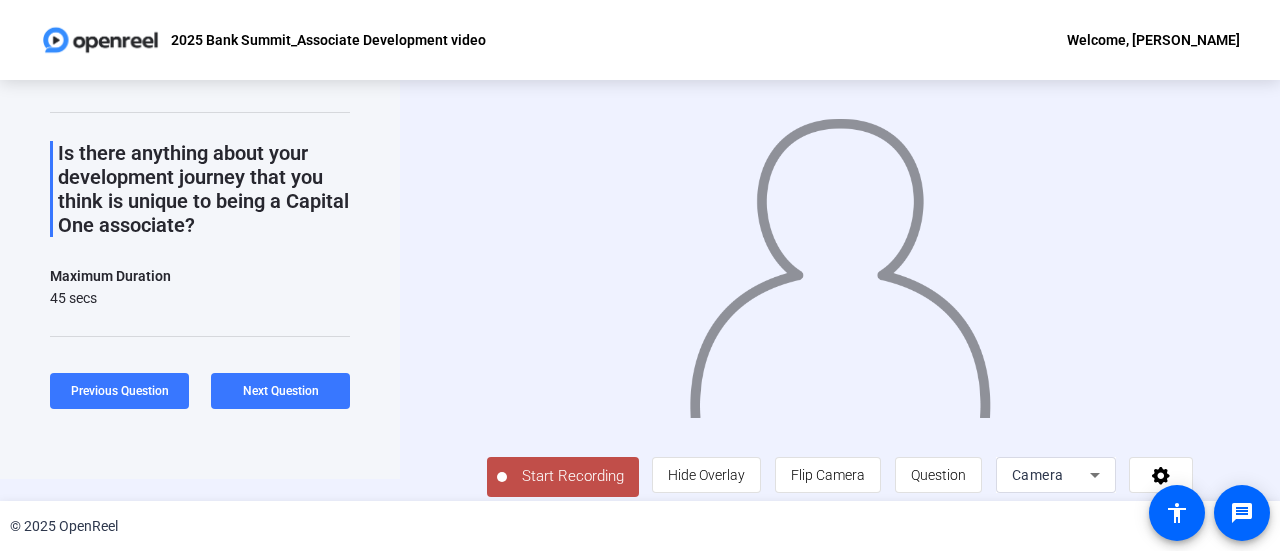 scroll, scrollTop: 44, scrollLeft: 0, axis: vertical 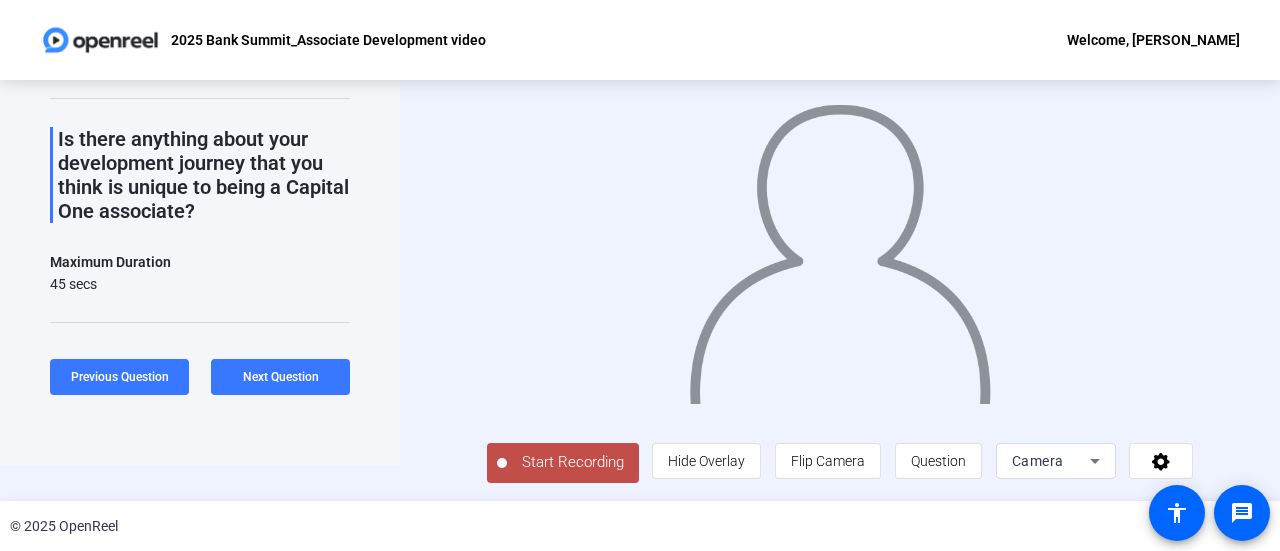 click on "Start Recording" 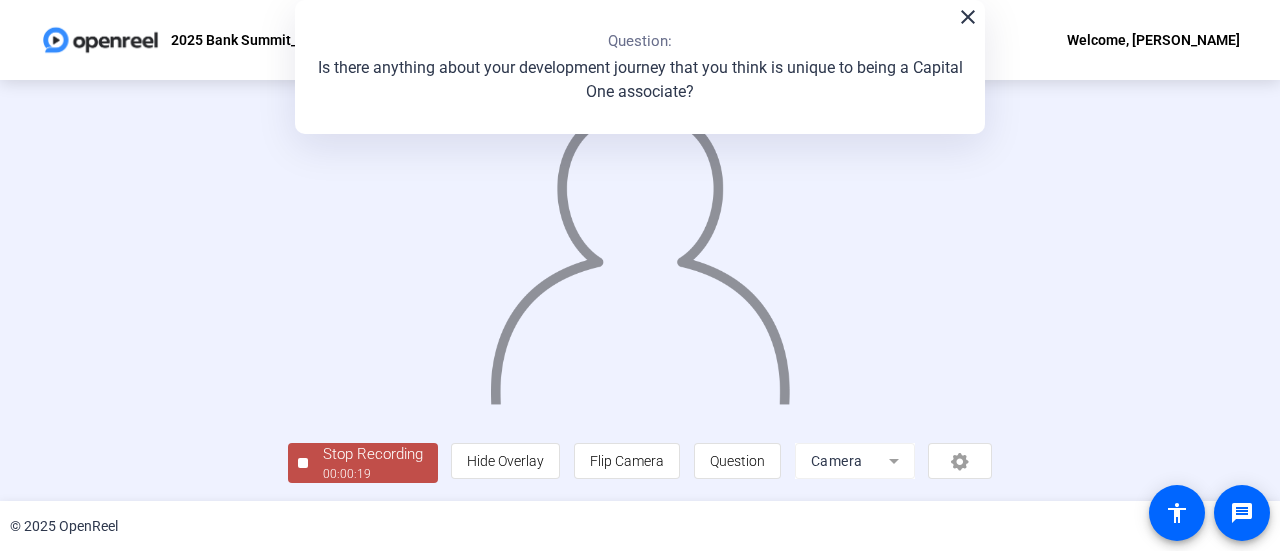 scroll, scrollTop: 140, scrollLeft: 0, axis: vertical 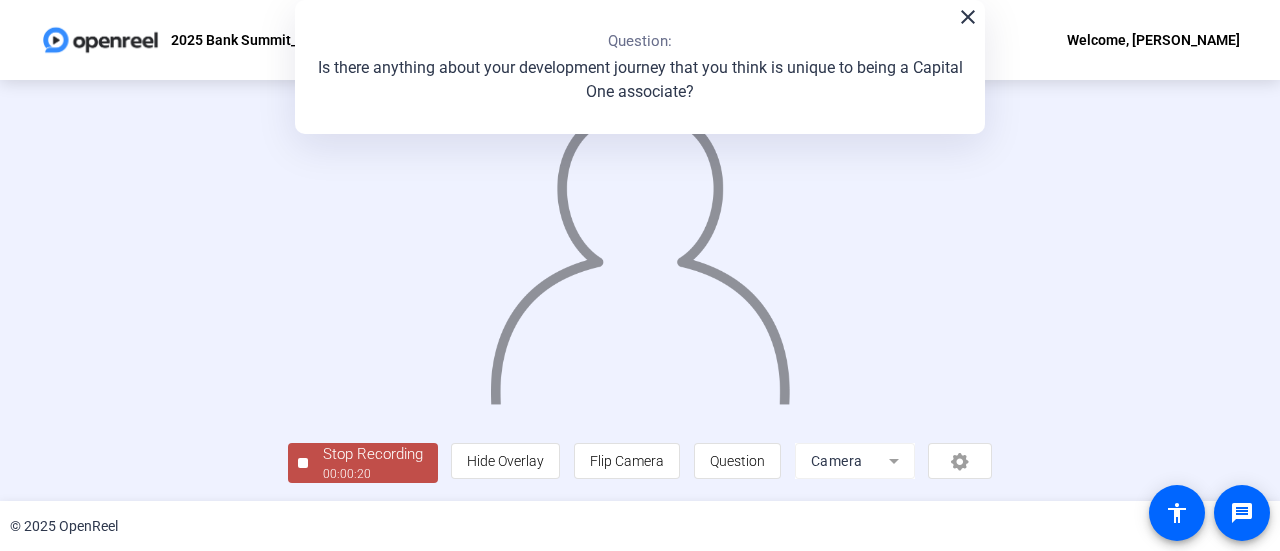 click on "00:00:20" 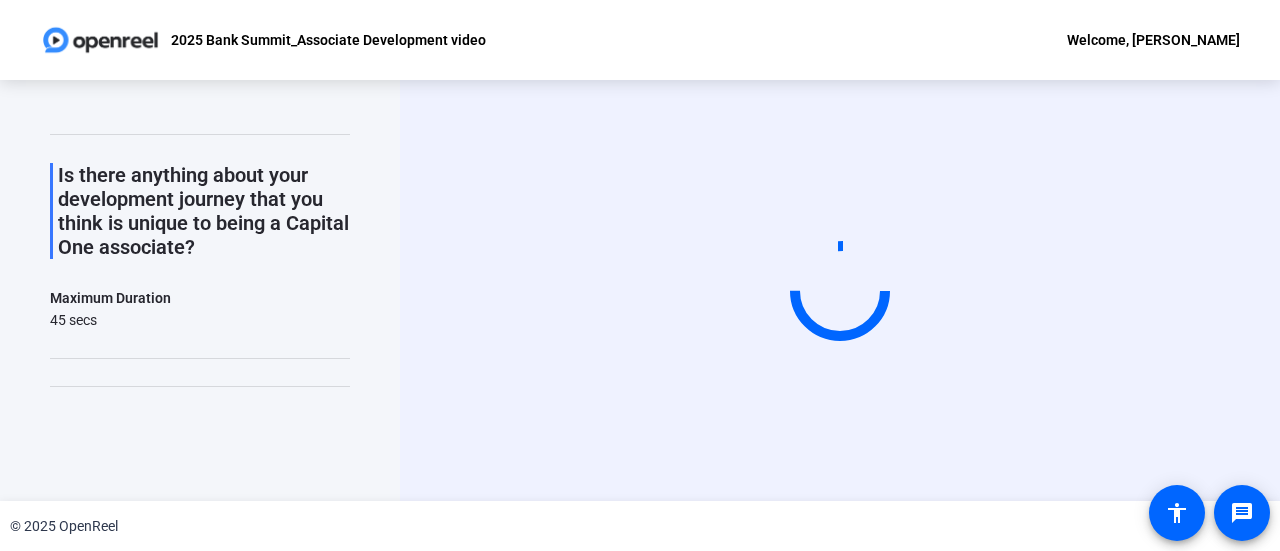 scroll, scrollTop: 0, scrollLeft: 0, axis: both 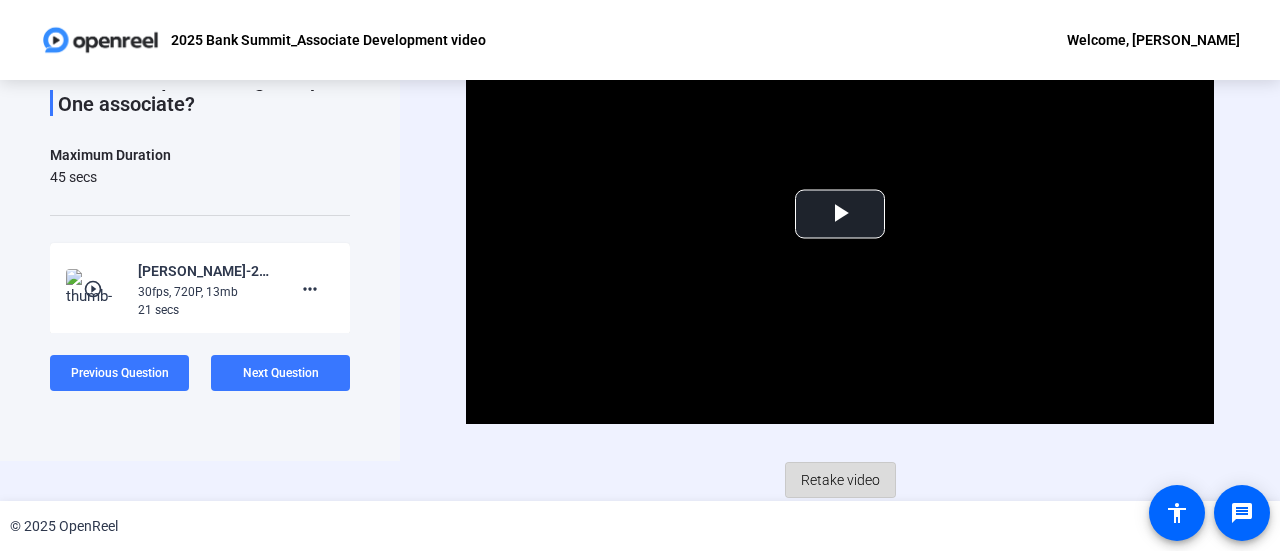 click on "Retake video" 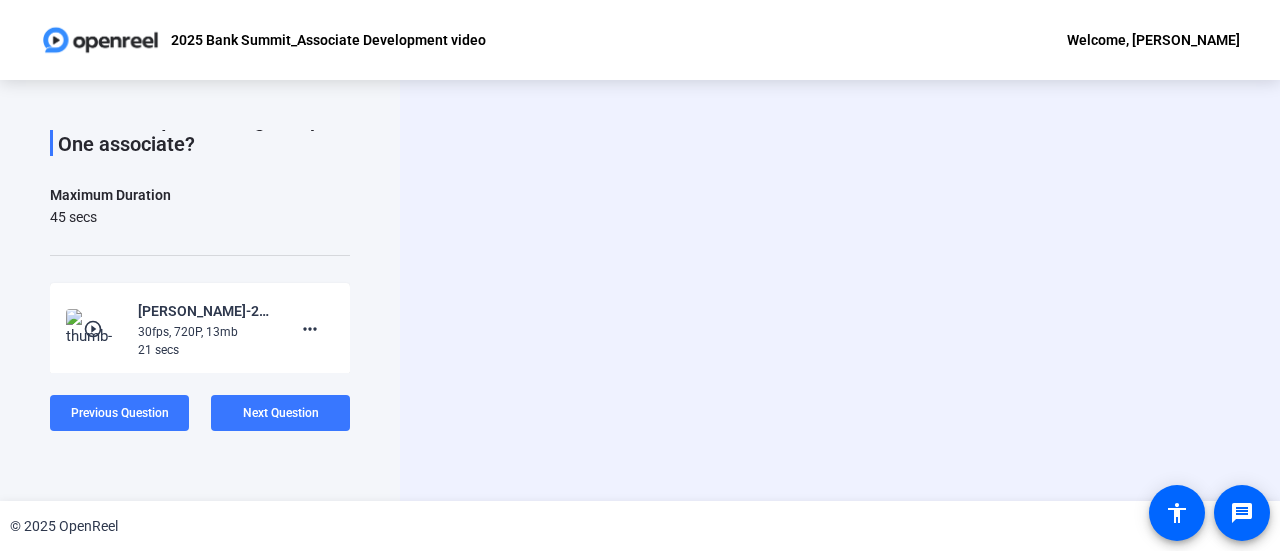 scroll, scrollTop: 0, scrollLeft: 0, axis: both 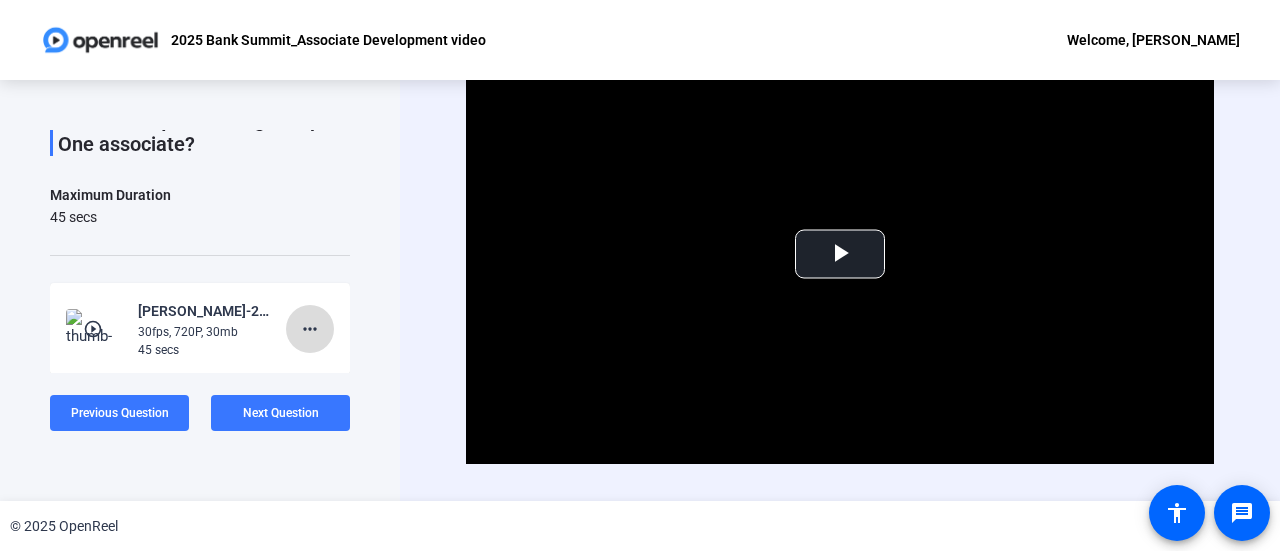 click on "more_horiz" 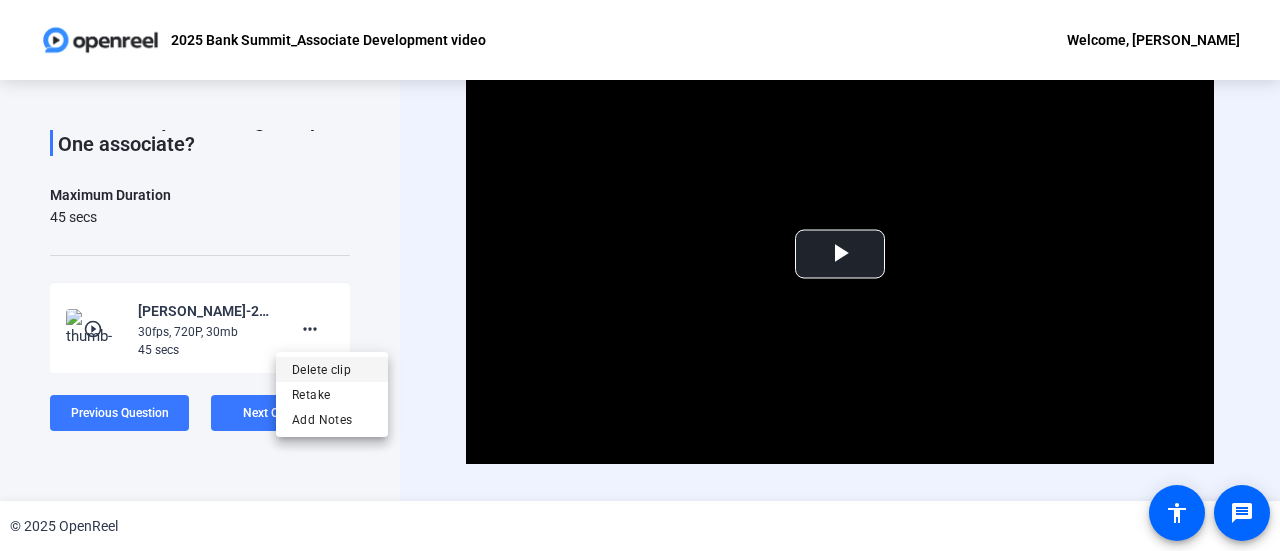 click on "Delete clip" at bounding box center [332, 370] 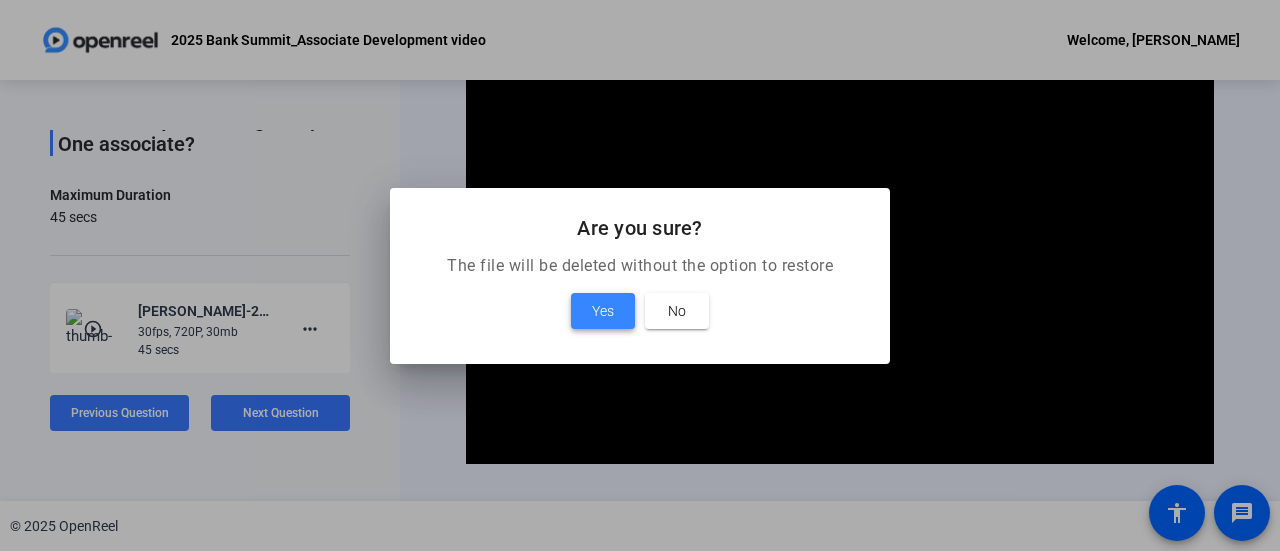click at bounding box center (603, 311) 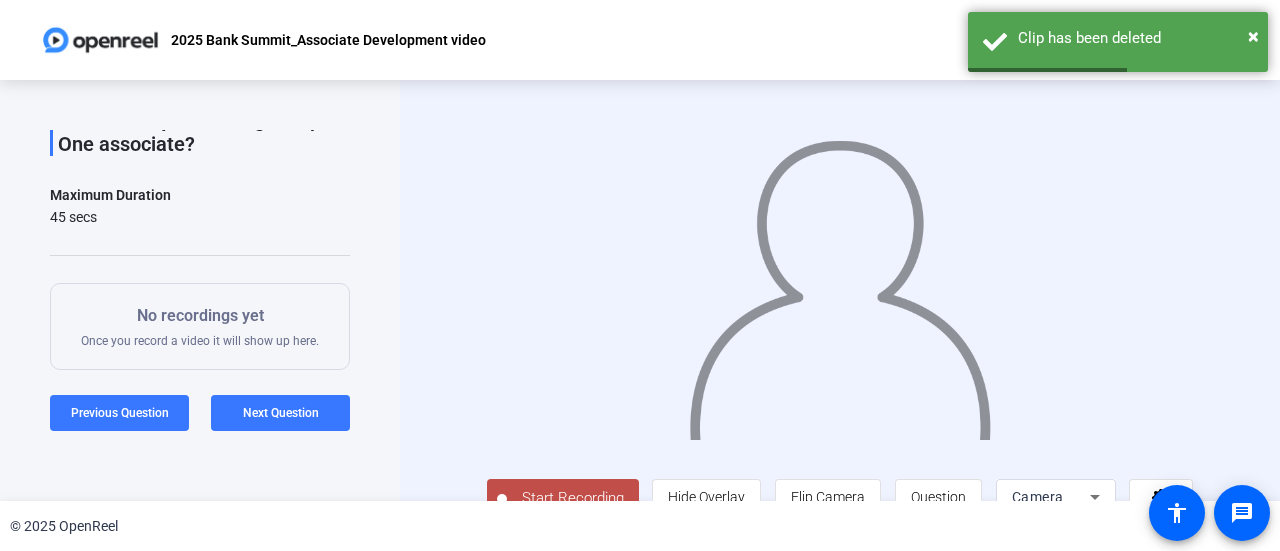 scroll, scrollTop: 44, scrollLeft: 0, axis: vertical 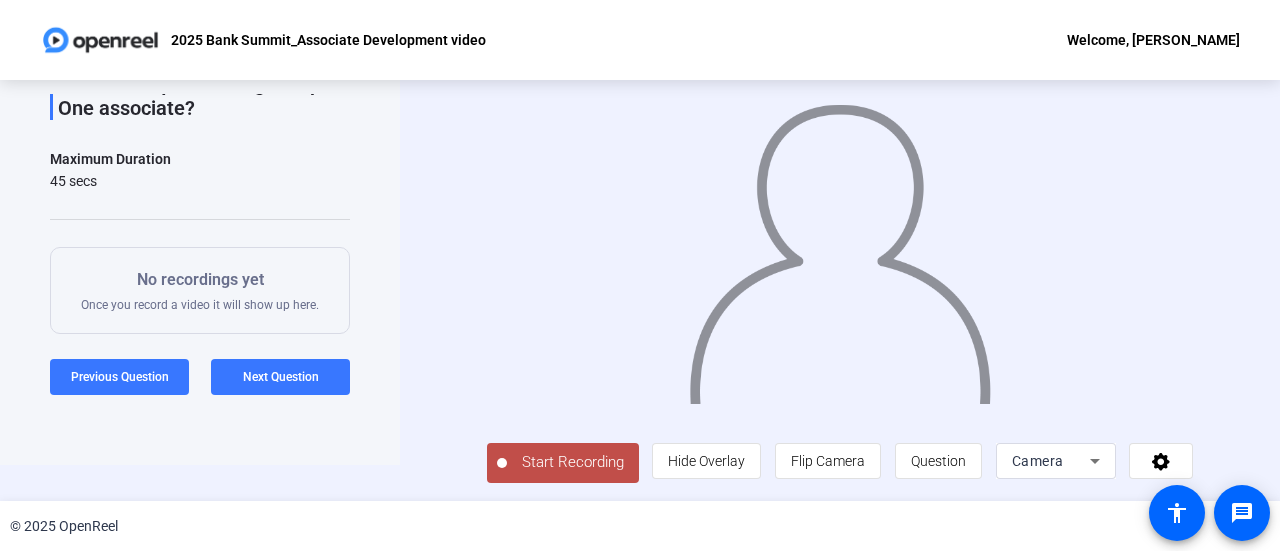 click on "Start Recording" 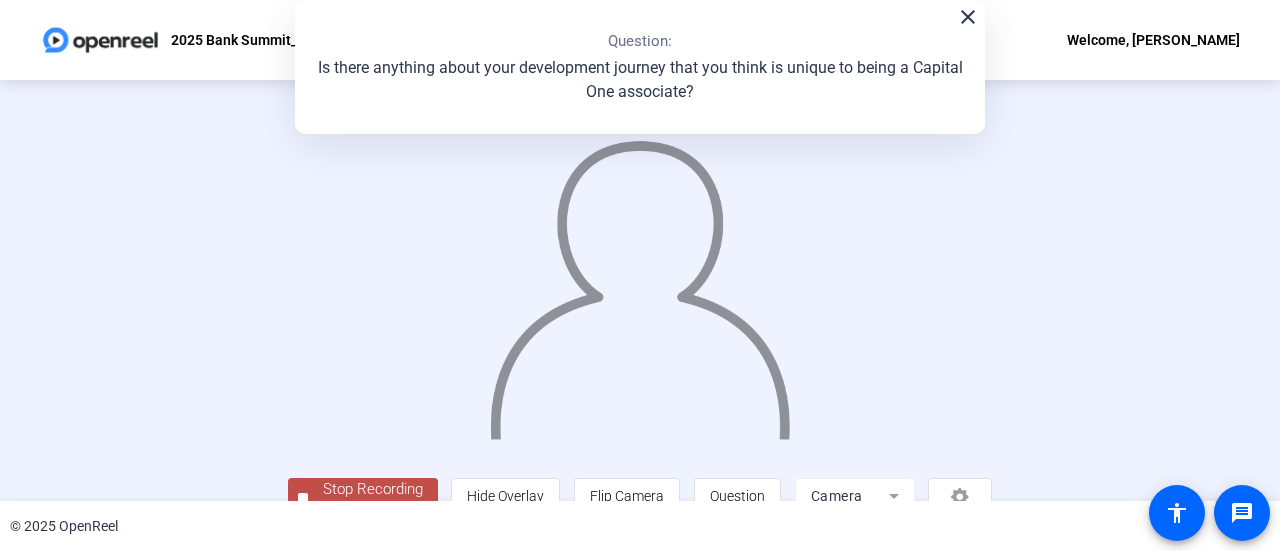 scroll, scrollTop: 140, scrollLeft: 0, axis: vertical 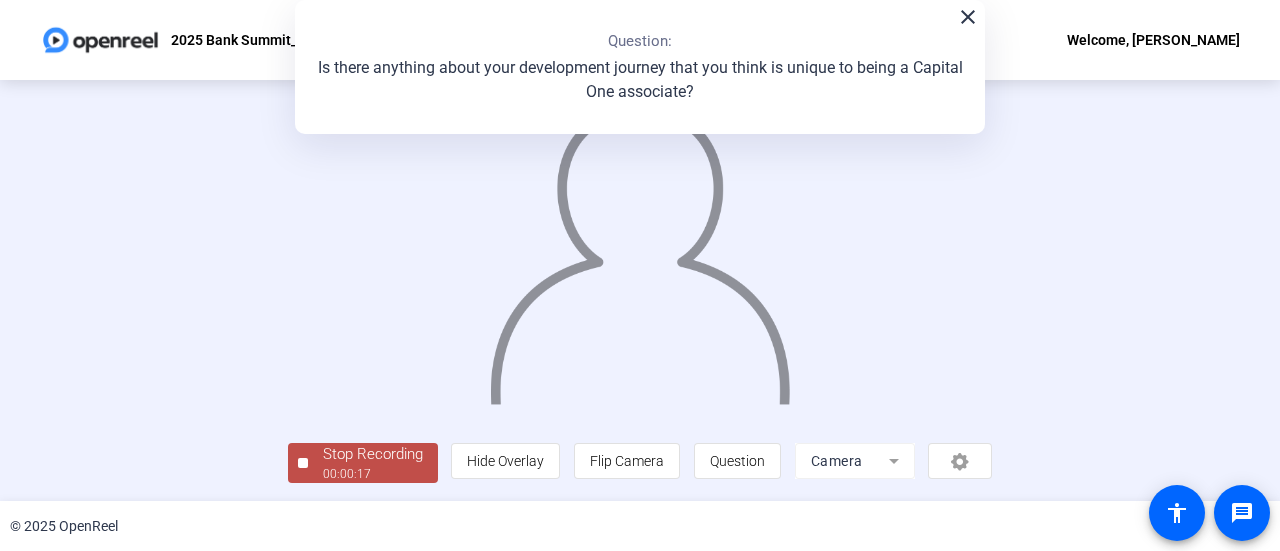 click on "Stop Recording" 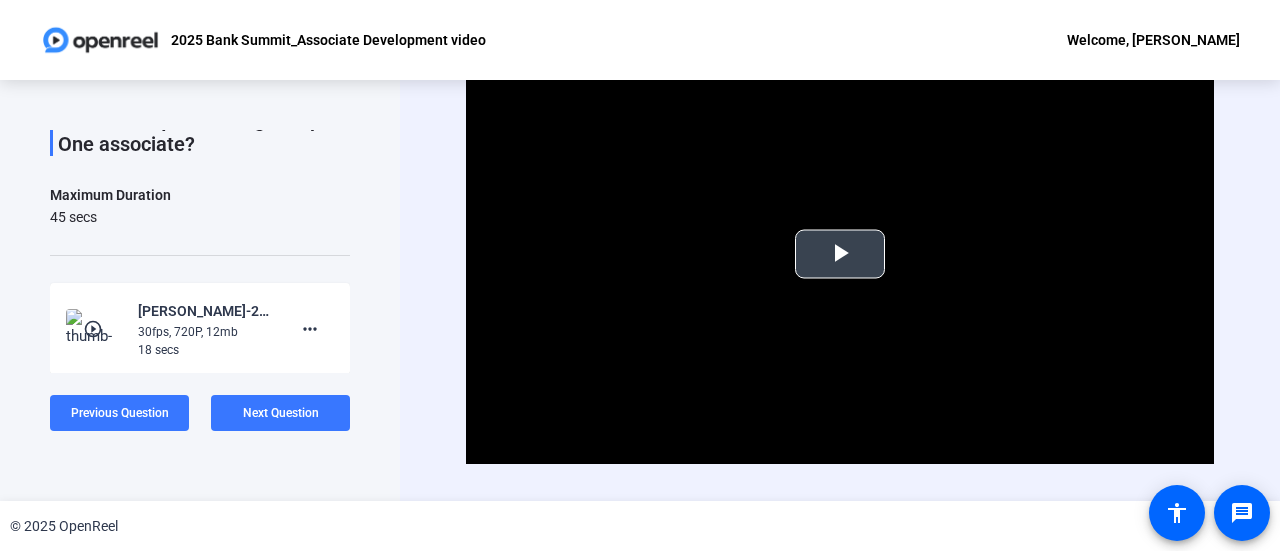 scroll, scrollTop: 40, scrollLeft: 0, axis: vertical 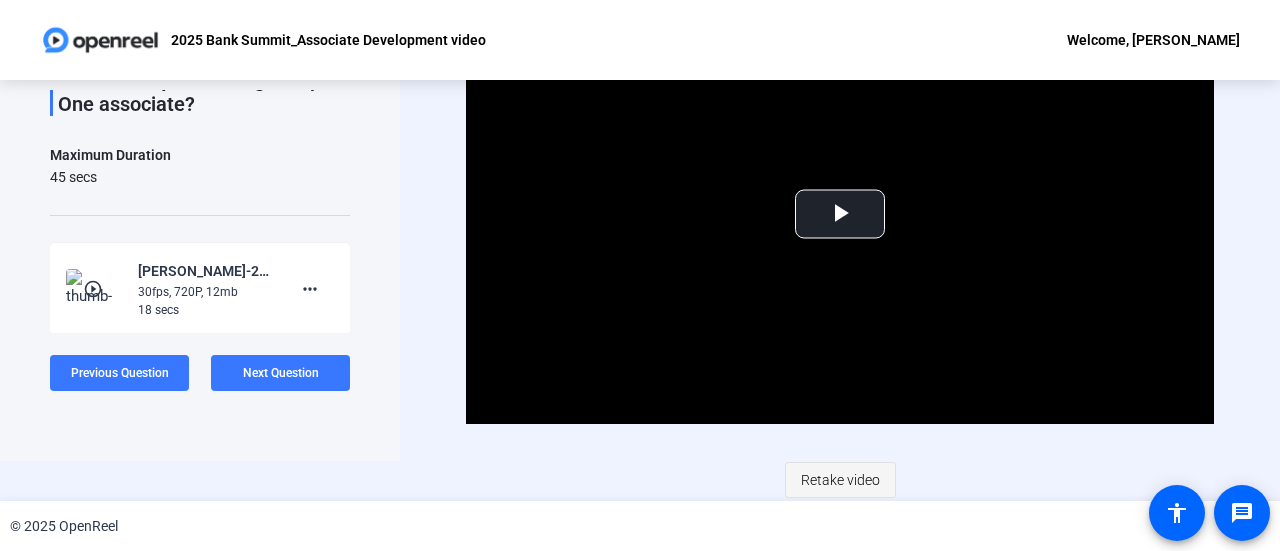 click on "Retake video" 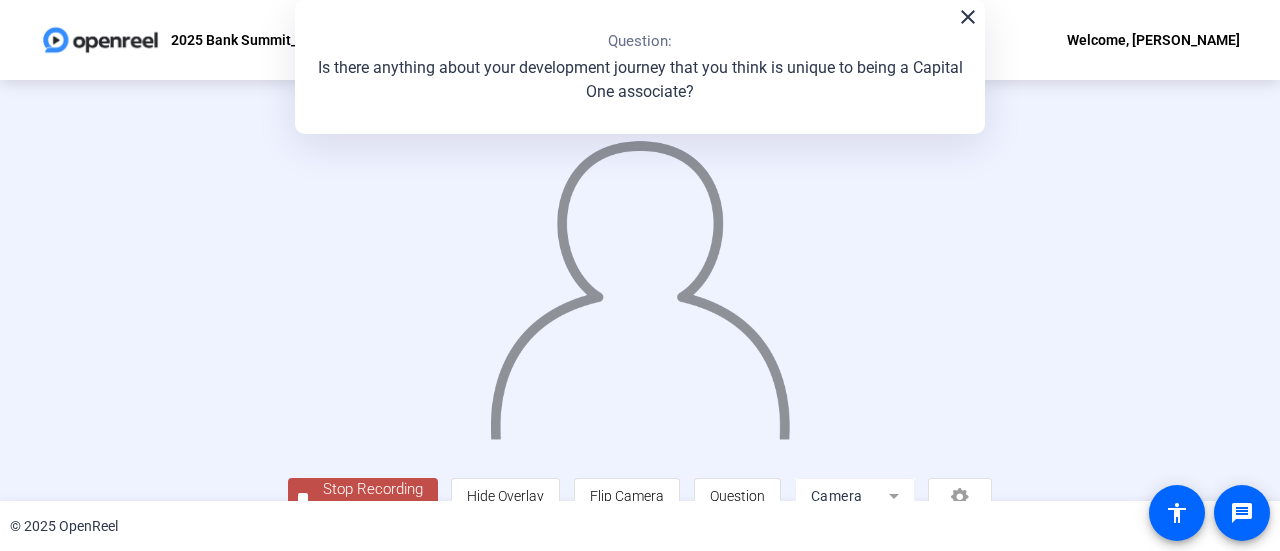scroll, scrollTop: 140, scrollLeft: 0, axis: vertical 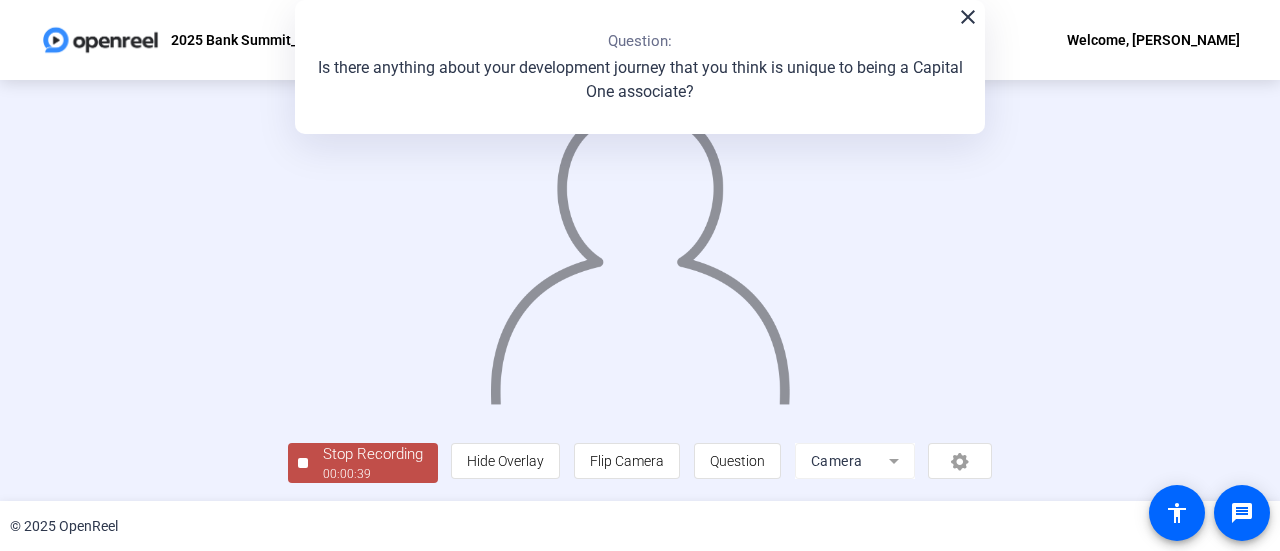 click on "00:00:39" 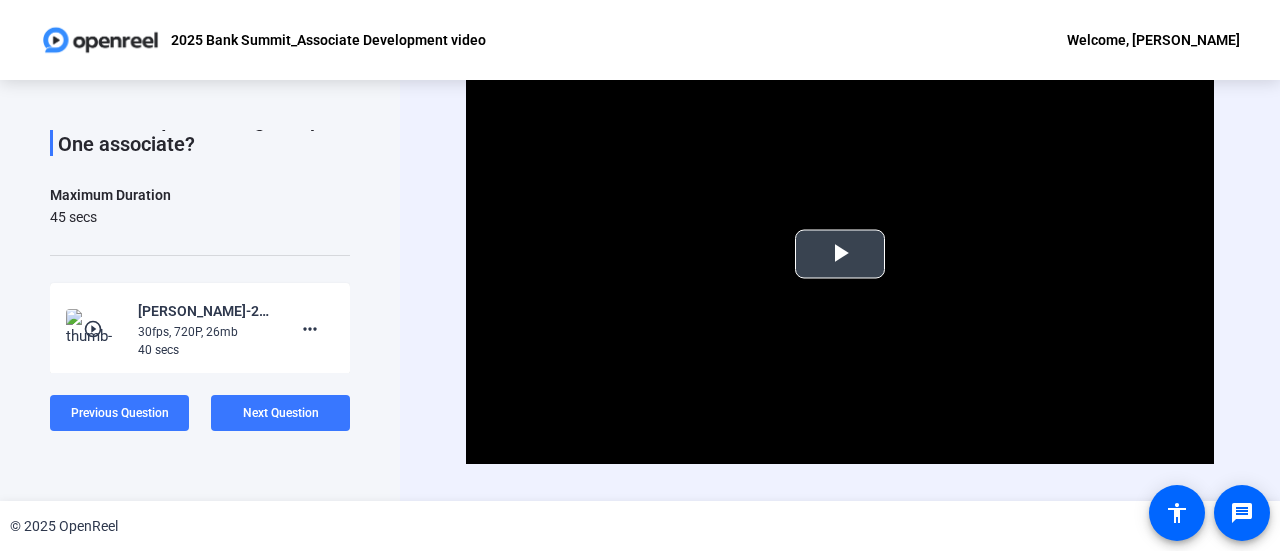 scroll, scrollTop: 40, scrollLeft: 0, axis: vertical 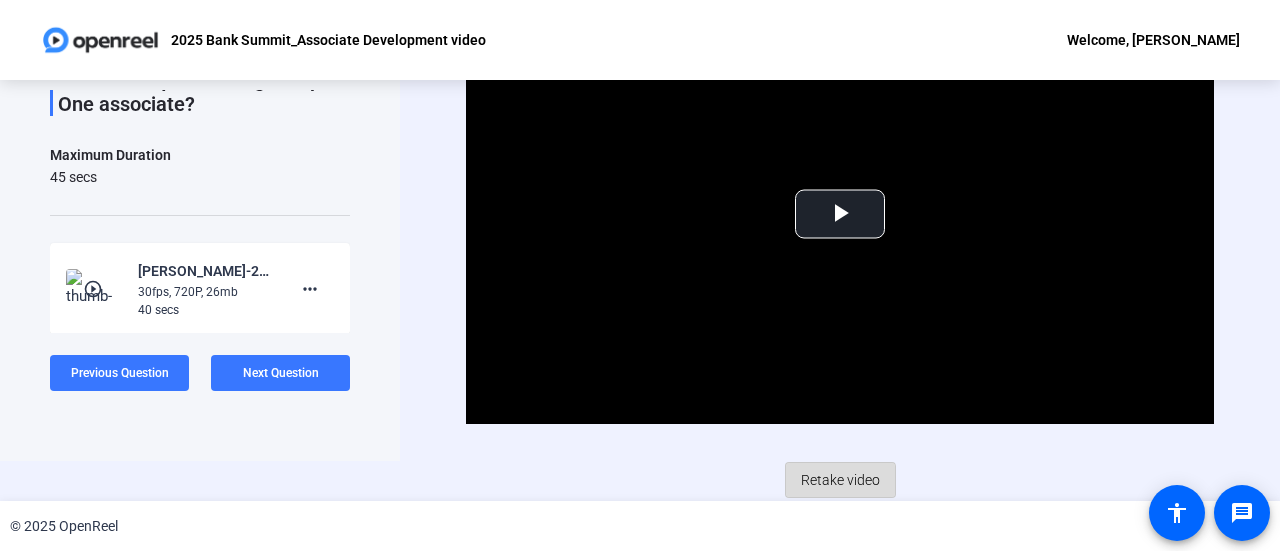 click on "Retake video" 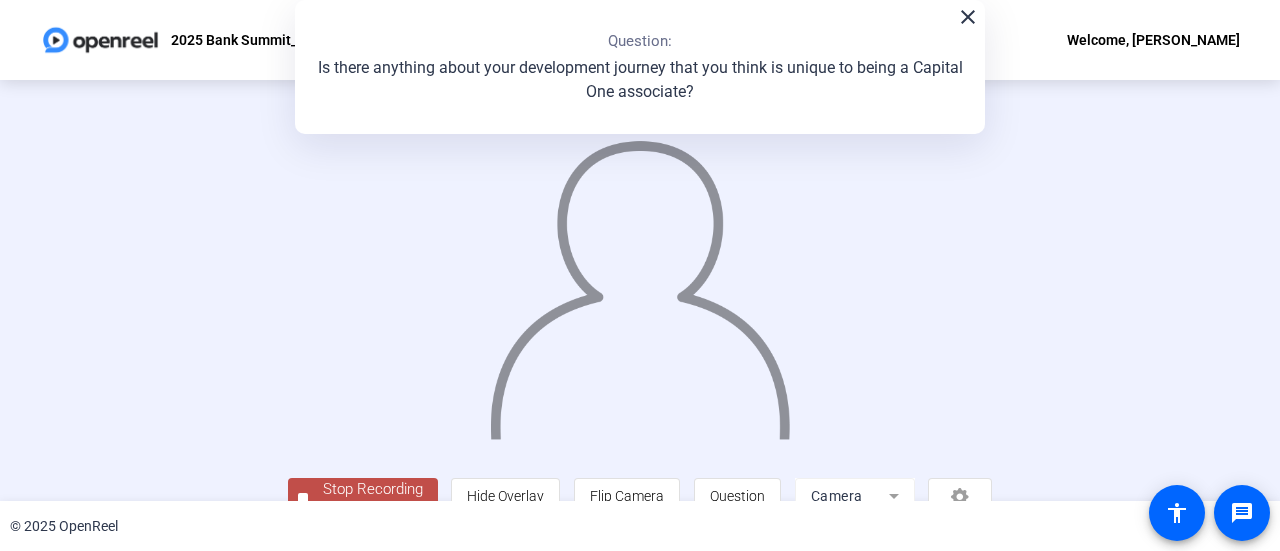 scroll, scrollTop: 140, scrollLeft: 0, axis: vertical 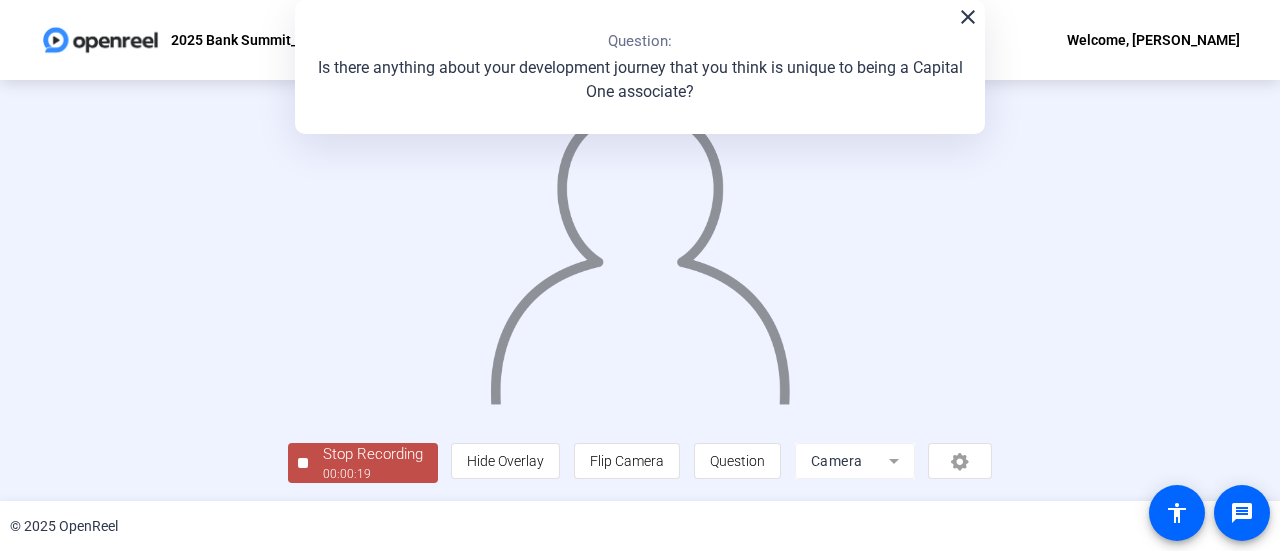 click on "00:00:19" 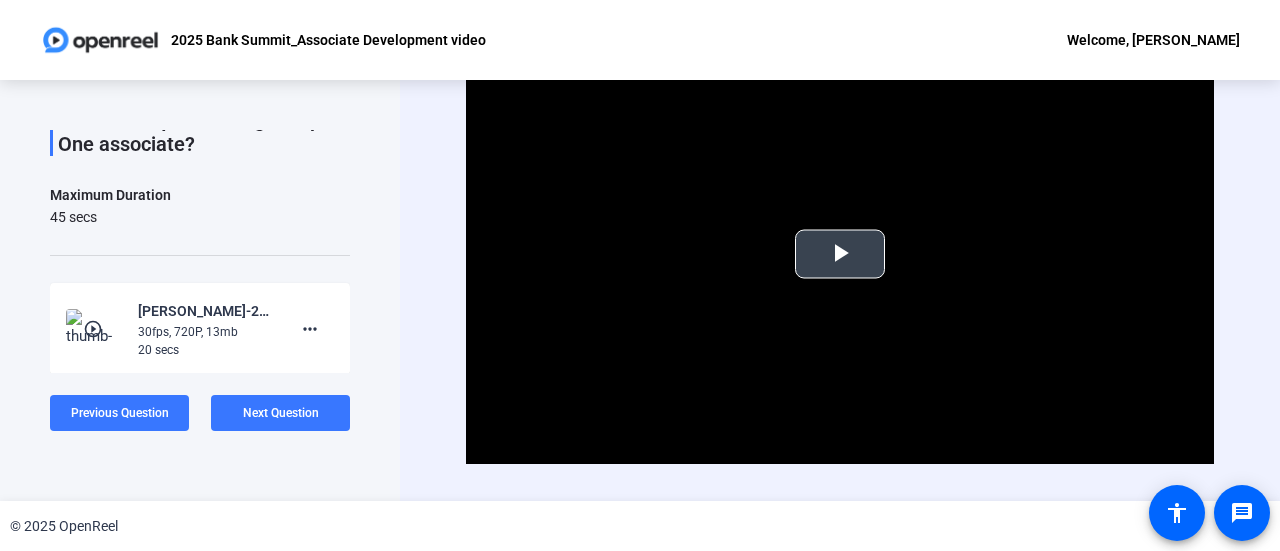 scroll, scrollTop: 40, scrollLeft: 0, axis: vertical 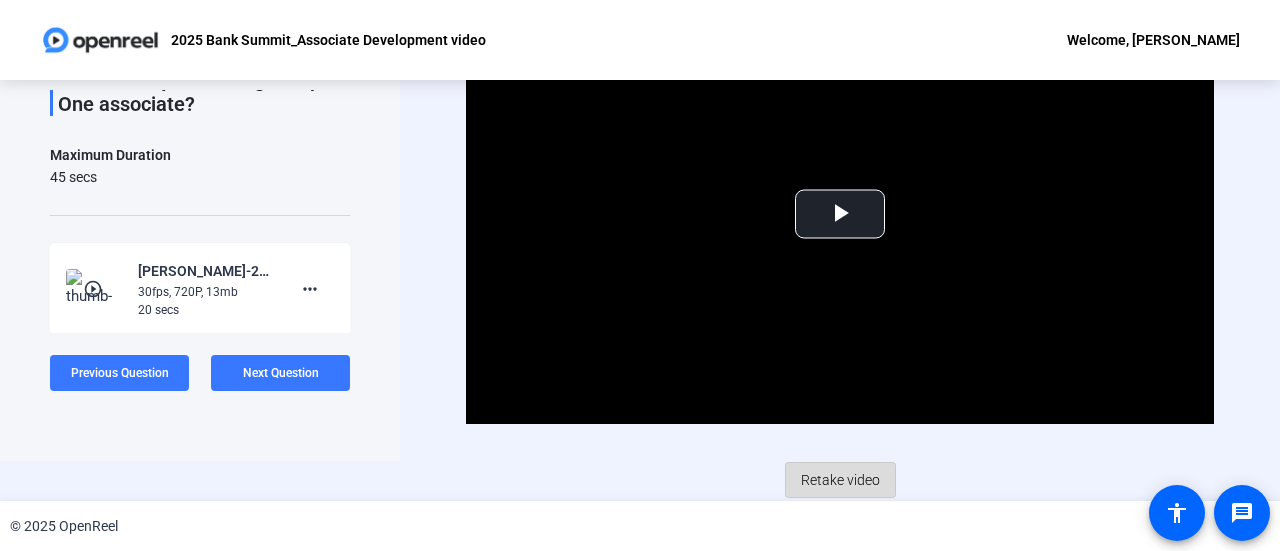 click on "Retake video" 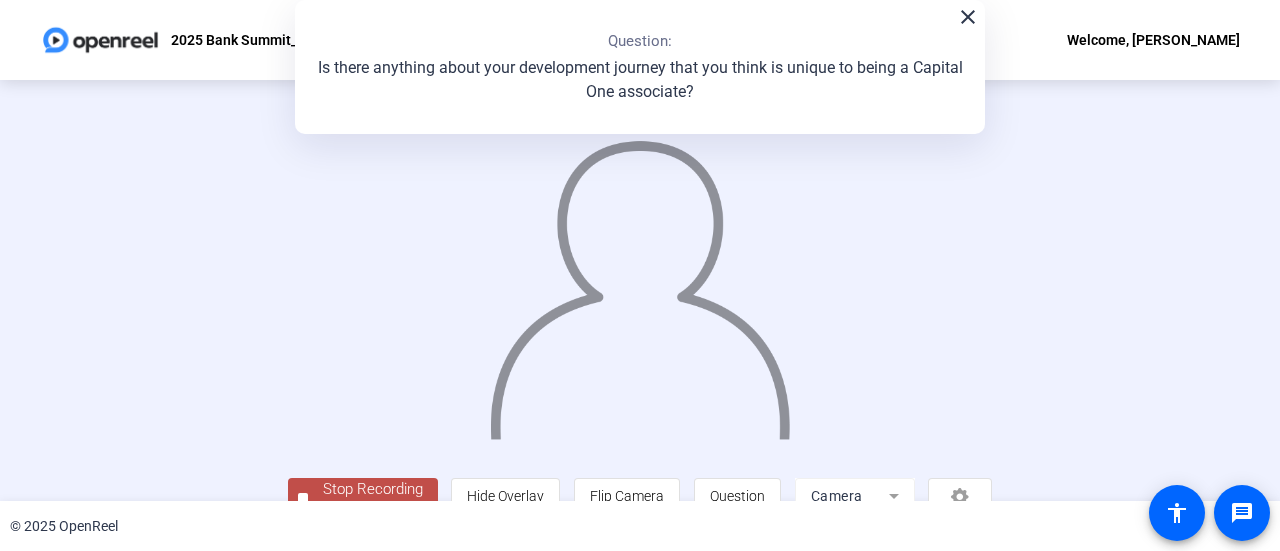 scroll, scrollTop: 140, scrollLeft: 0, axis: vertical 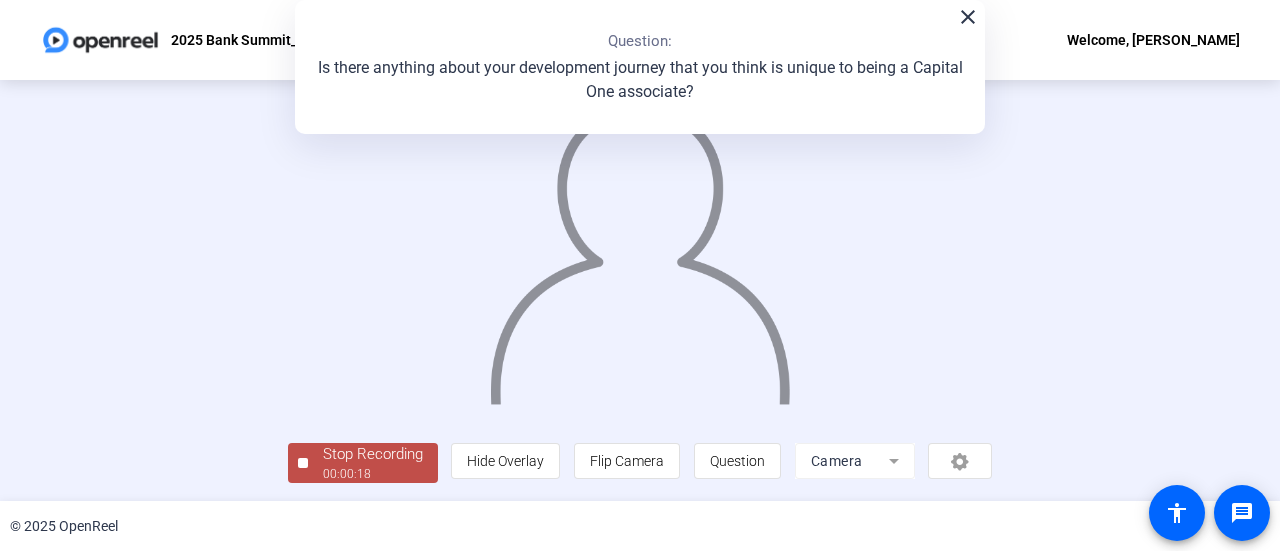 click on "Stop Recording" 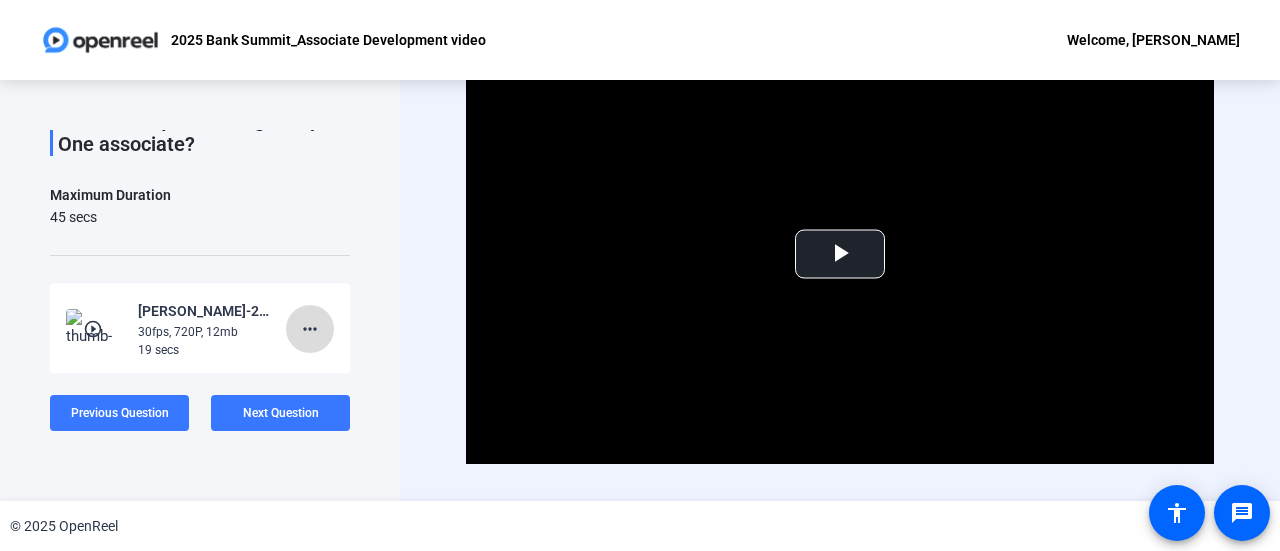 click on "more_horiz" 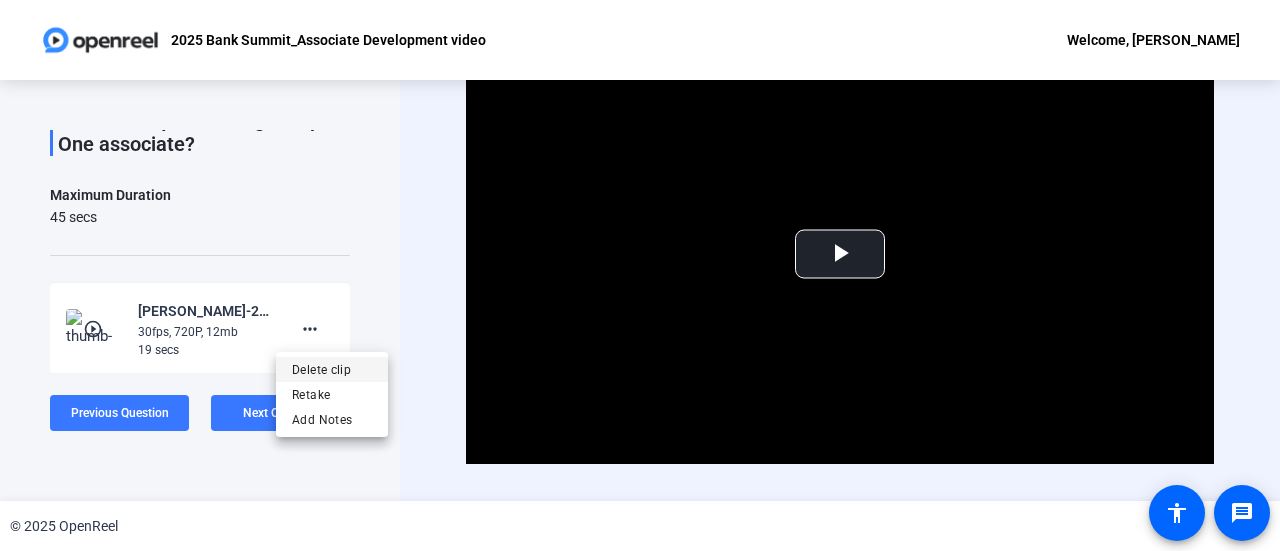 click on "Delete clip" at bounding box center (332, 370) 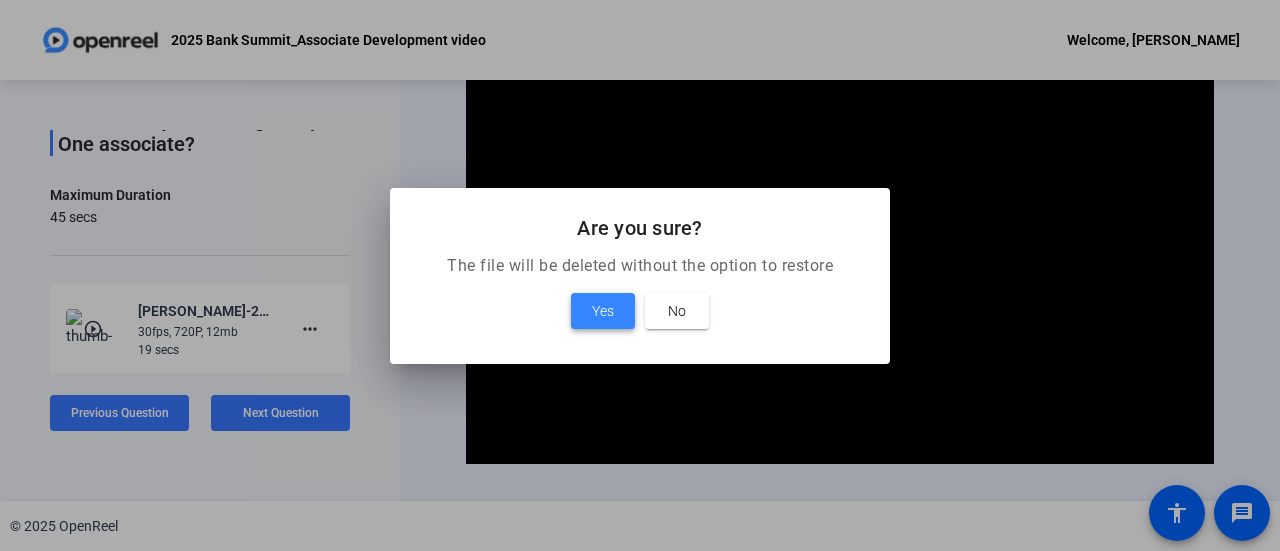 click on "Yes" at bounding box center (603, 311) 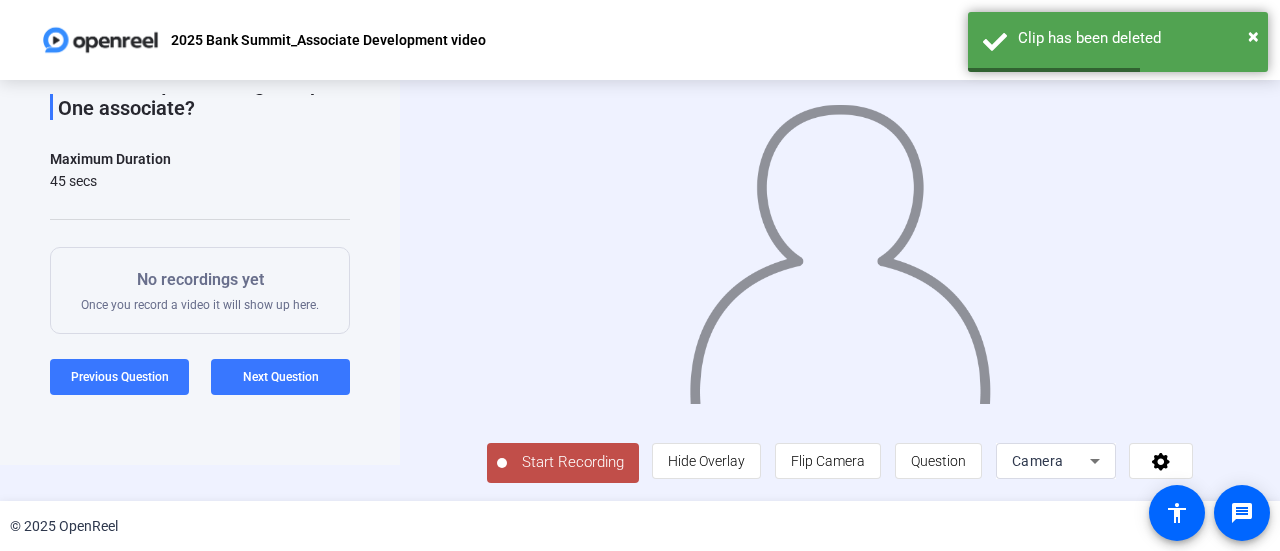 scroll, scrollTop: 44, scrollLeft: 0, axis: vertical 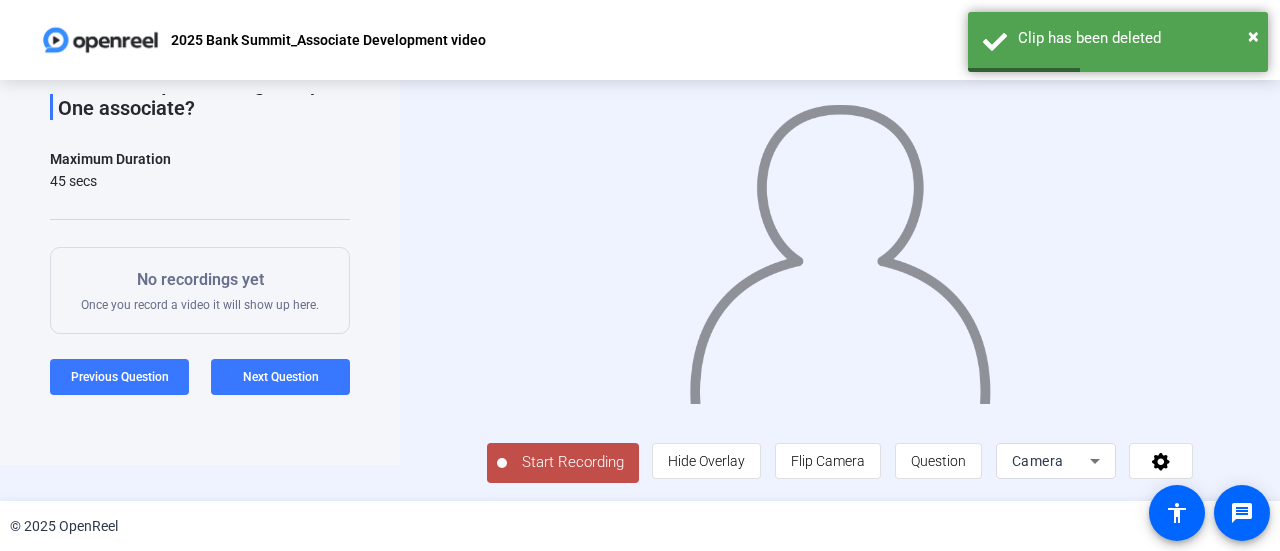 click on "Start Recording" 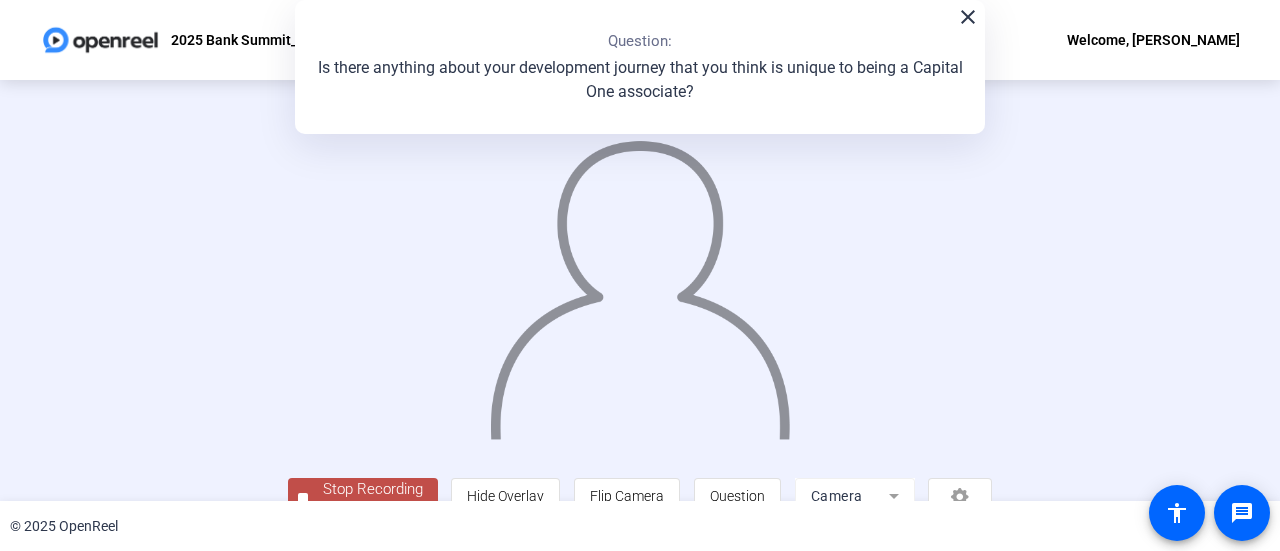 scroll, scrollTop: 140, scrollLeft: 0, axis: vertical 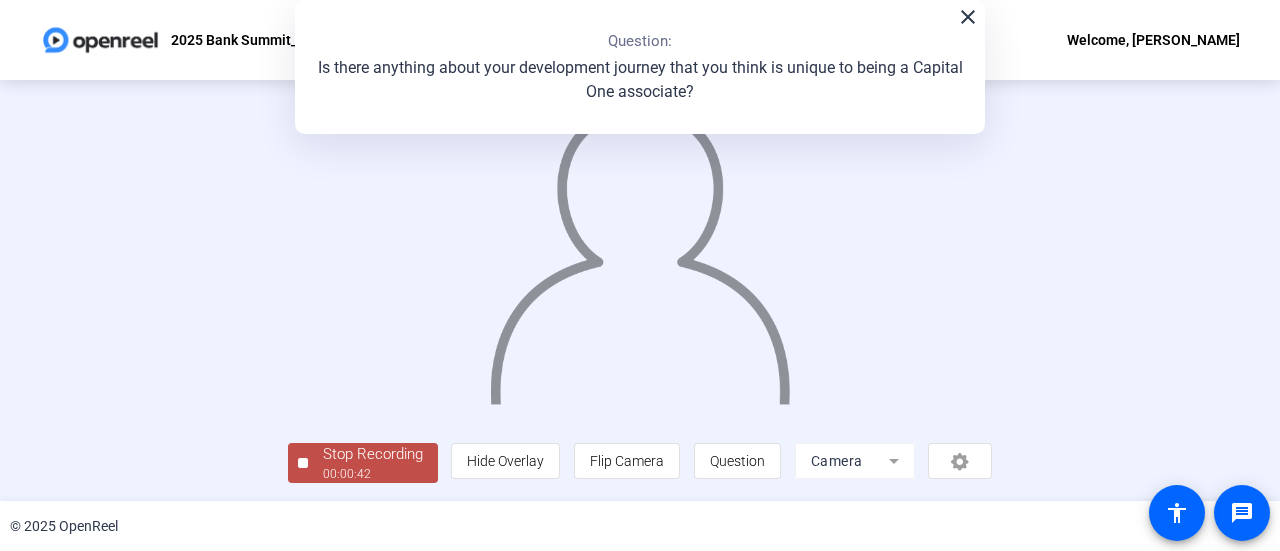 click on "Stop Recording" 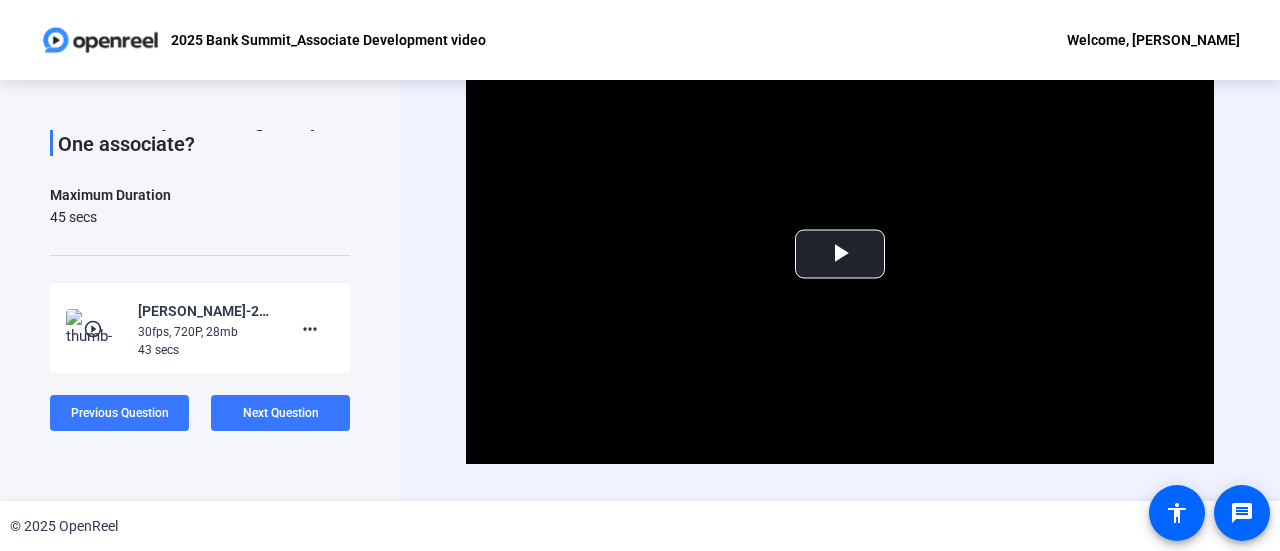 scroll, scrollTop: 40, scrollLeft: 0, axis: vertical 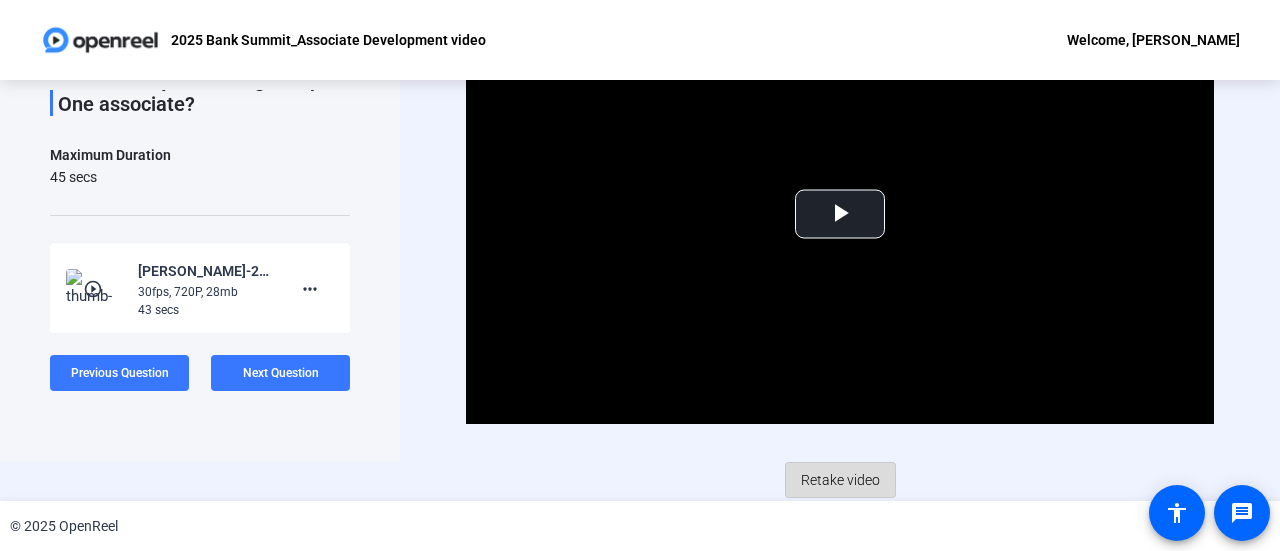 click on "Retake video" 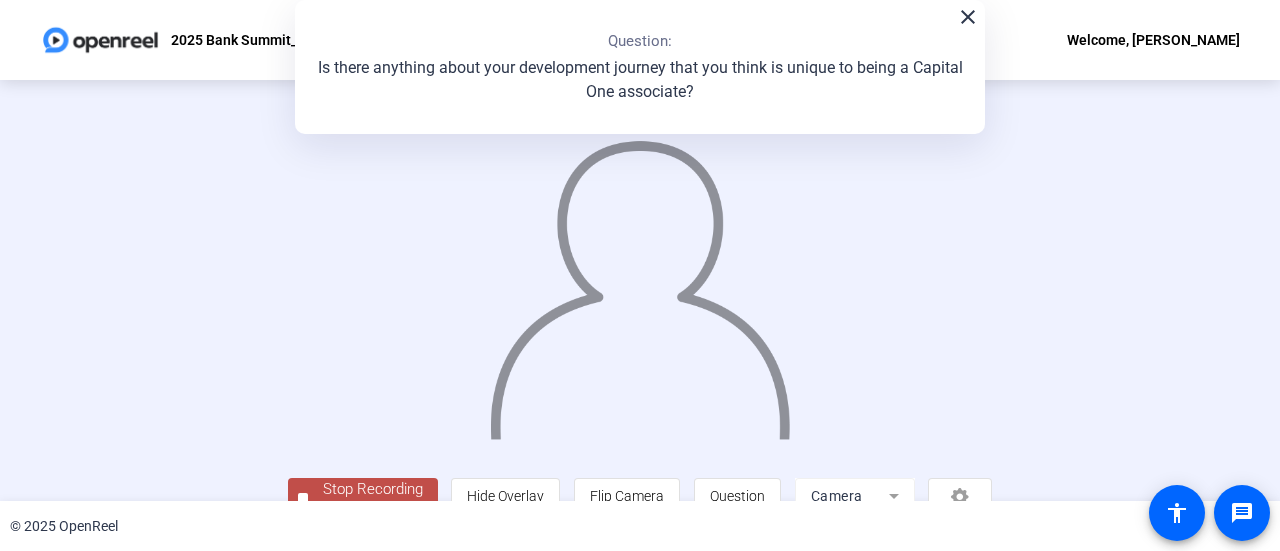 scroll, scrollTop: 140, scrollLeft: 0, axis: vertical 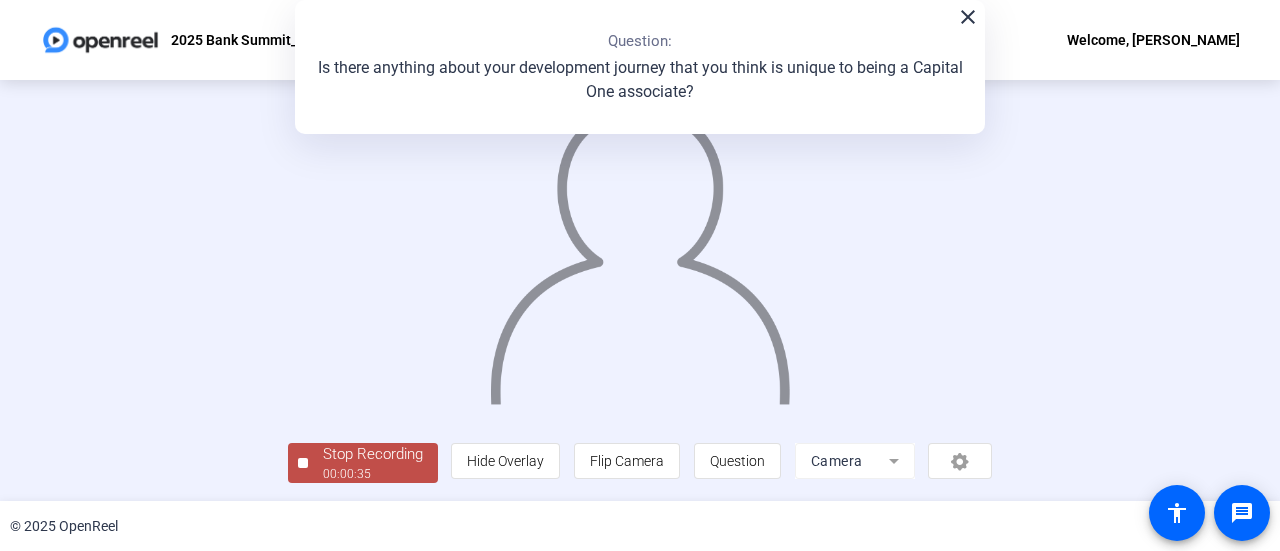 click on "Question 7 7 of 8  Complete  View All  Is there anything about your development journey that you think is unique to being a Capital One associate?  Maximum Duration  45 secs  Tips:
You can retake a recording you don’t like
Pick a quiet and well-lit area to record
Be yourself! It doesn’t have to be perfect  Back close Question:  Is there anything about your development journey that you think is unique to being a Capital One associate?  Stop Recording  00:00:35  person  Hide Overlay flip Flip Camera question_mark  Question Camera" 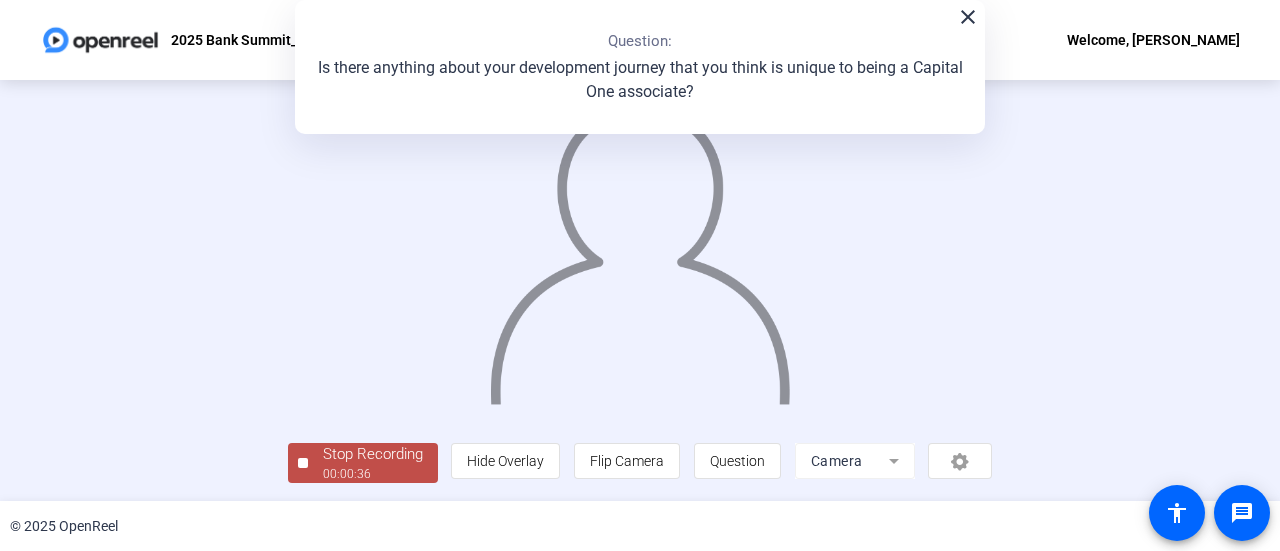 click on "Stop Recording" 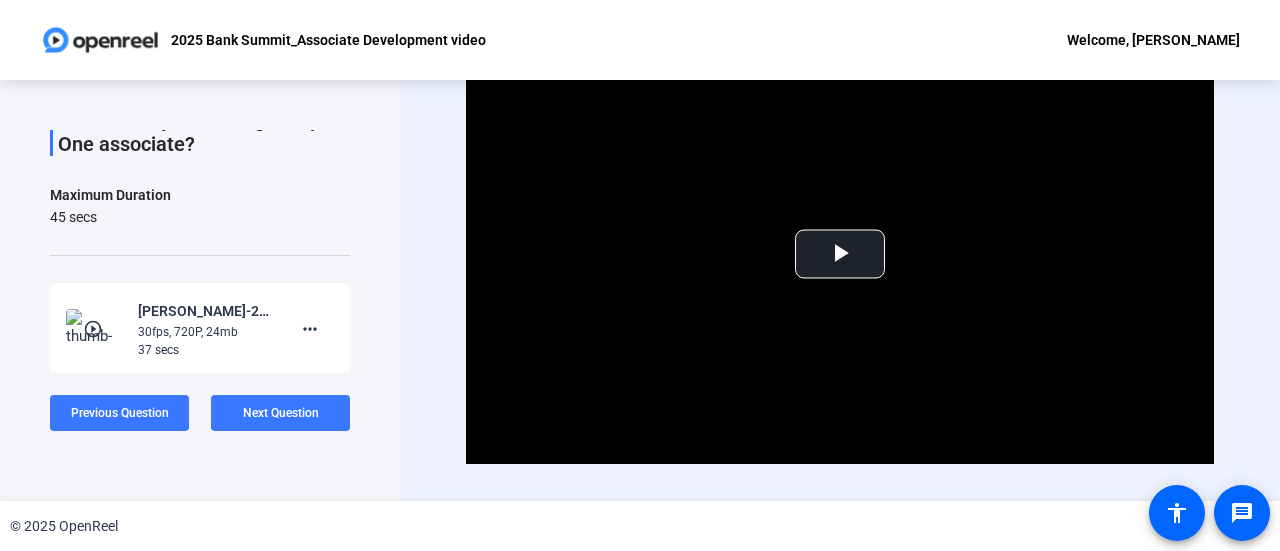 scroll, scrollTop: 40, scrollLeft: 0, axis: vertical 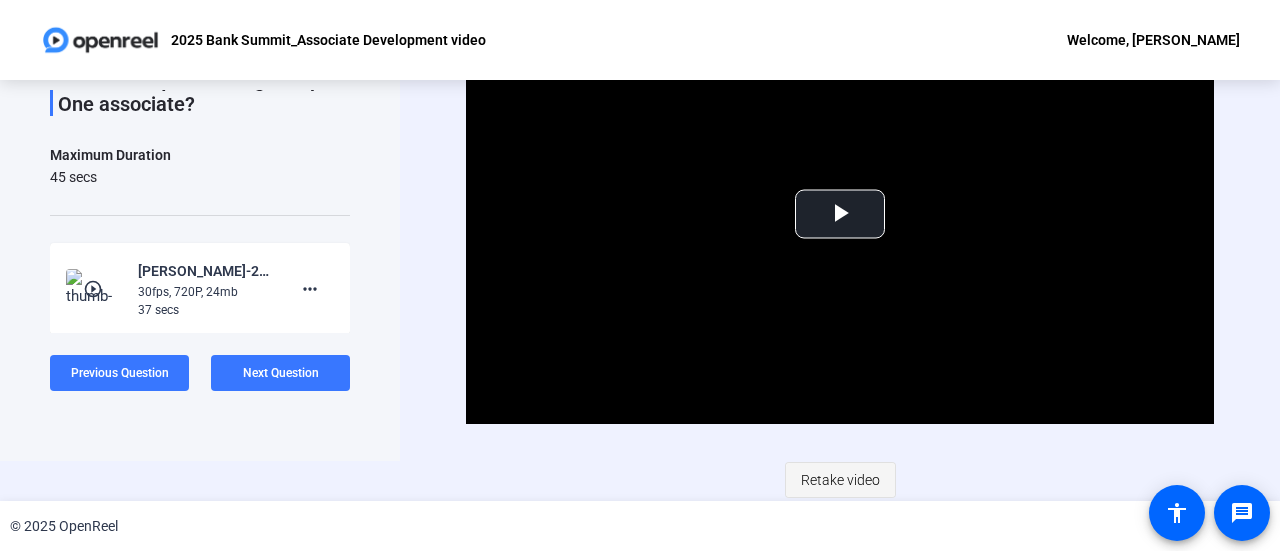 click on "Retake video" 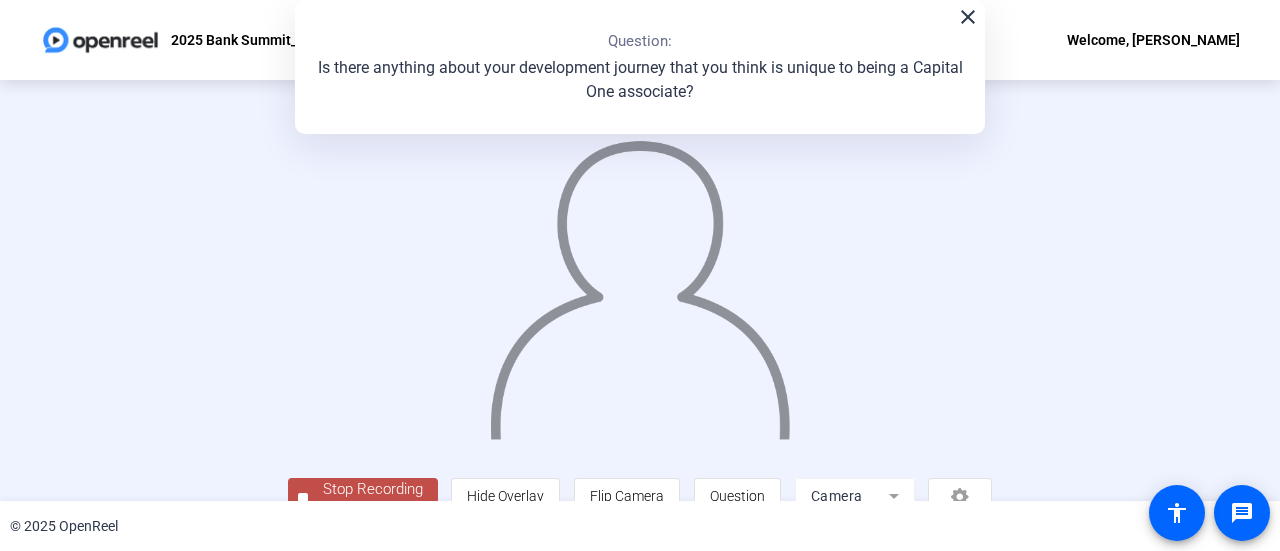 scroll, scrollTop: 140, scrollLeft: 0, axis: vertical 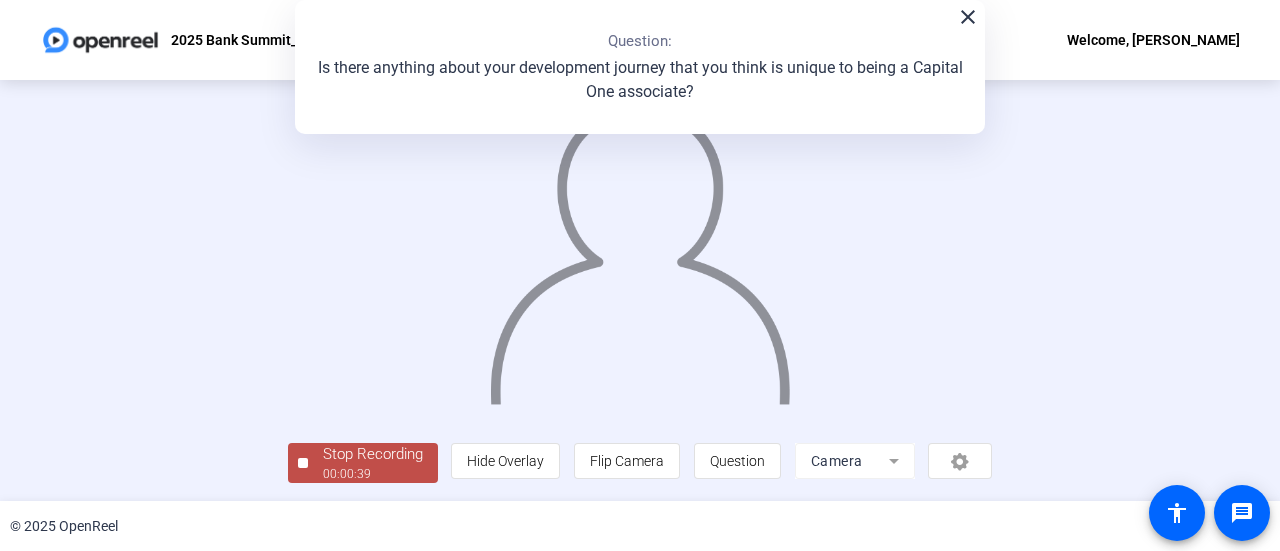 click on "Stop Recording  00:00:39" 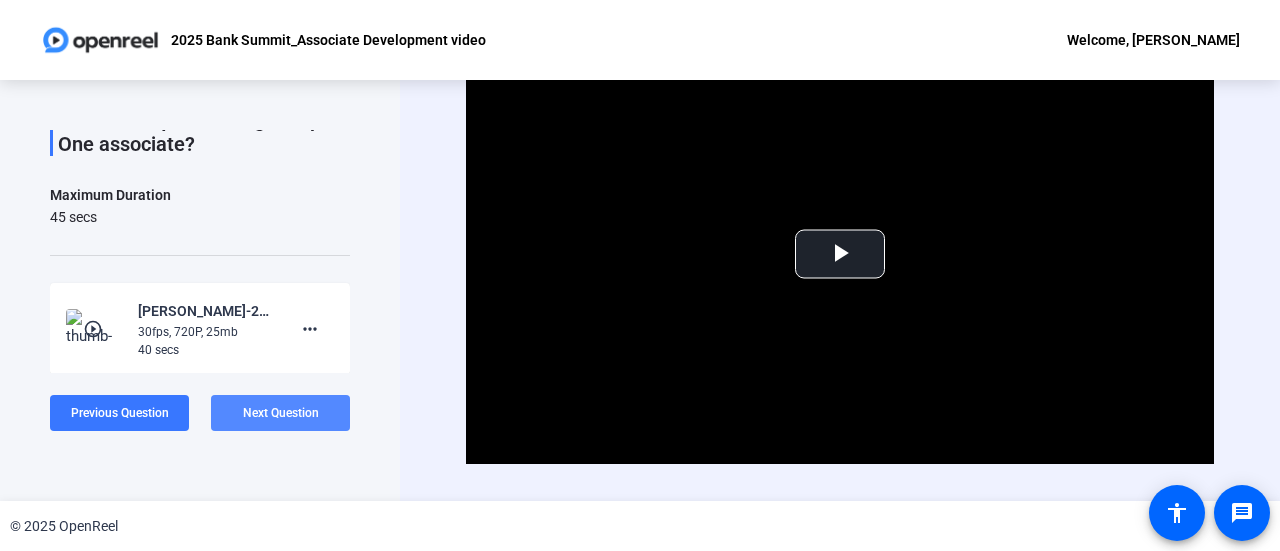 click on "Next Question" 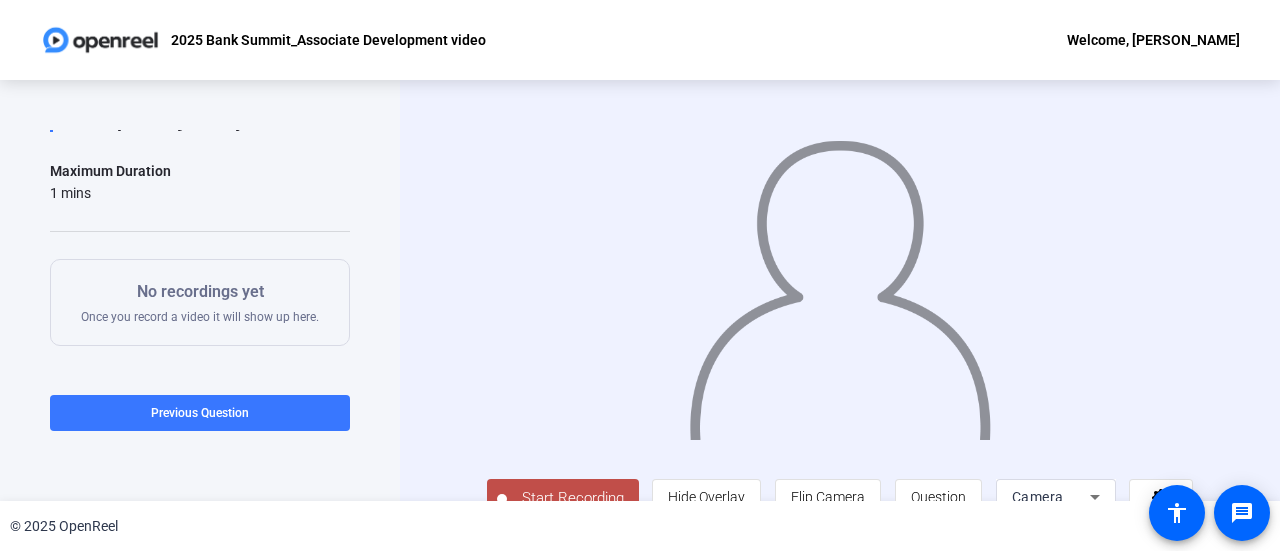 scroll, scrollTop: 44, scrollLeft: 0, axis: vertical 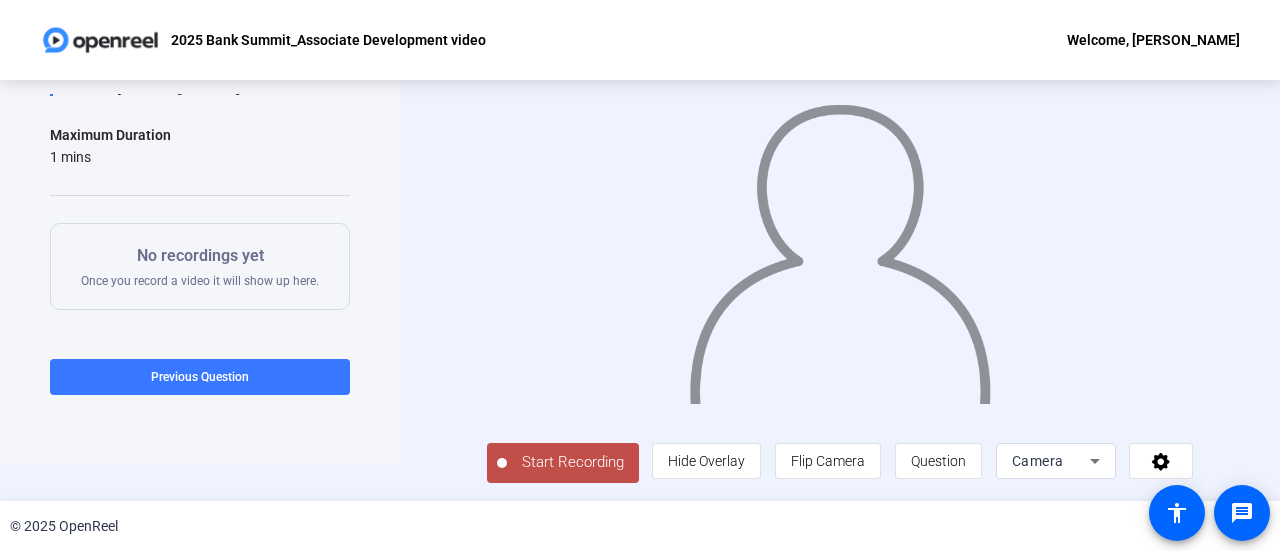 click on "Start Recording" 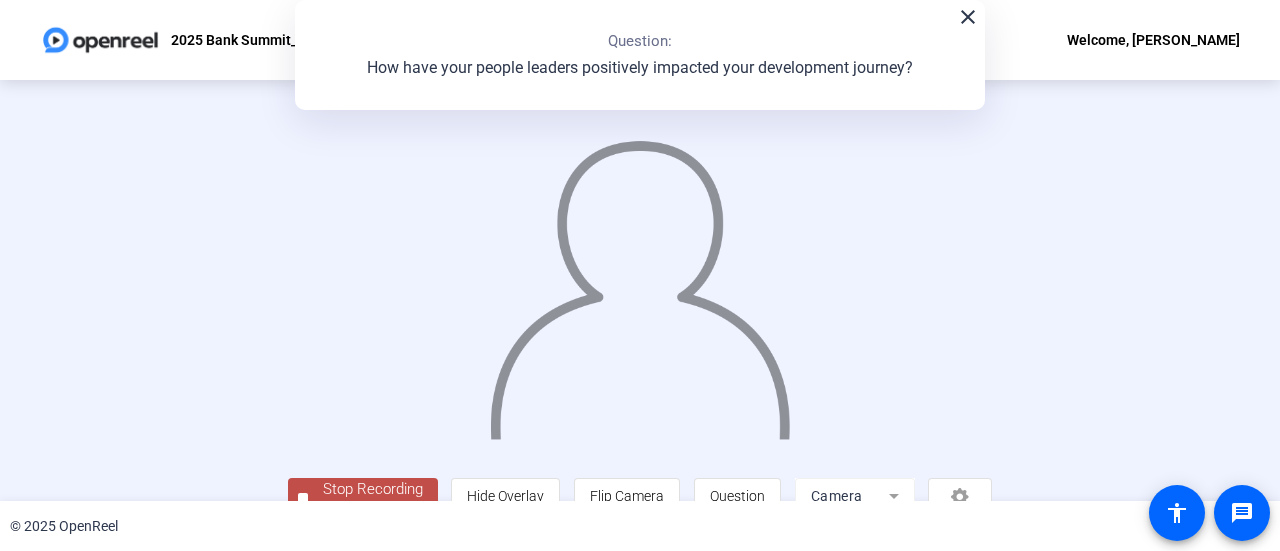scroll, scrollTop: 140, scrollLeft: 0, axis: vertical 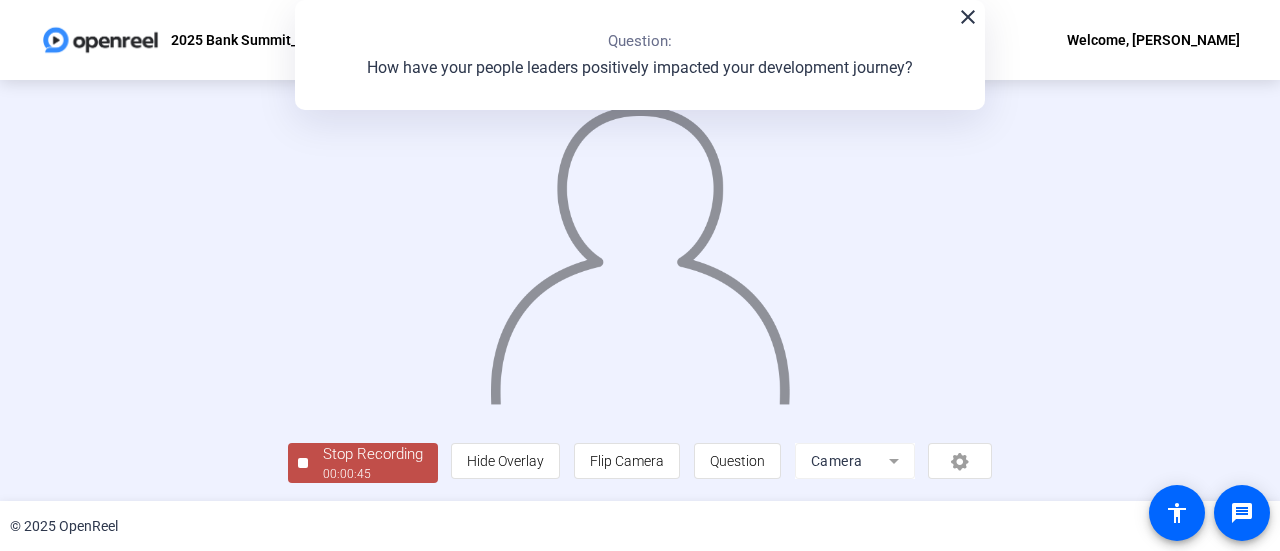 click on "Stop Recording" 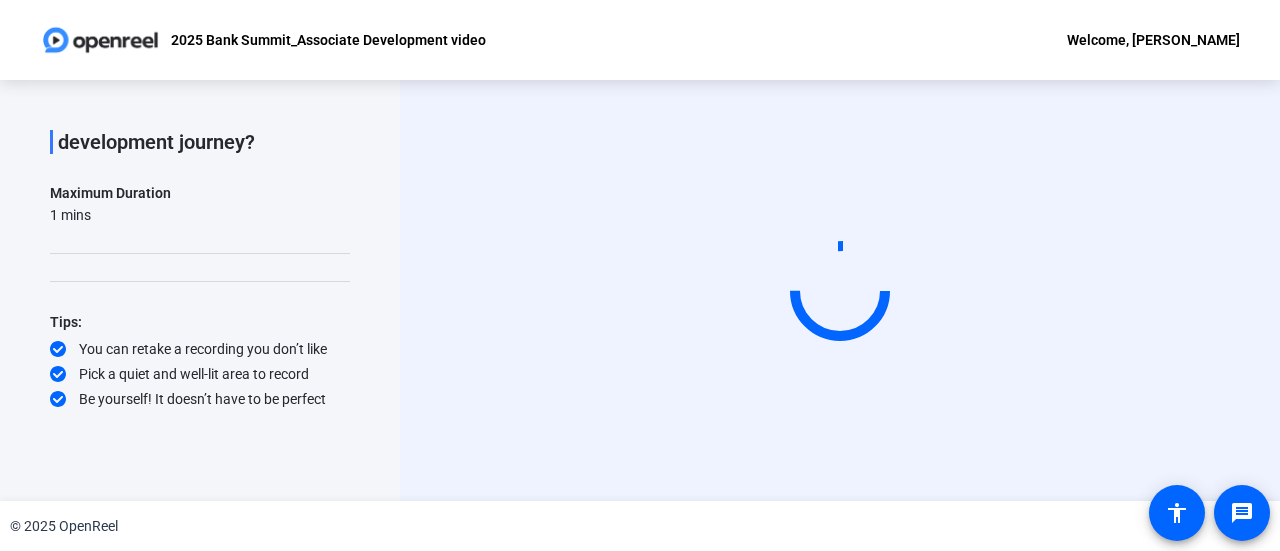 scroll, scrollTop: 135, scrollLeft: 0, axis: vertical 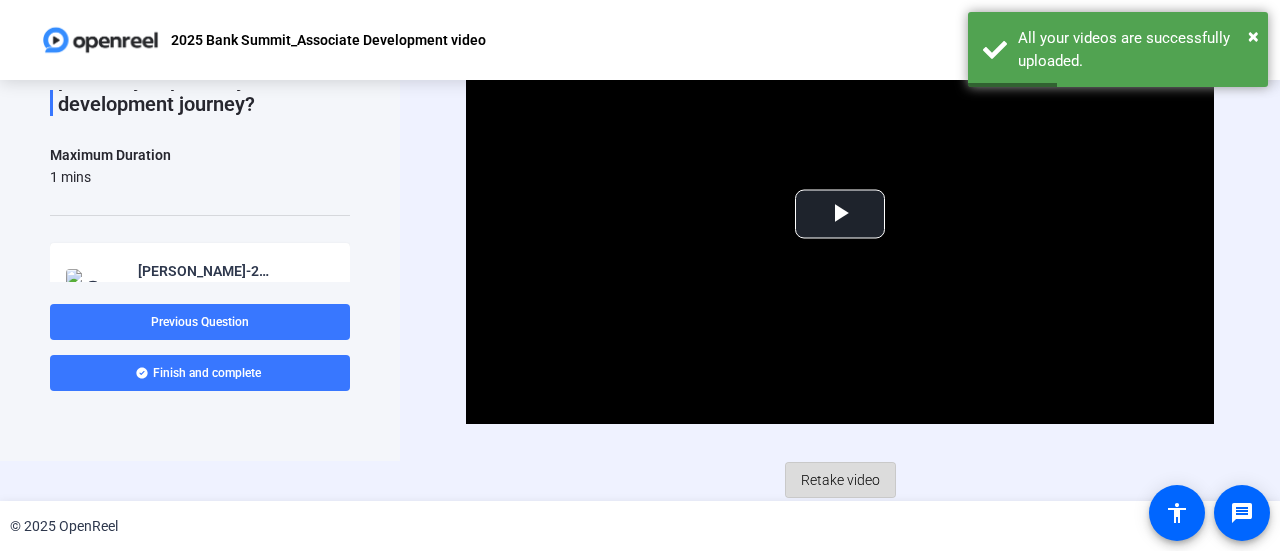 click on "Retake video" 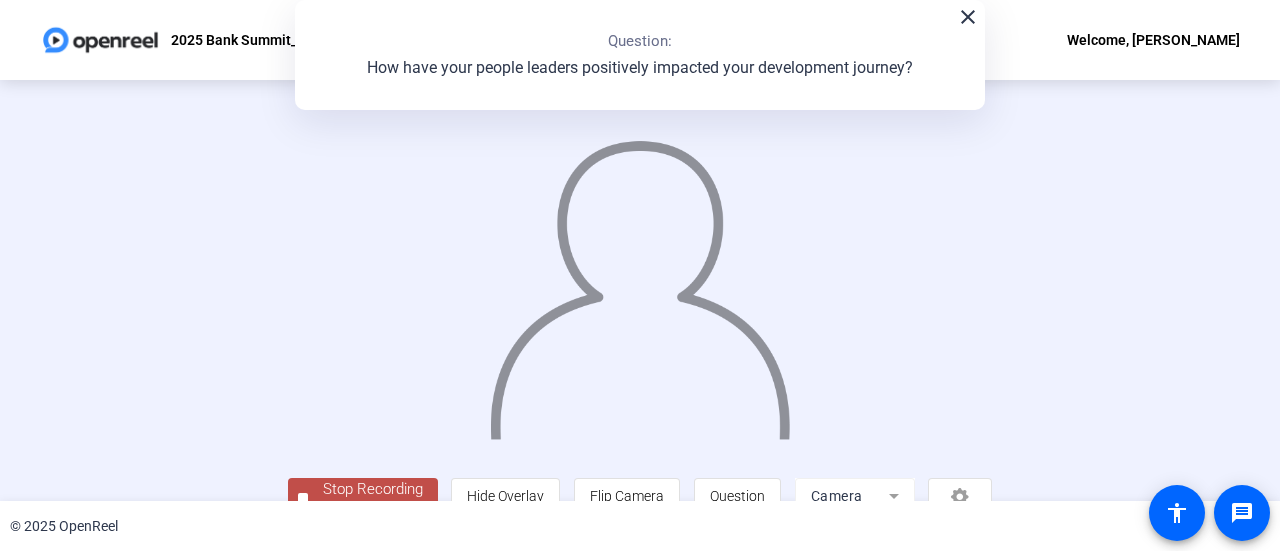 scroll, scrollTop: 140, scrollLeft: 0, axis: vertical 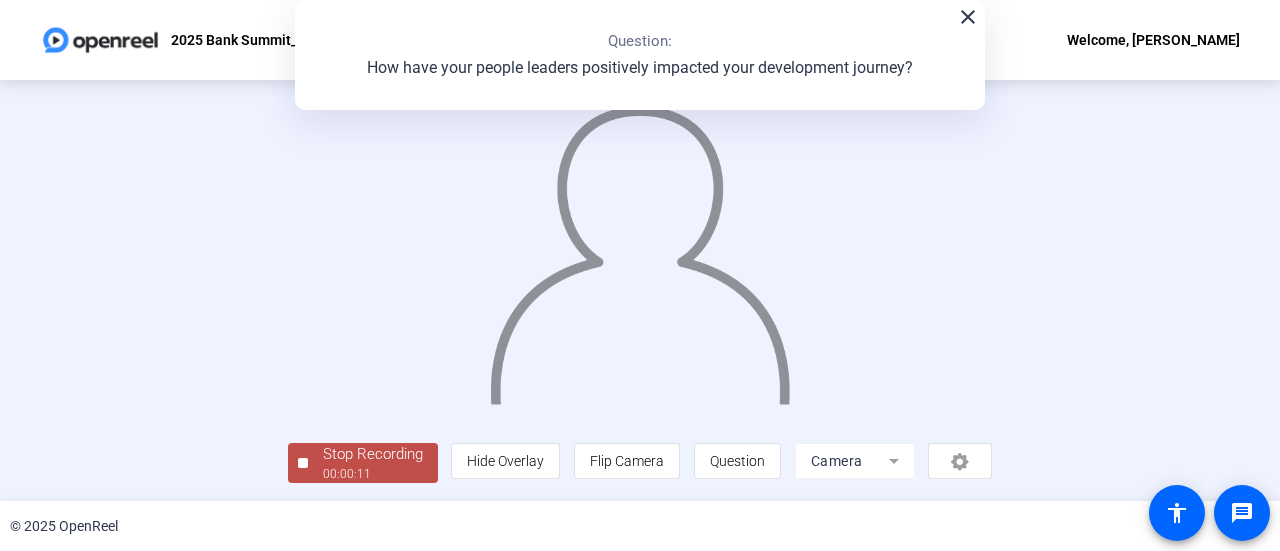 click on "Stop Recording" 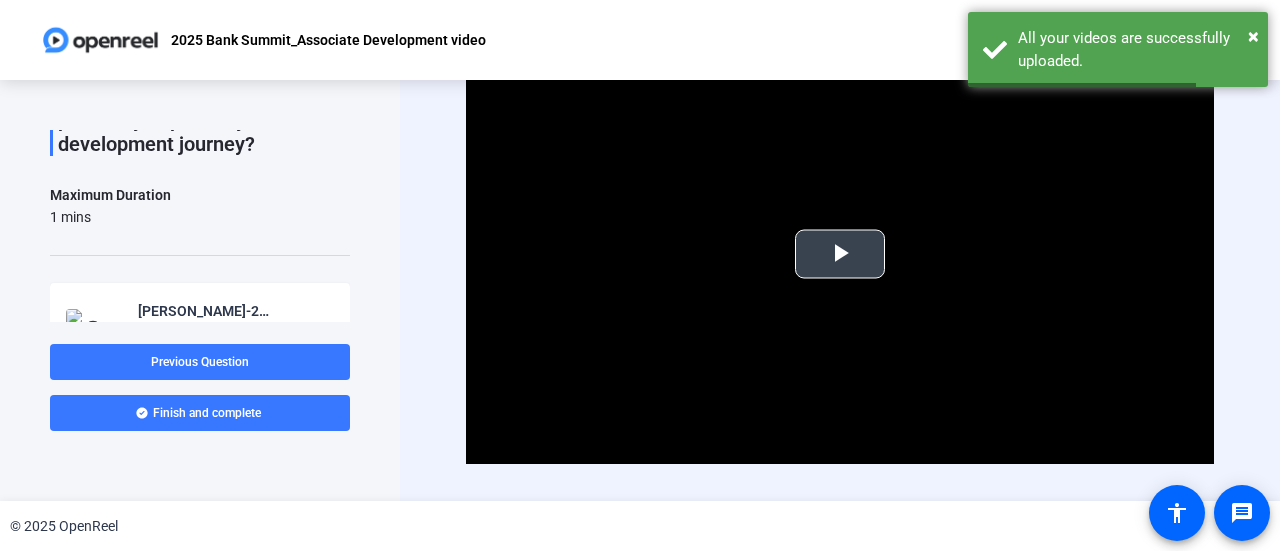 scroll, scrollTop: 40, scrollLeft: 0, axis: vertical 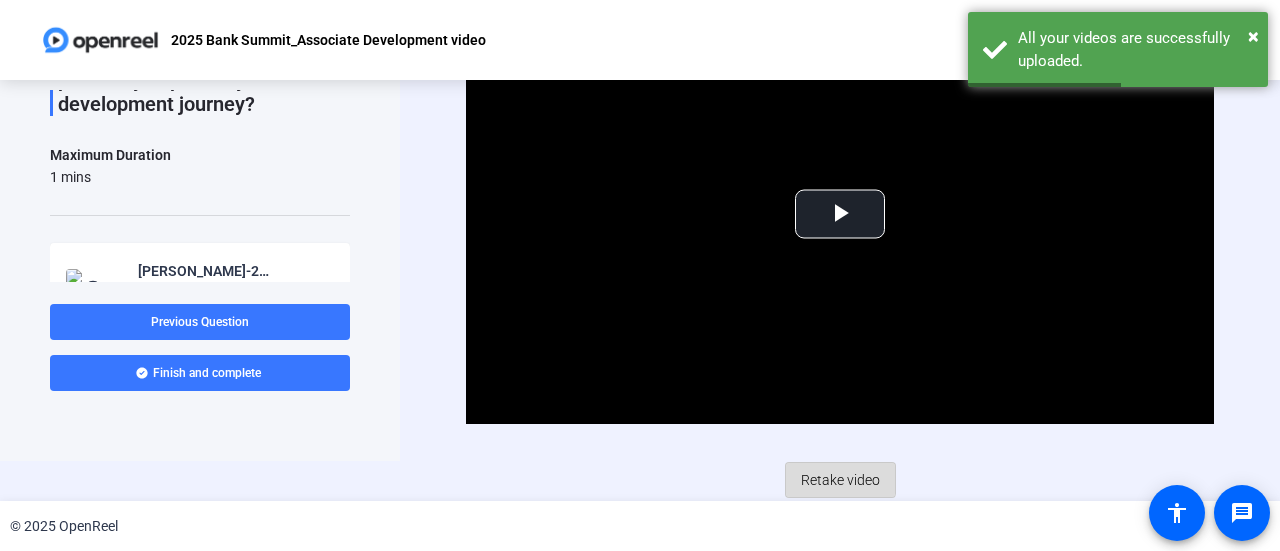 click on "Retake video" 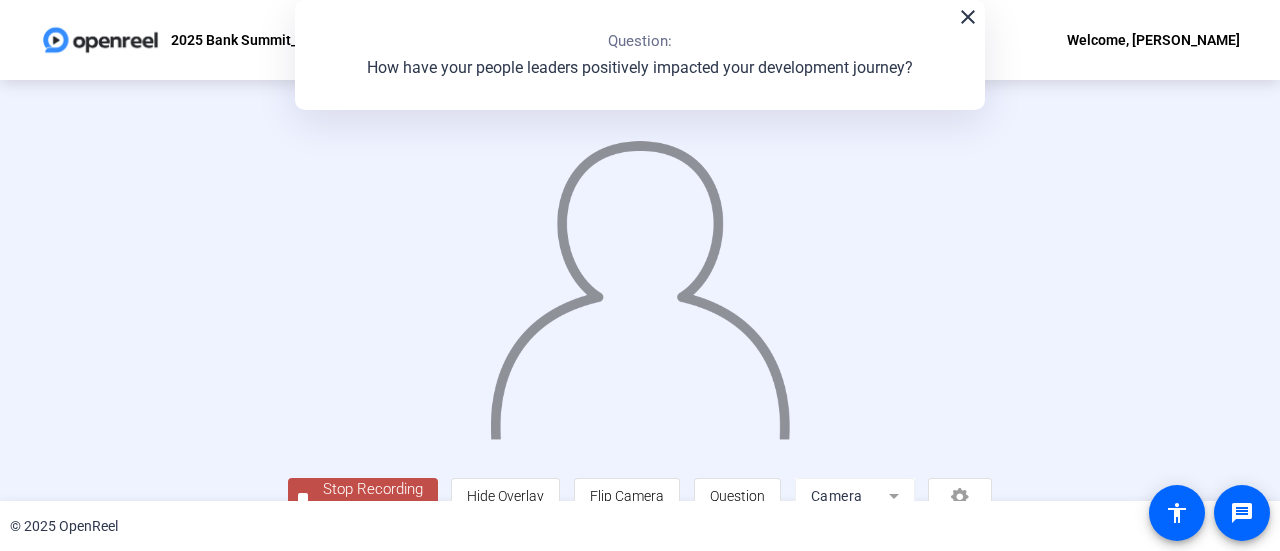 scroll, scrollTop: 140, scrollLeft: 0, axis: vertical 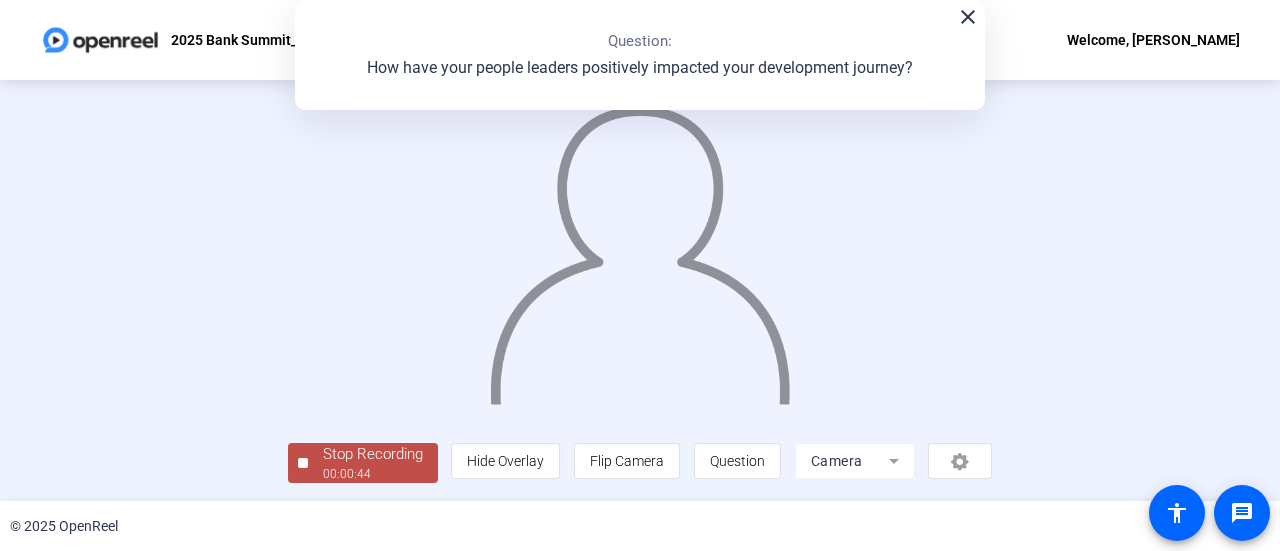 click on "00:00:44" 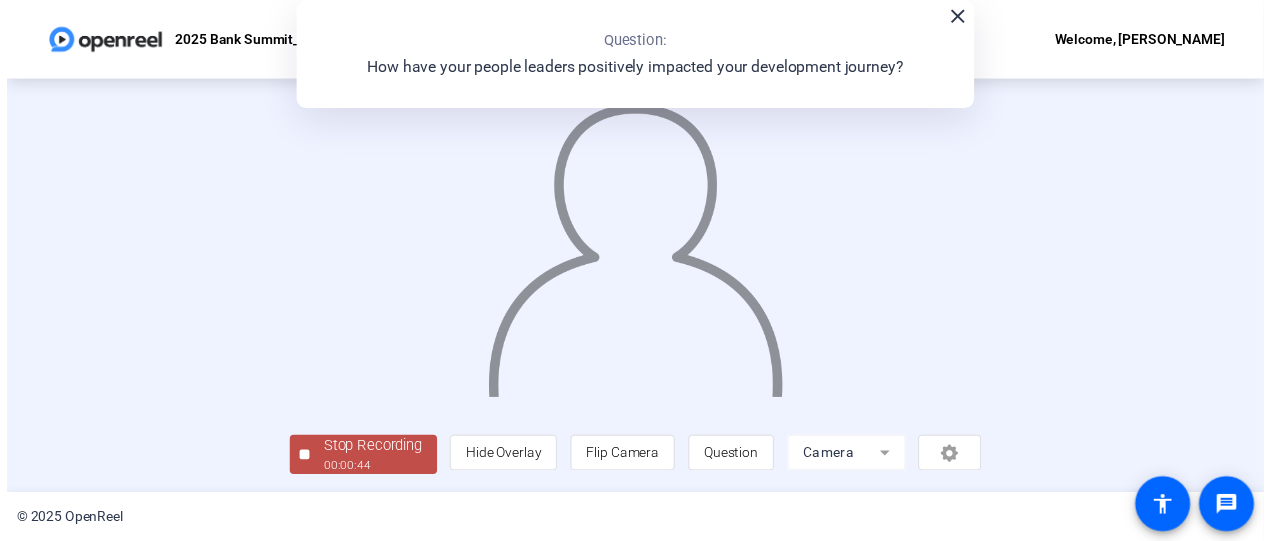 scroll, scrollTop: 0, scrollLeft: 0, axis: both 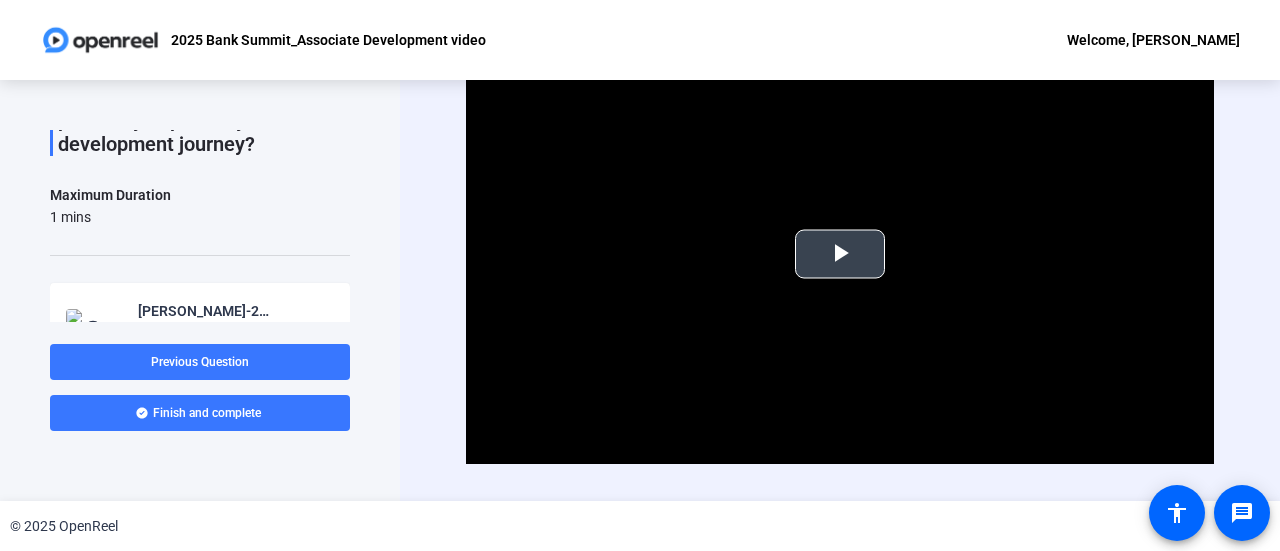 click at bounding box center [840, 254] 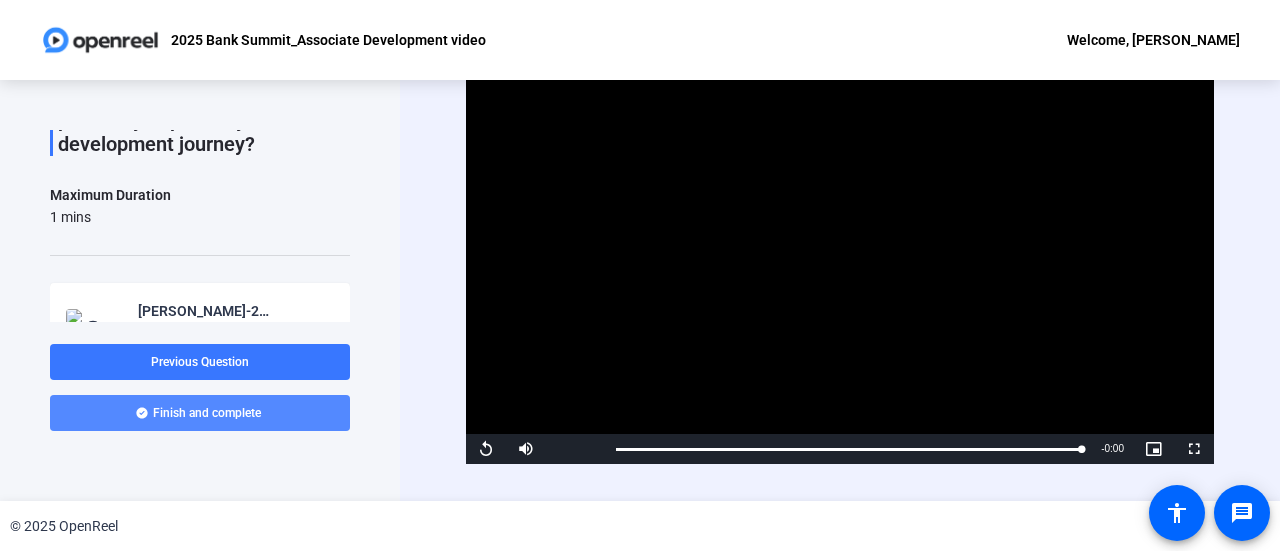 click 